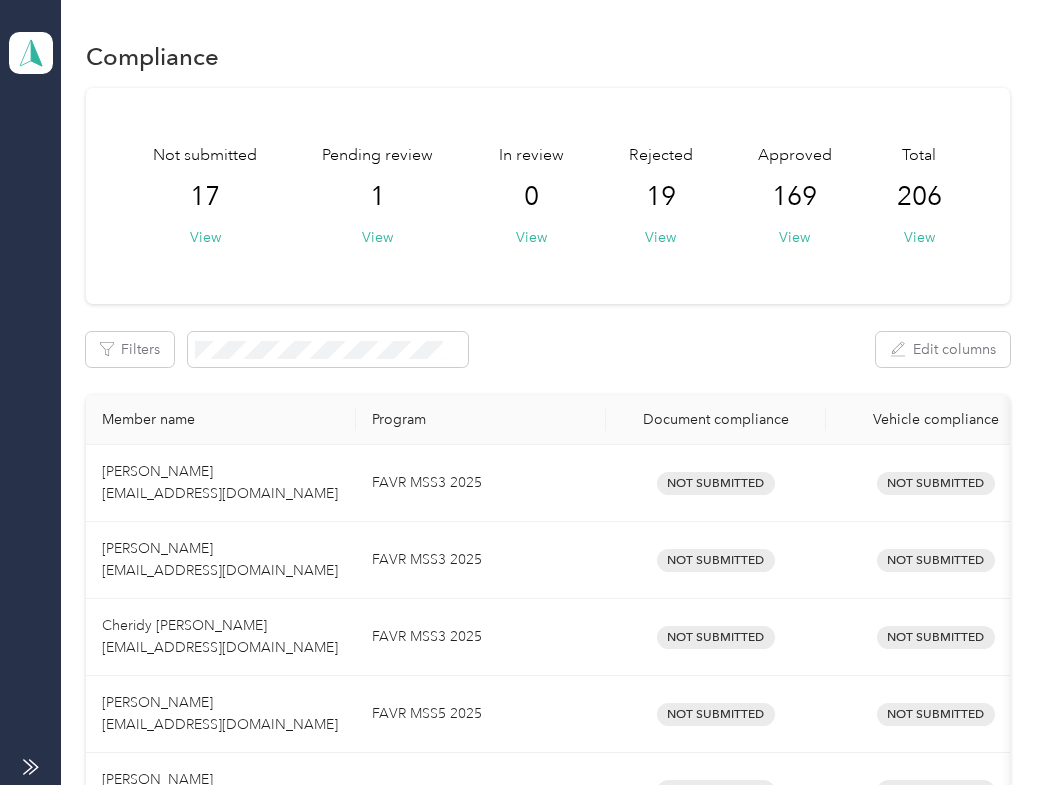 scroll, scrollTop: 0, scrollLeft: 0, axis: both 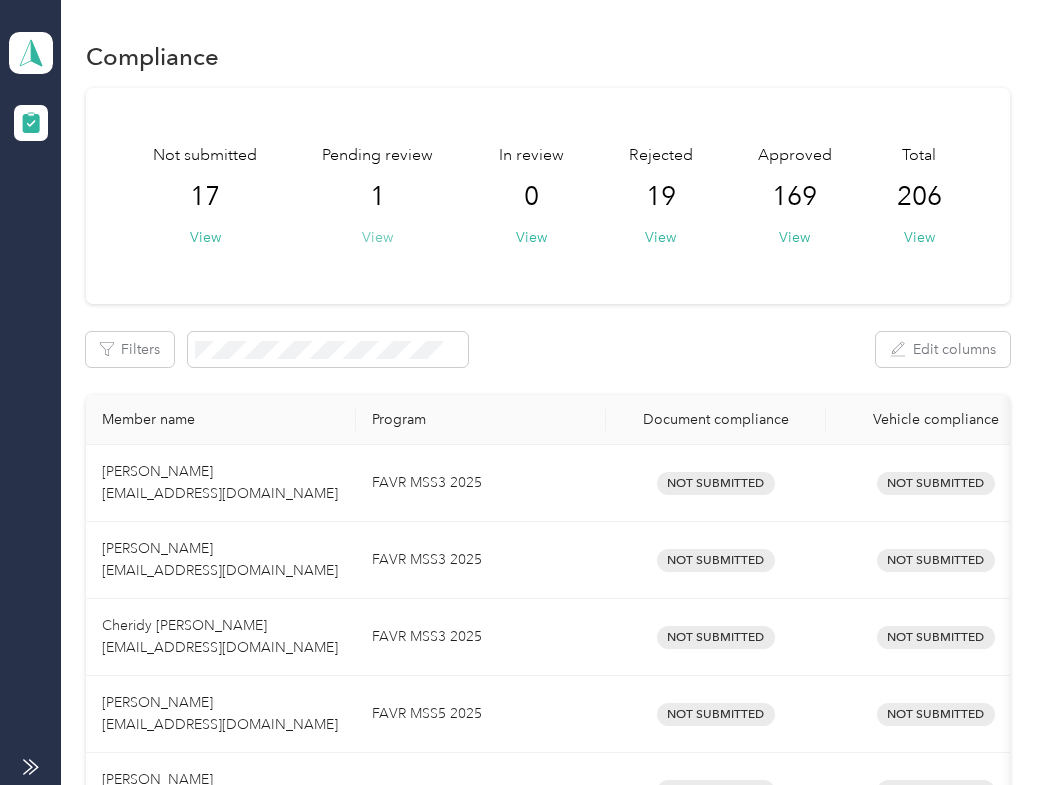 click on "View" at bounding box center (377, 237) 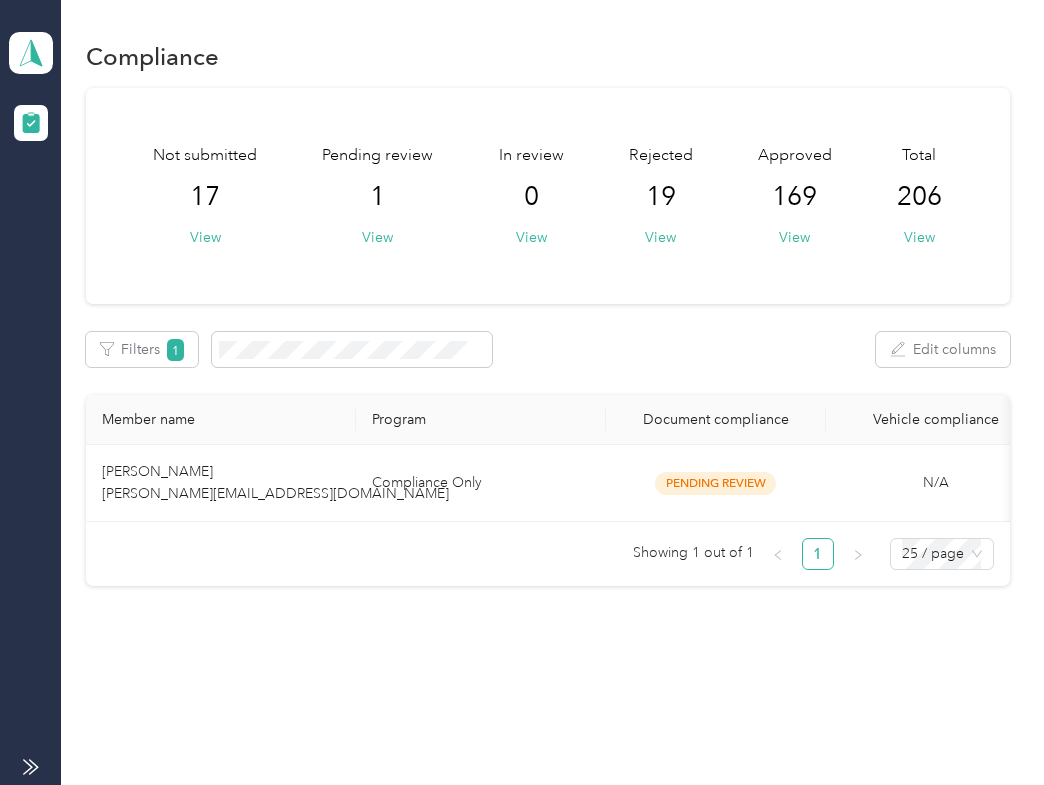 drag, startPoint x: 702, startPoint y: 330, endPoint x: 434, endPoint y: 433, distance: 287.11148 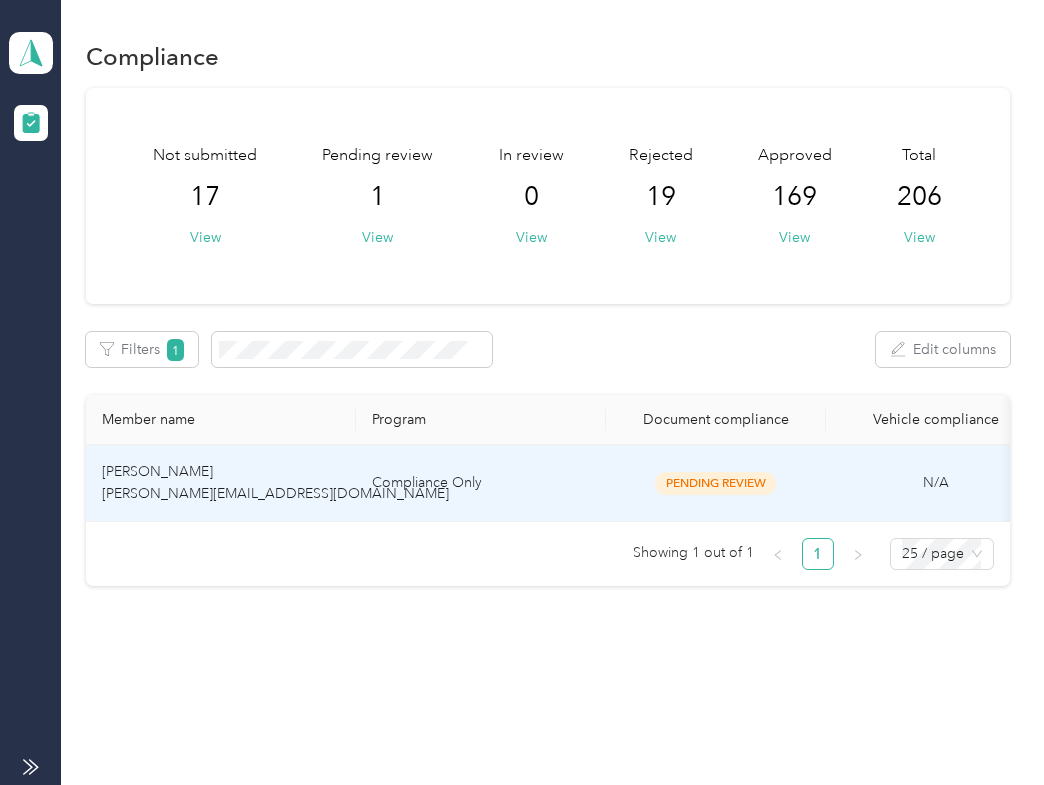 click on "[PERSON_NAME]
[PERSON_NAME][EMAIL_ADDRESS][DOMAIN_NAME]" at bounding box center (275, 482) 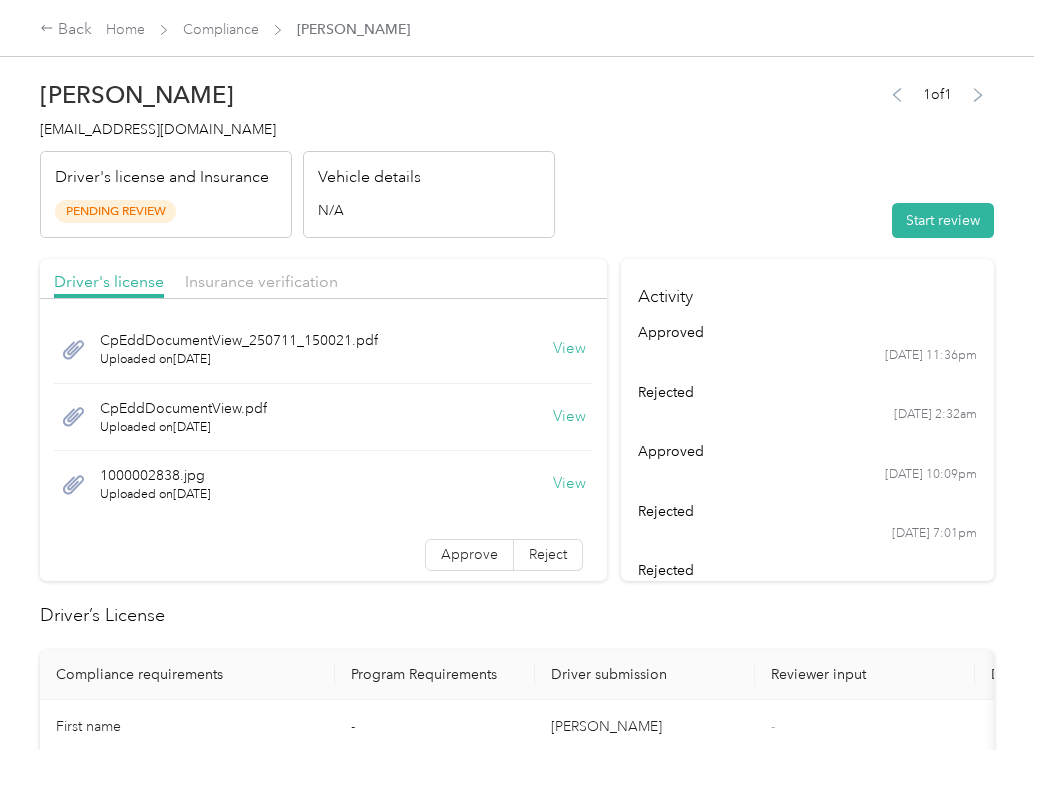 click on "[PERSON_NAME] [PERSON_NAME][EMAIL_ADDRESS][DOMAIN_NAME] Driver's license and Insurance Pending Review Vehicle details N/A 1  of  1 Start review" at bounding box center (517, 154) 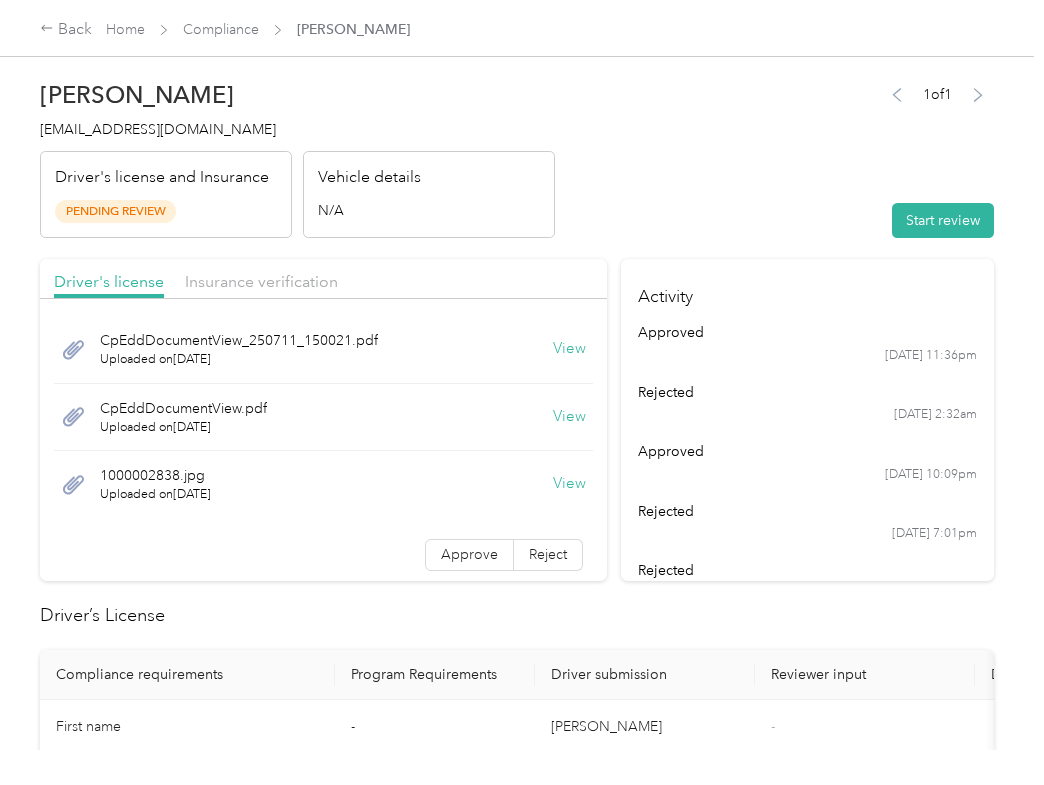 click on "View" at bounding box center (569, 349) 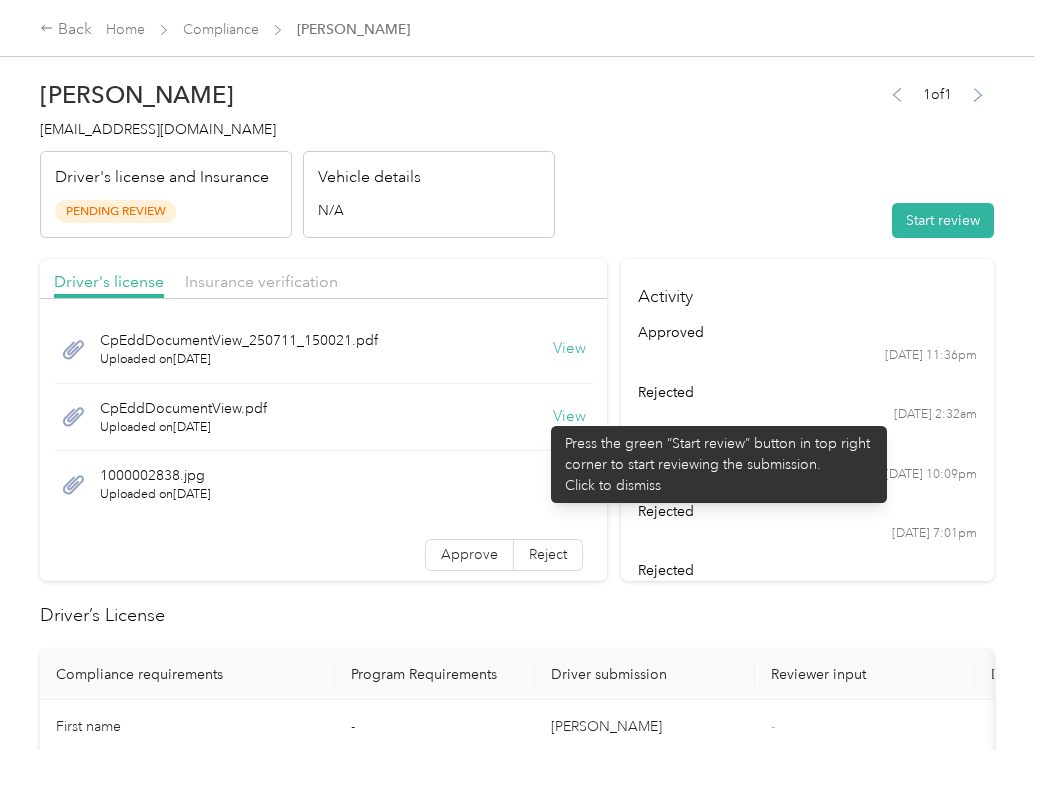 click on "View" at bounding box center (569, 417) 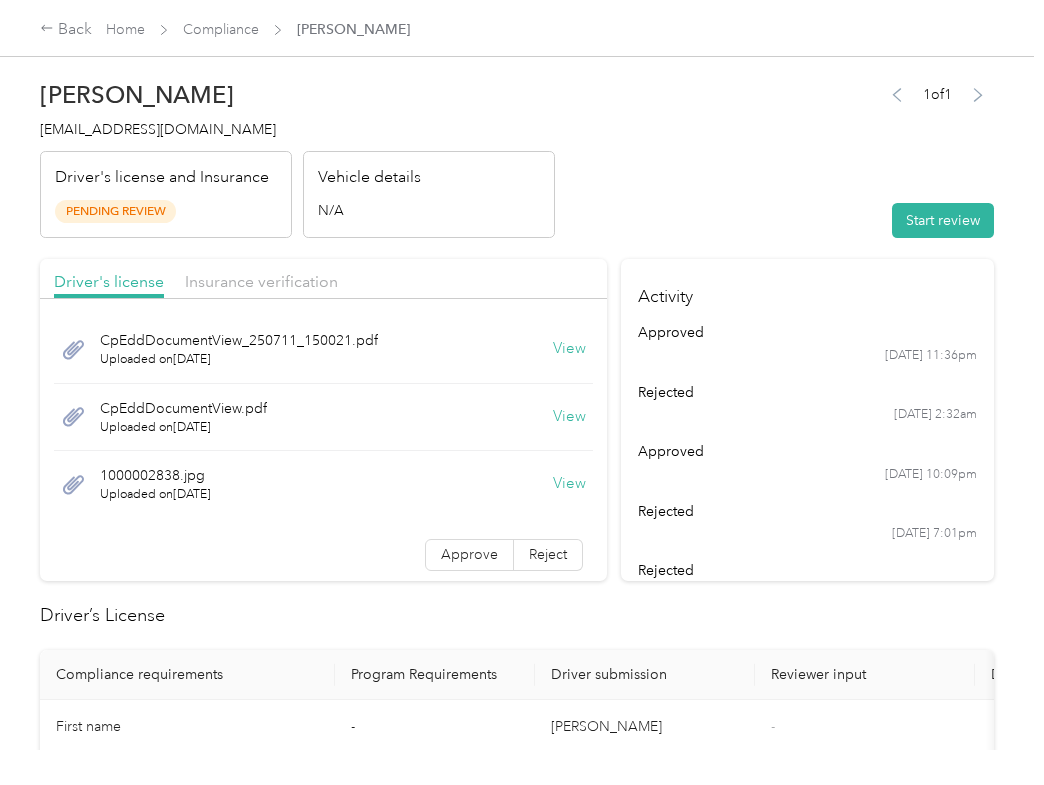 click on "View" at bounding box center [569, 484] 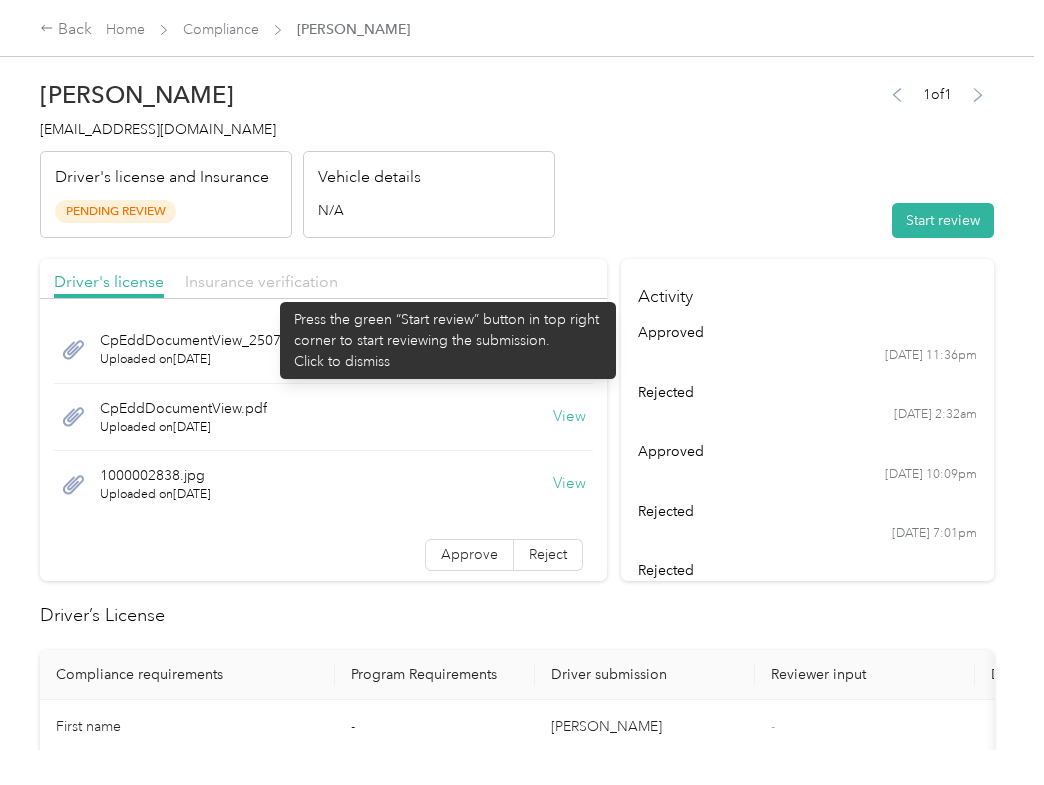 click on "Insurance verification" at bounding box center (261, 282) 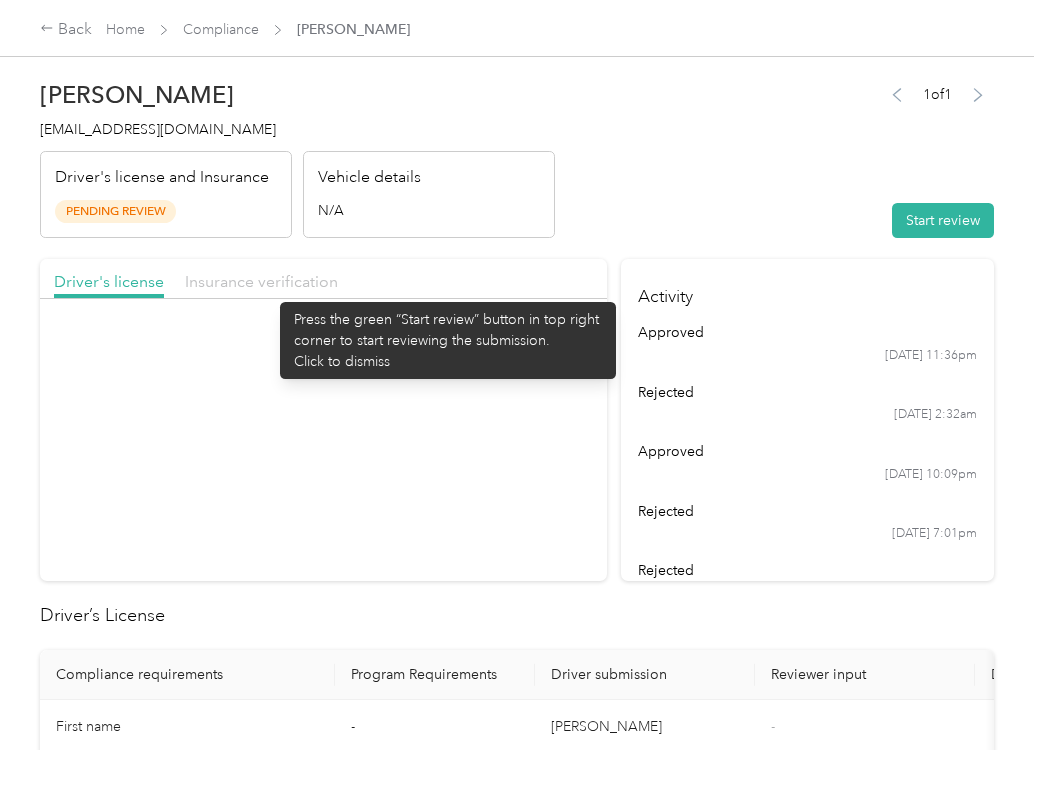 click on "Insurance verification" at bounding box center [261, 281] 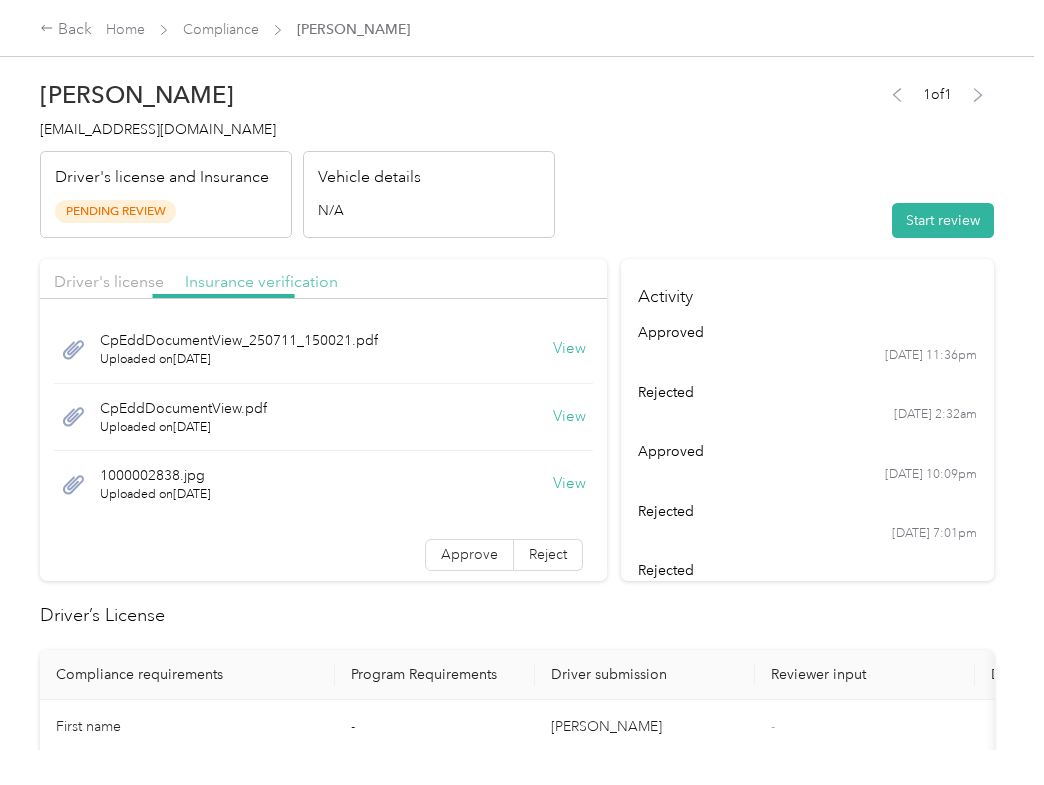click on "Insurance verification" at bounding box center [261, 281] 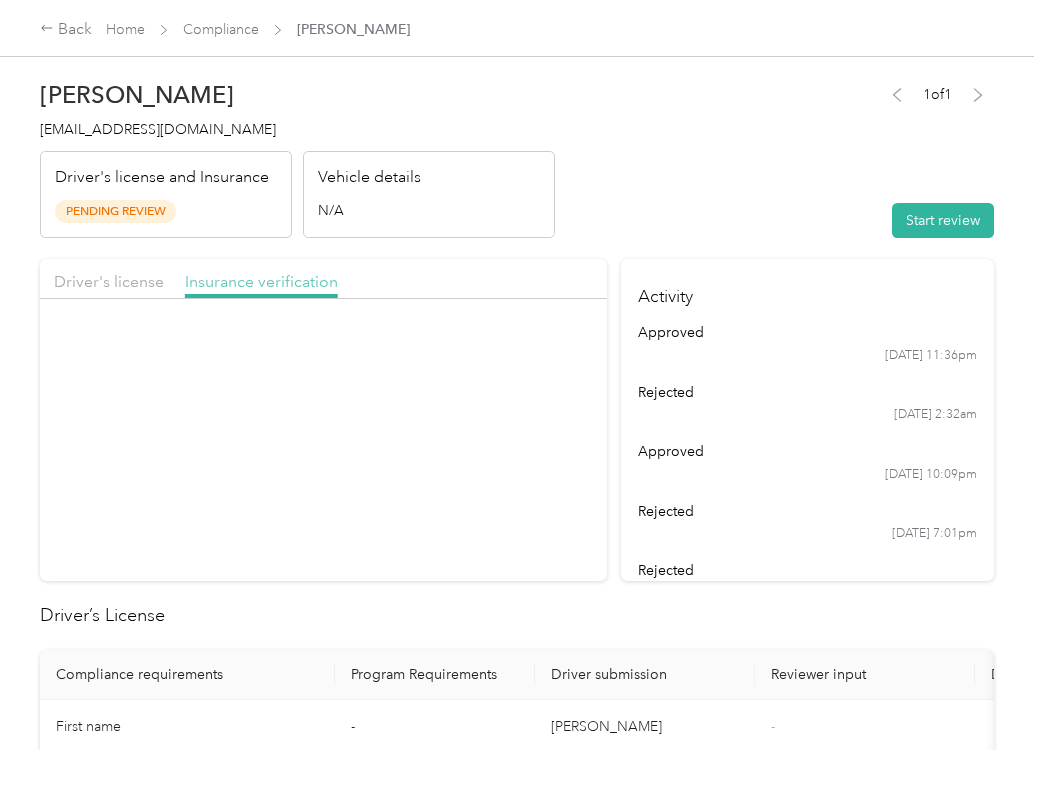 click on "Insurance verification" at bounding box center (261, 281) 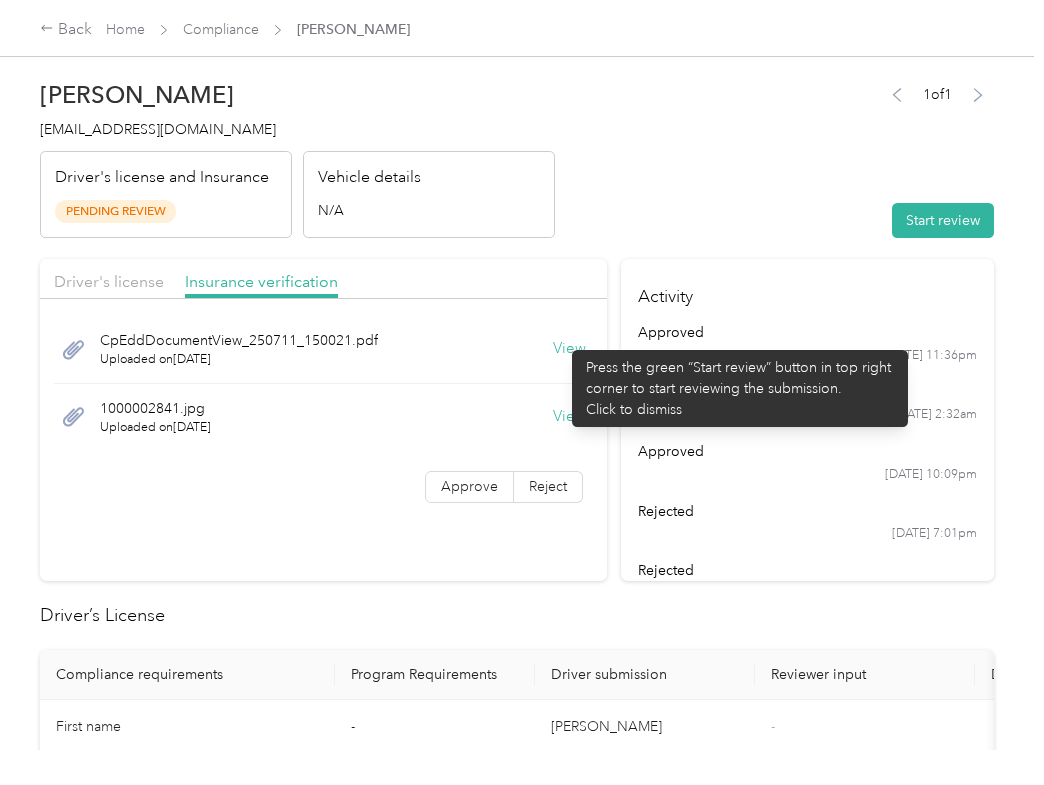 click on "View" at bounding box center (569, 349) 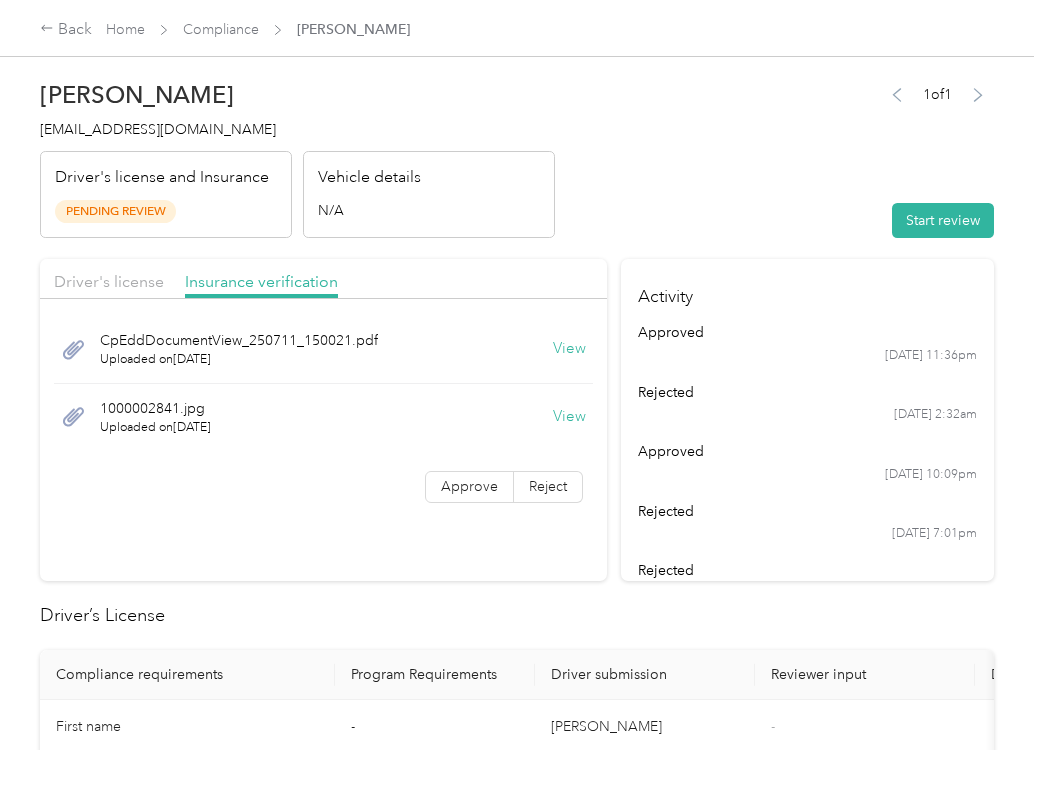 click on "View" at bounding box center [569, 417] 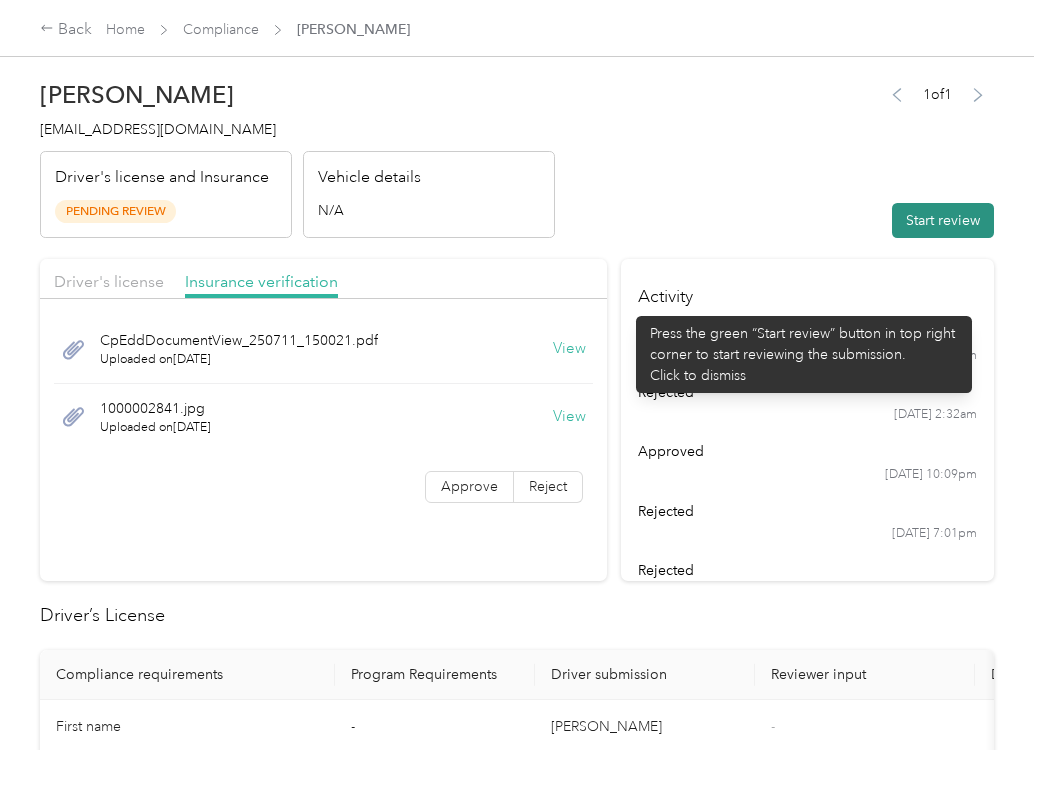 click on "[PERSON_NAME] [PERSON_NAME][EMAIL_ADDRESS][DOMAIN_NAME] Driver's license and Insurance Pending Review Vehicle details N/A 1  of  1 Start review" at bounding box center (517, 154) 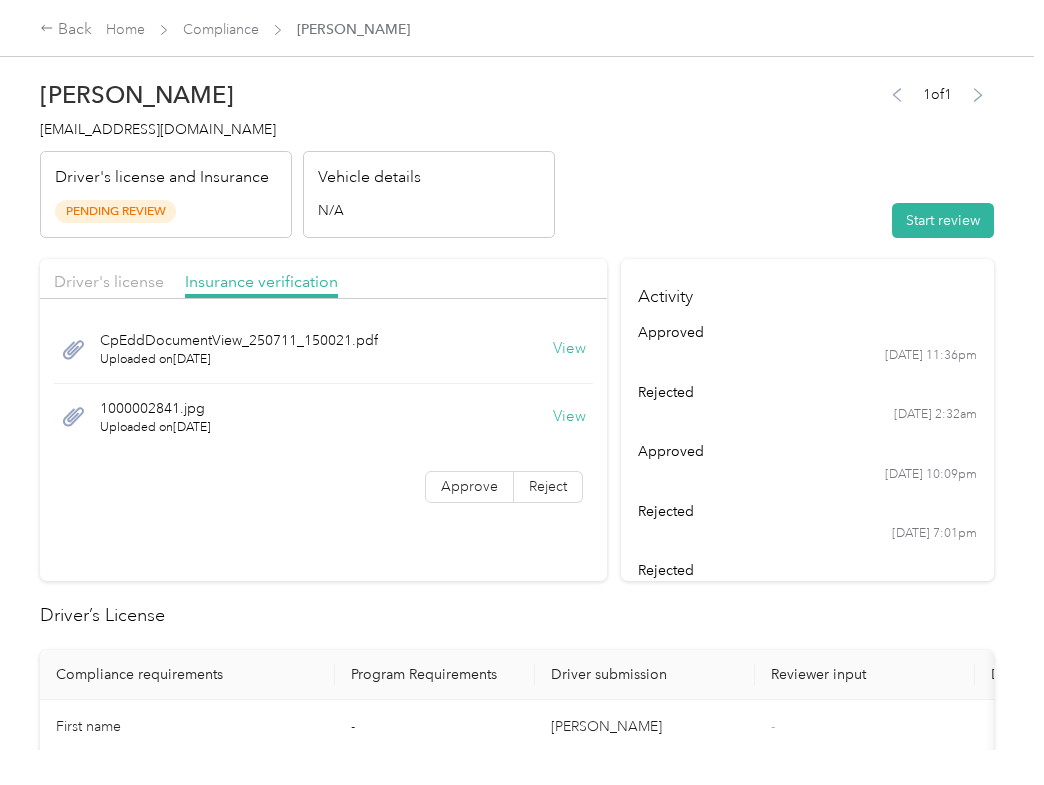 drag, startPoint x: 922, startPoint y: 229, endPoint x: 901, endPoint y: 237, distance: 22.472204 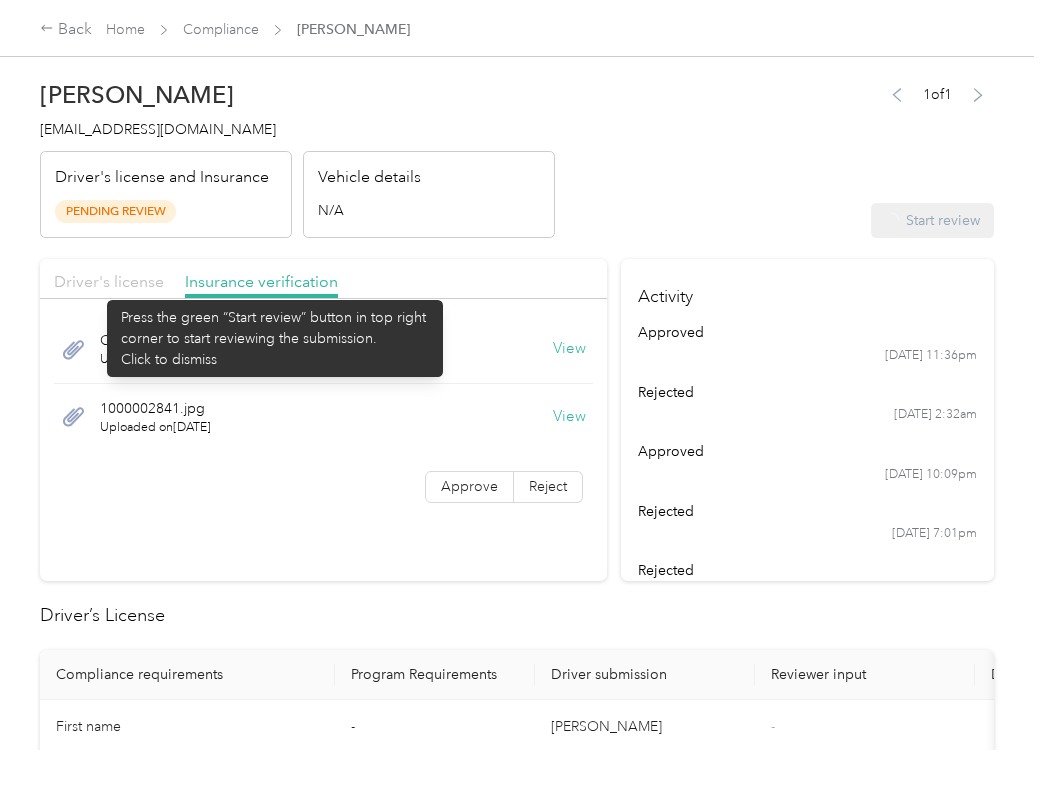 click on "Driver's license" at bounding box center (109, 281) 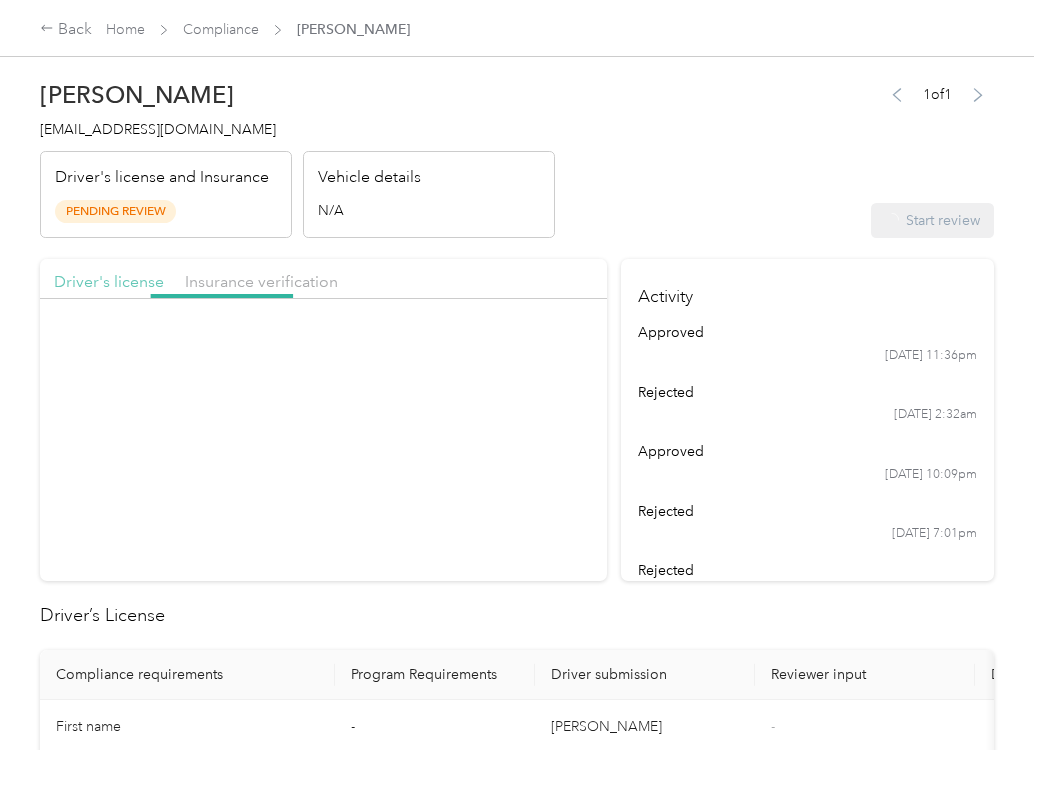 click on "Driver's license" at bounding box center [109, 281] 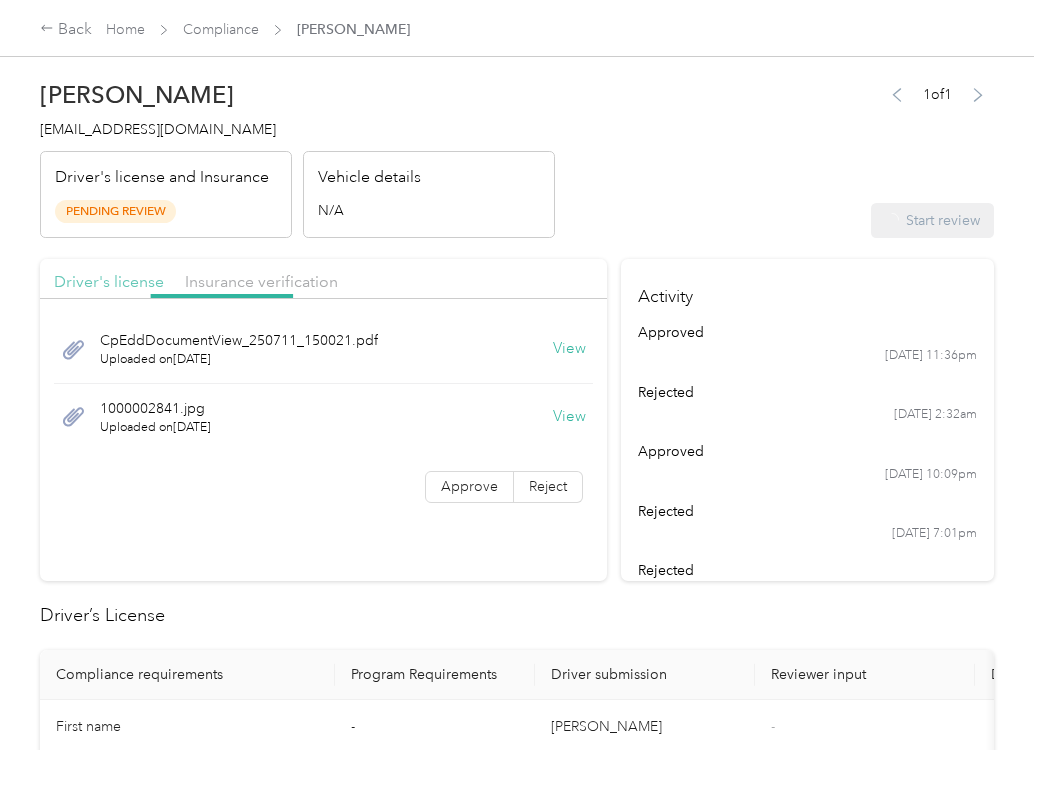 click on "Driver's license" at bounding box center (109, 281) 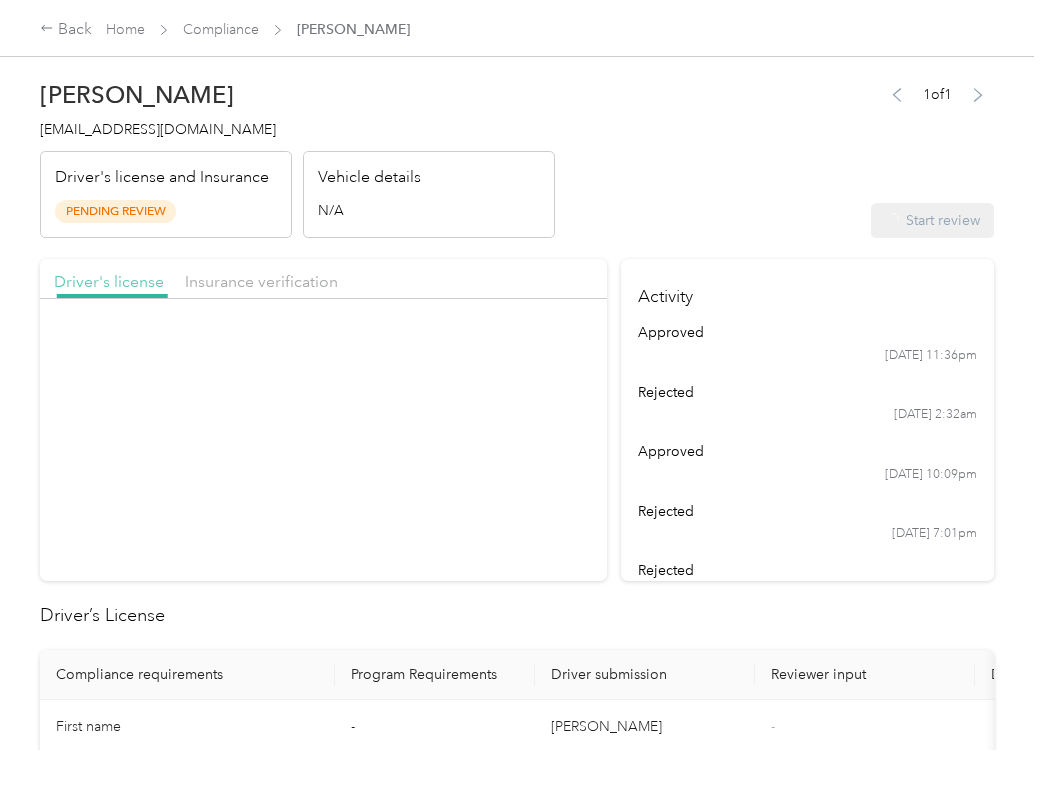 click on "Driver's license" at bounding box center (109, 281) 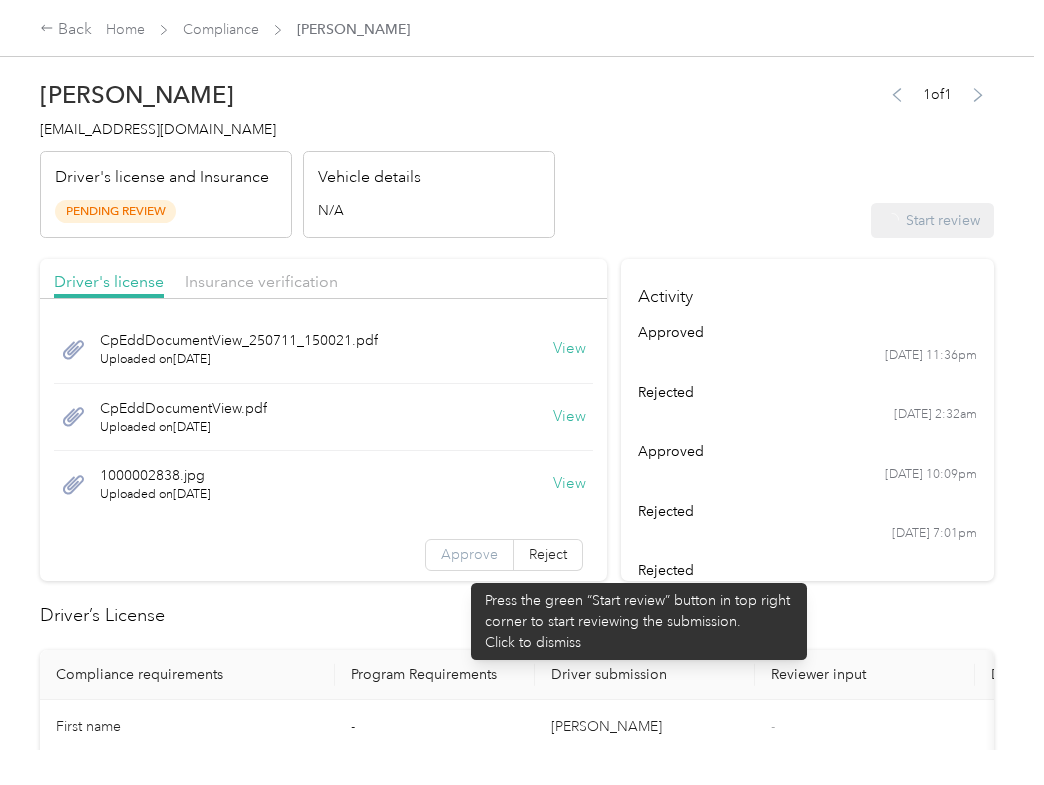 drag, startPoint x: 461, startPoint y: 574, endPoint x: 446, endPoint y: 572, distance: 15.132746 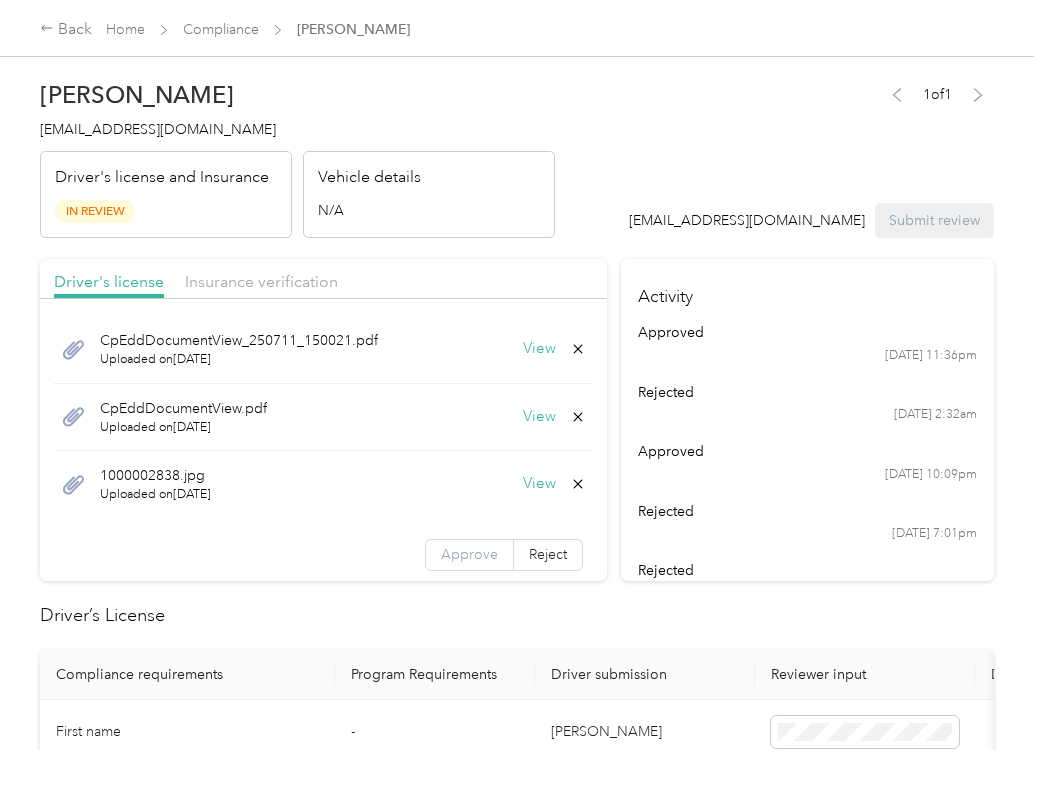 click on "Approve" at bounding box center [469, 555] 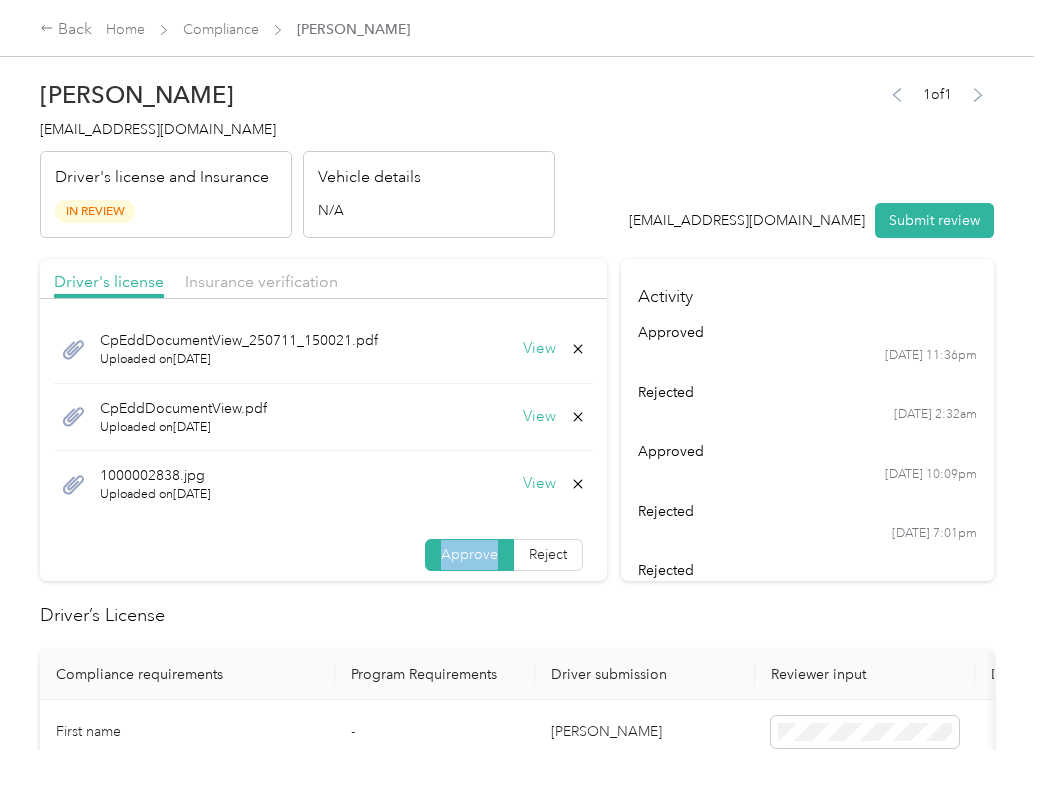 click on "Approve" at bounding box center (469, 555) 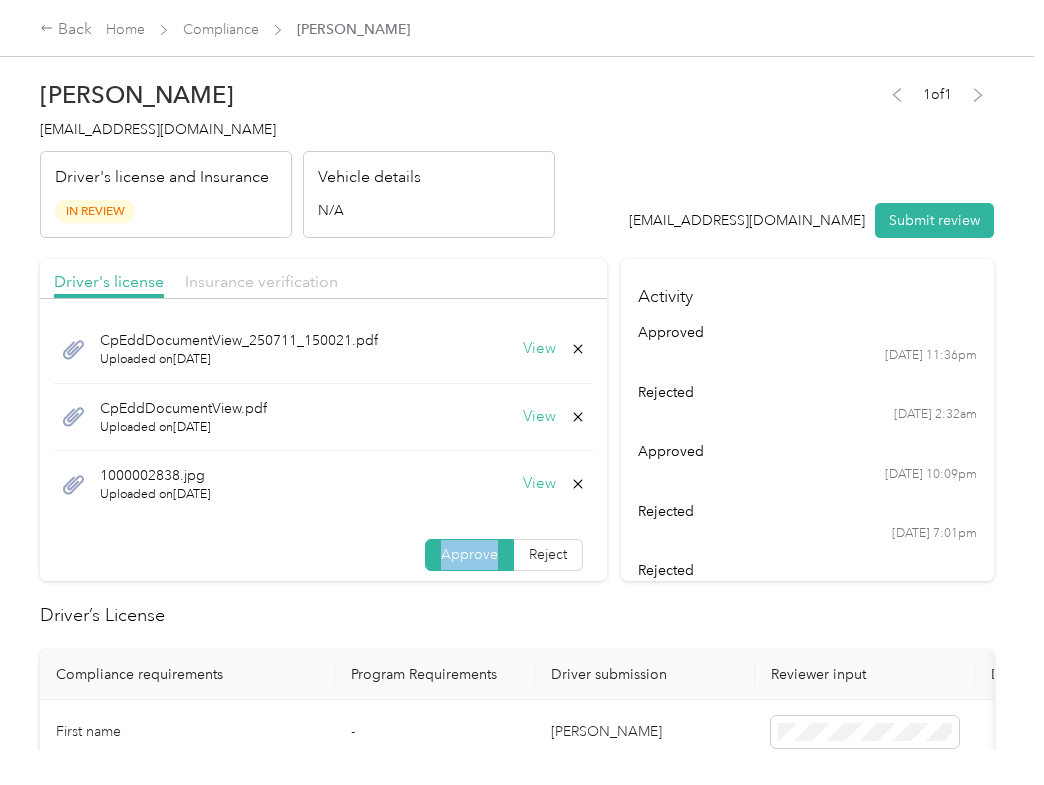 click on "Insurance verification" at bounding box center (261, 281) 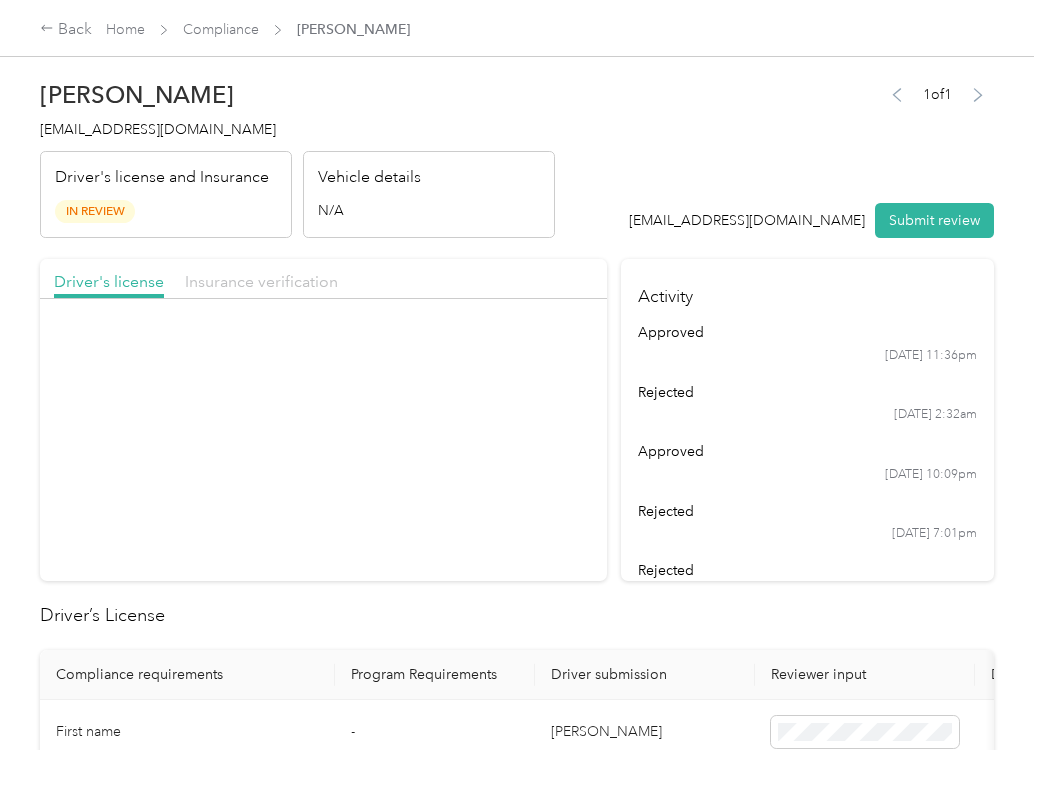 click on "Insurance verification" at bounding box center [261, 281] 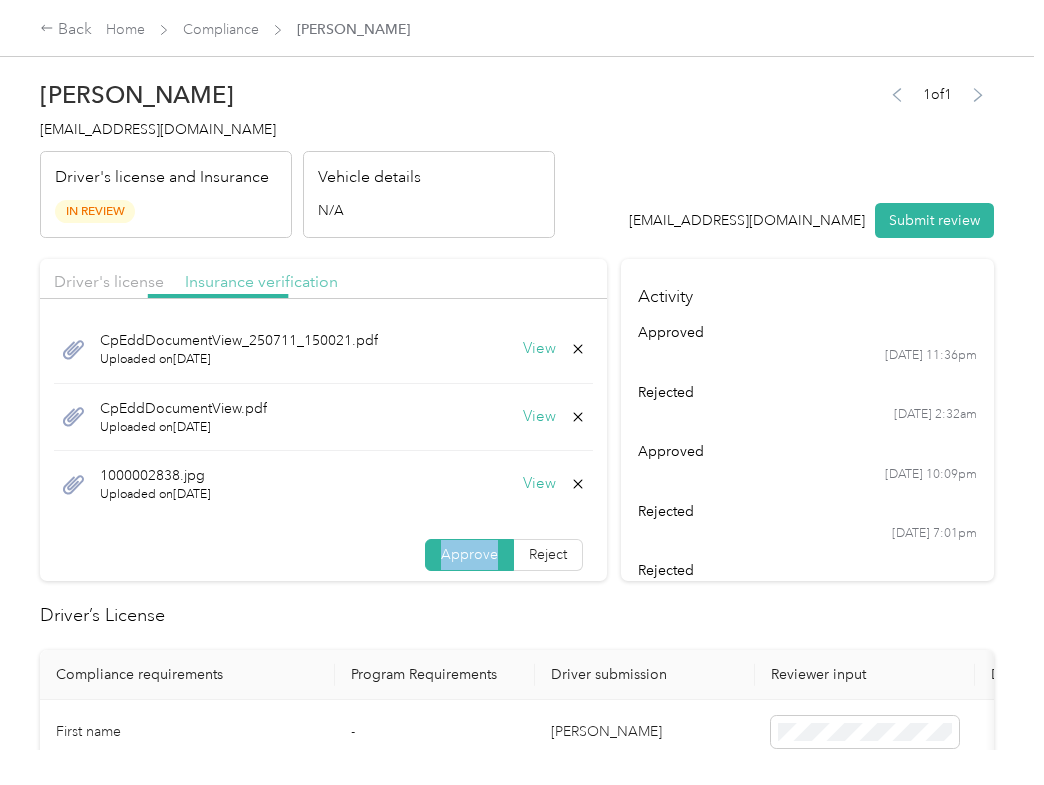 click on "Insurance verification" at bounding box center (261, 281) 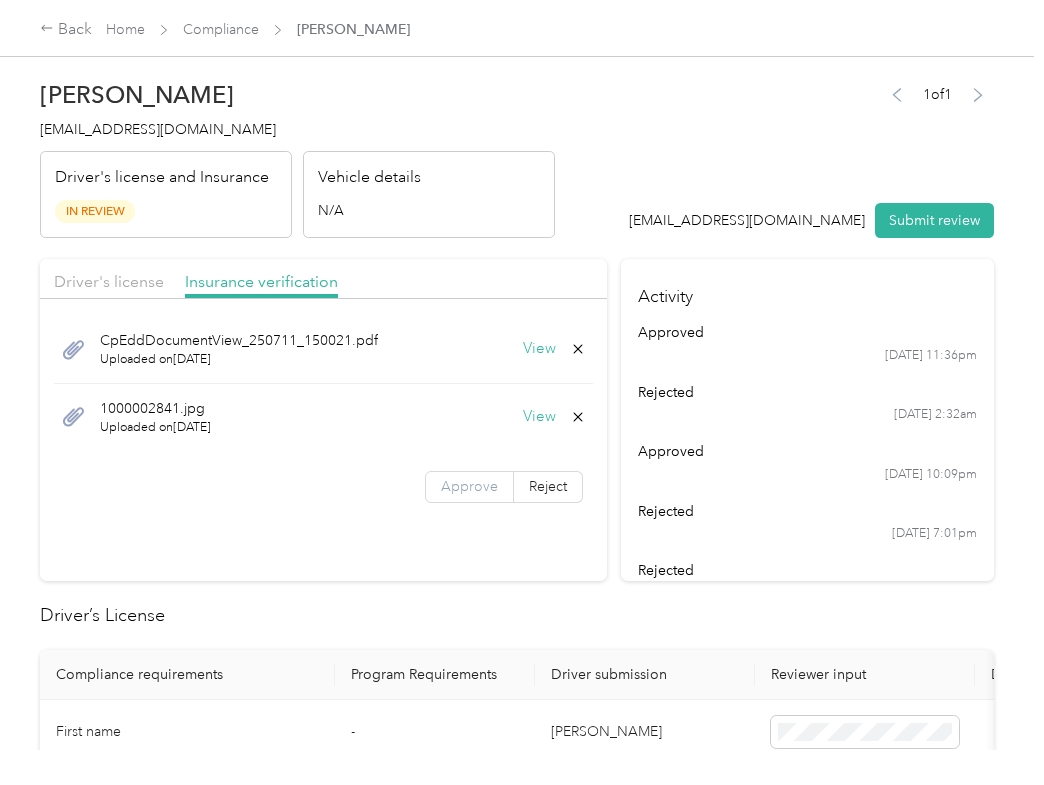 drag, startPoint x: 412, startPoint y: 486, endPoint x: 425, endPoint y: 486, distance: 13 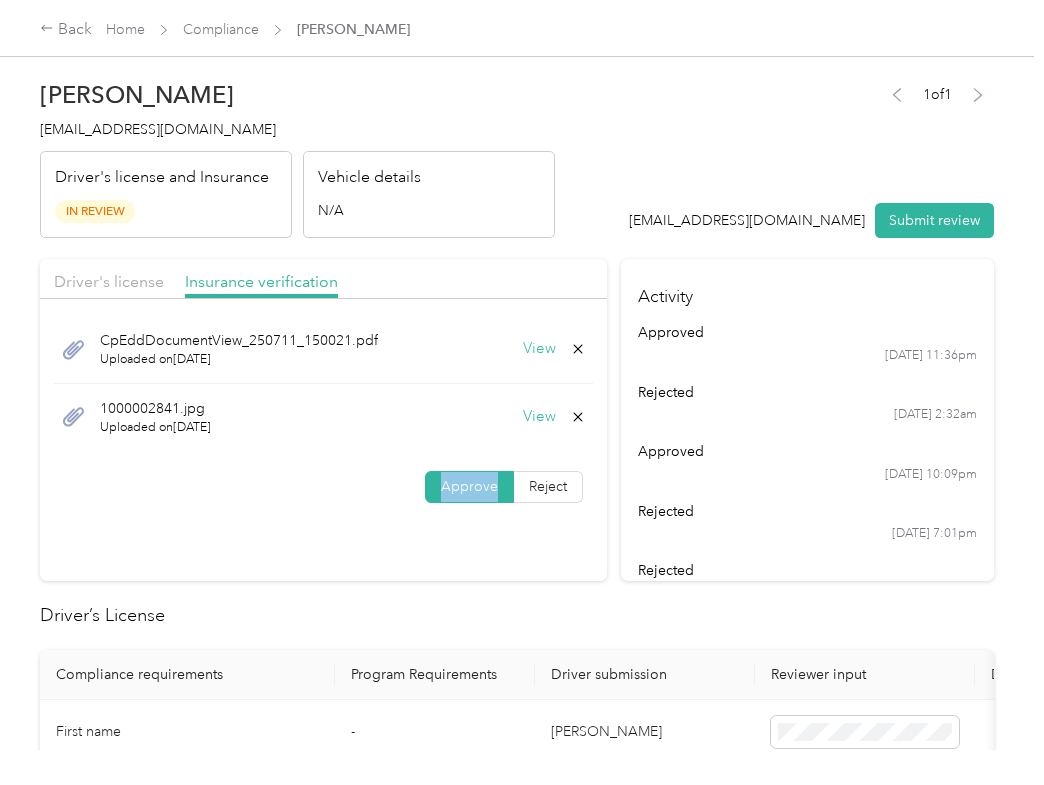 click on "Approve" at bounding box center [469, 486] 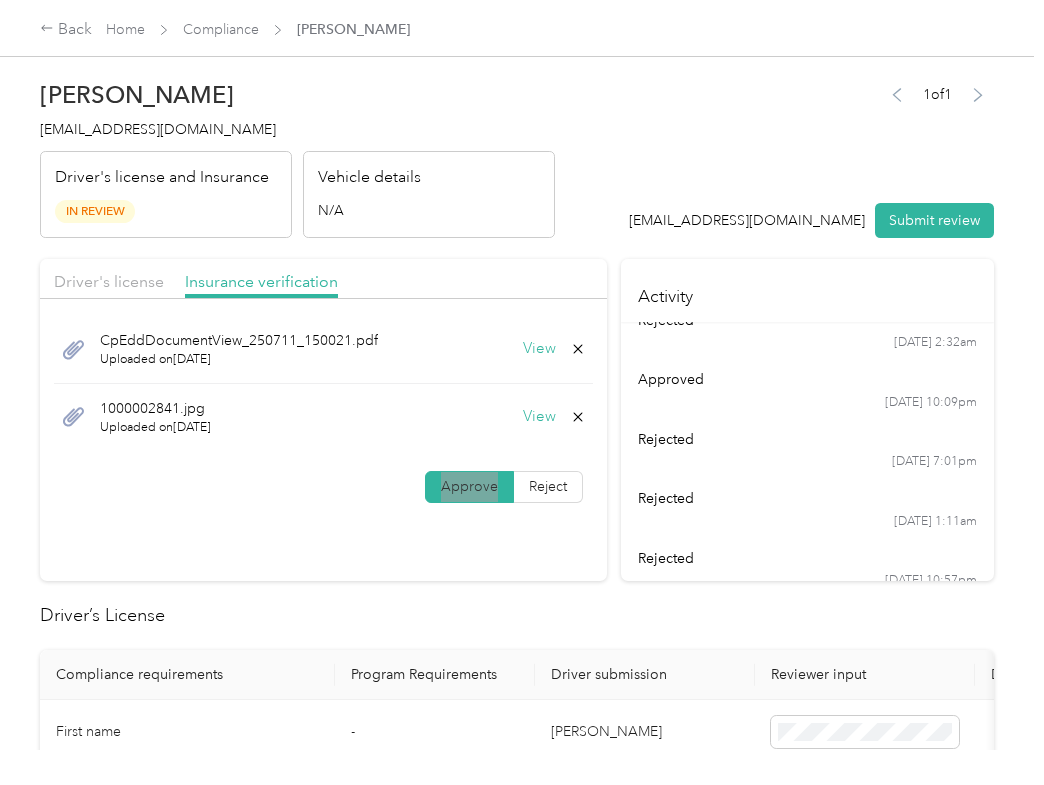 scroll, scrollTop: 104, scrollLeft: 0, axis: vertical 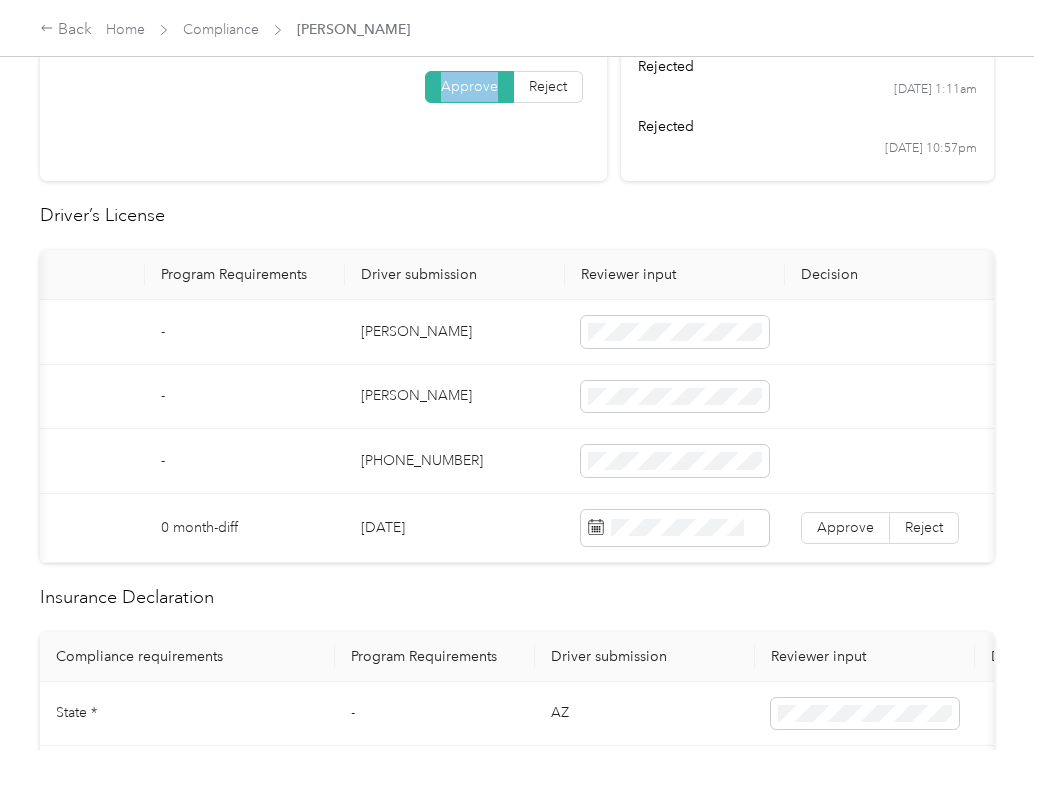 click on "[DATE]" at bounding box center [455, 528] 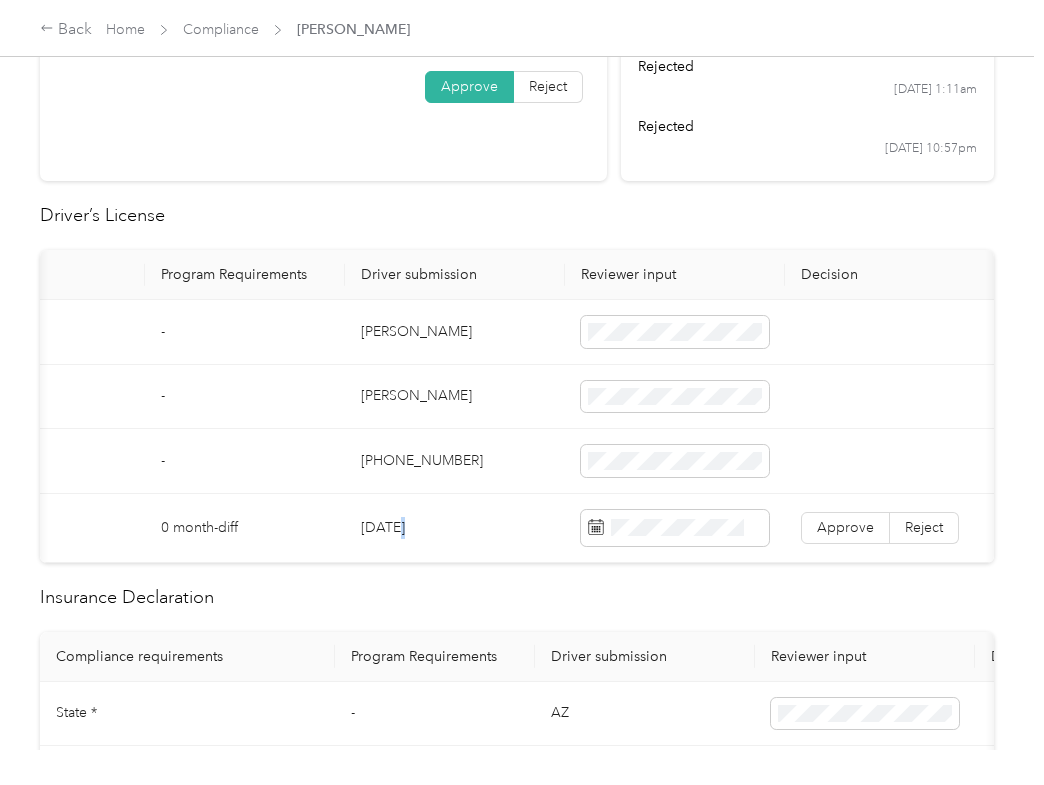 click on "[DATE]" at bounding box center [455, 528] 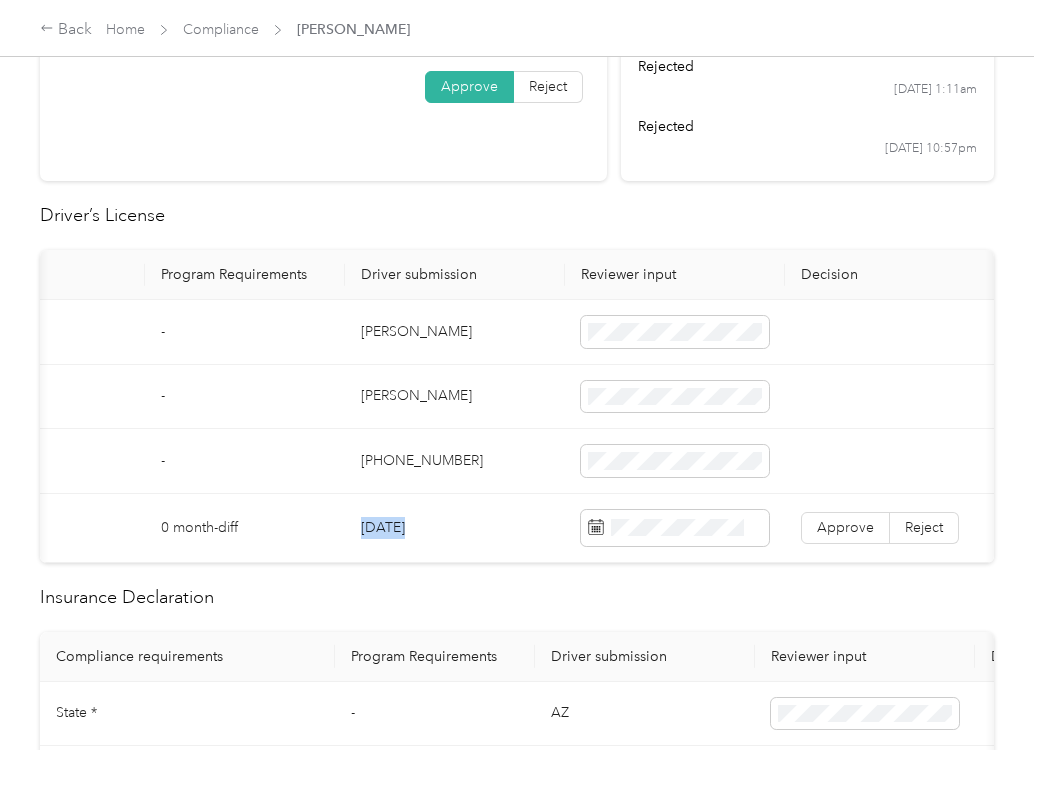 copy on "[DATE]" 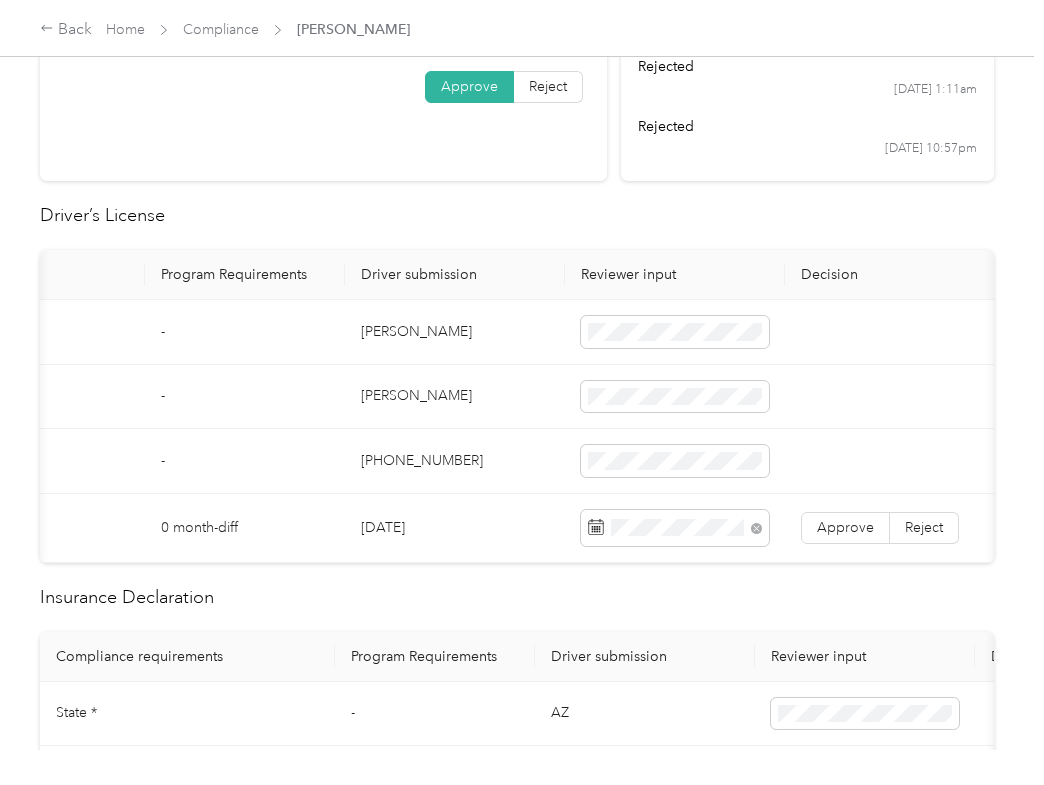 drag, startPoint x: 502, startPoint y: 209, endPoint x: 549, endPoint y: 305, distance: 106.887794 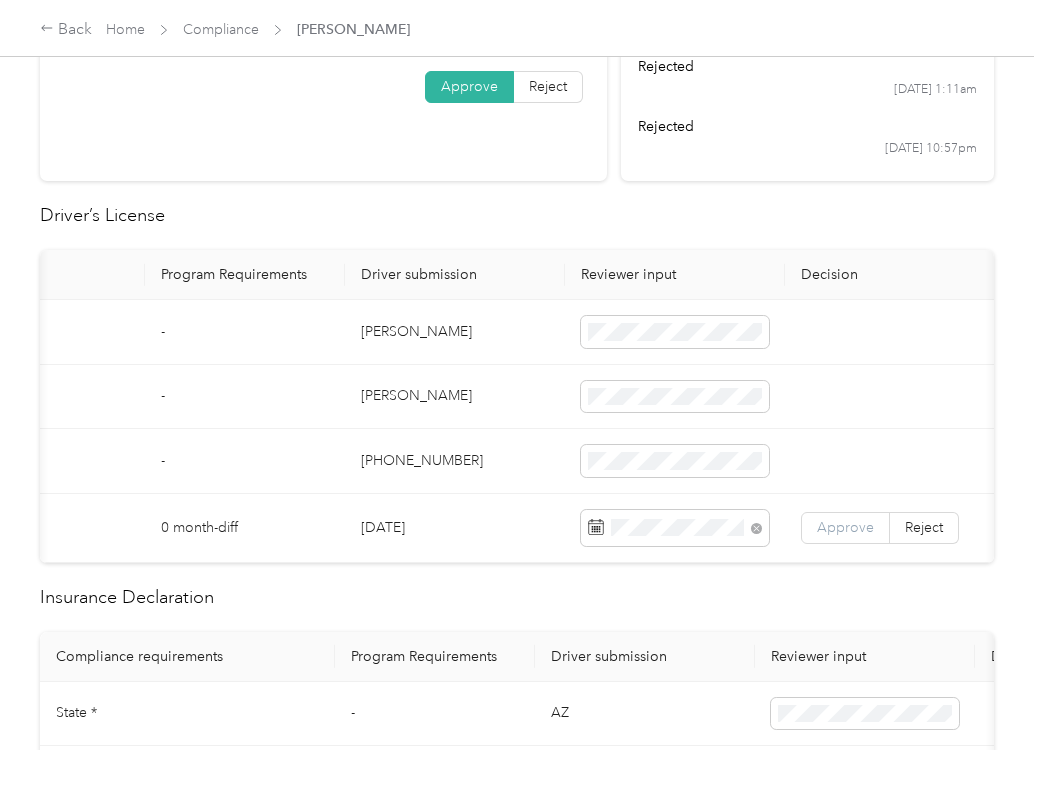 click on "Approve" at bounding box center (845, 527) 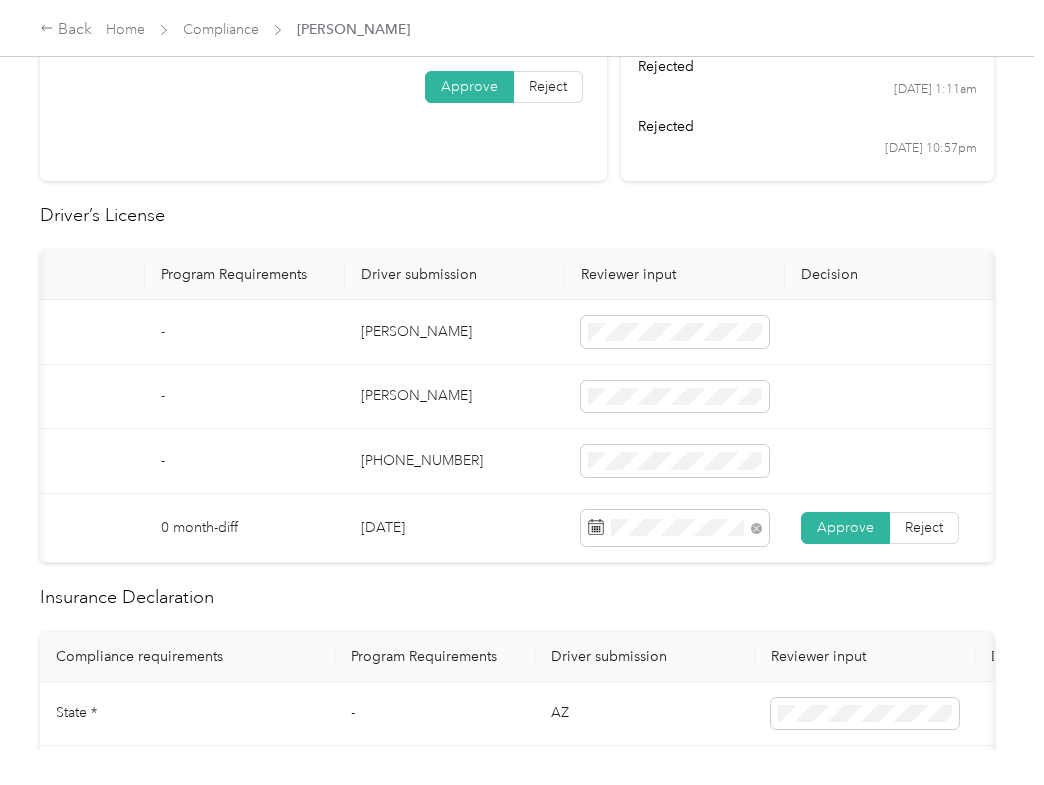 scroll, scrollTop: 666, scrollLeft: 0, axis: vertical 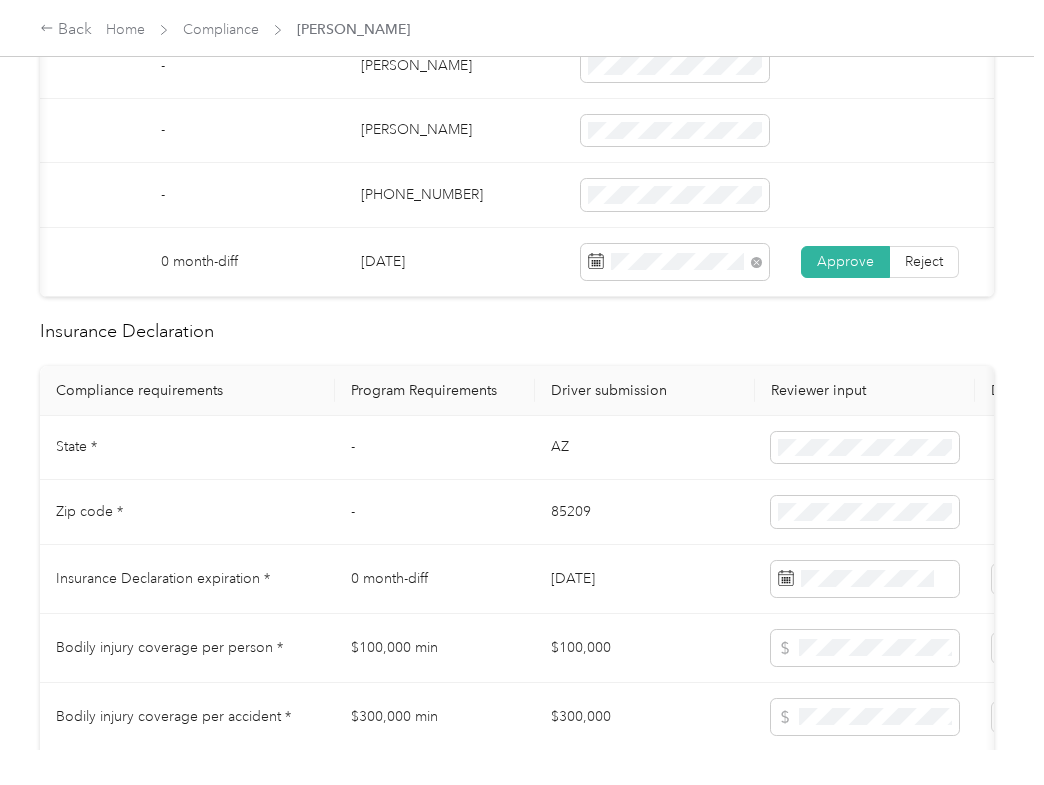 click on "AZ" at bounding box center (645, 448) 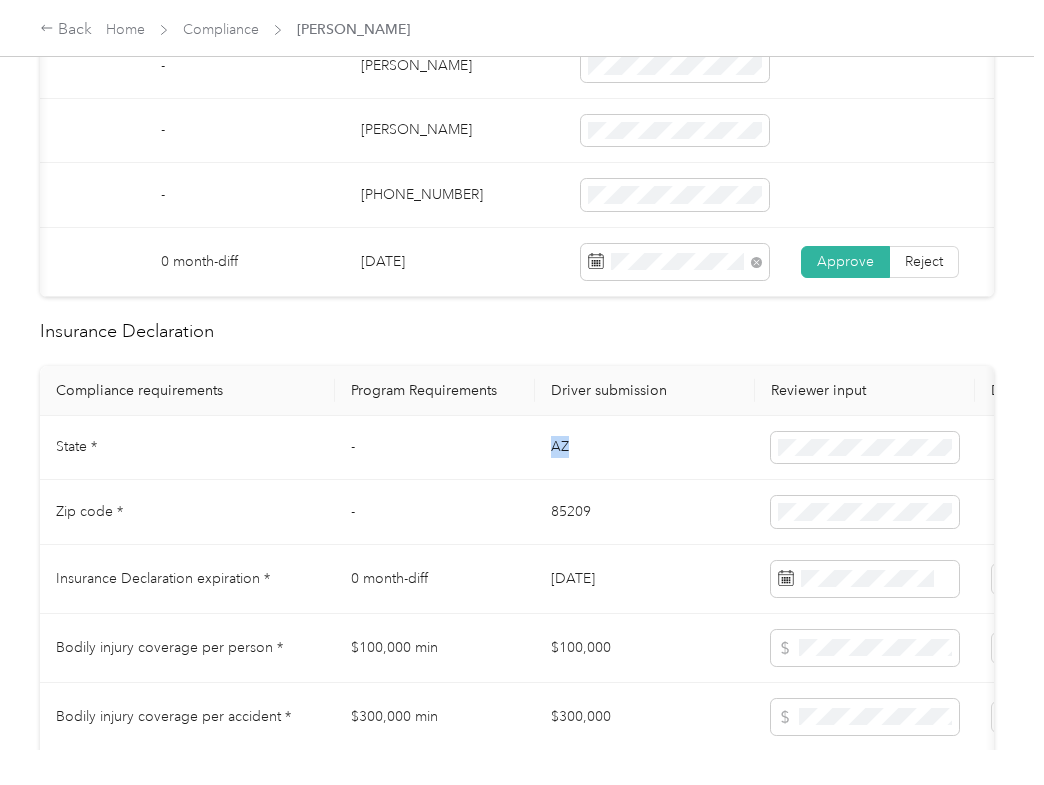 click on "AZ" at bounding box center (645, 448) 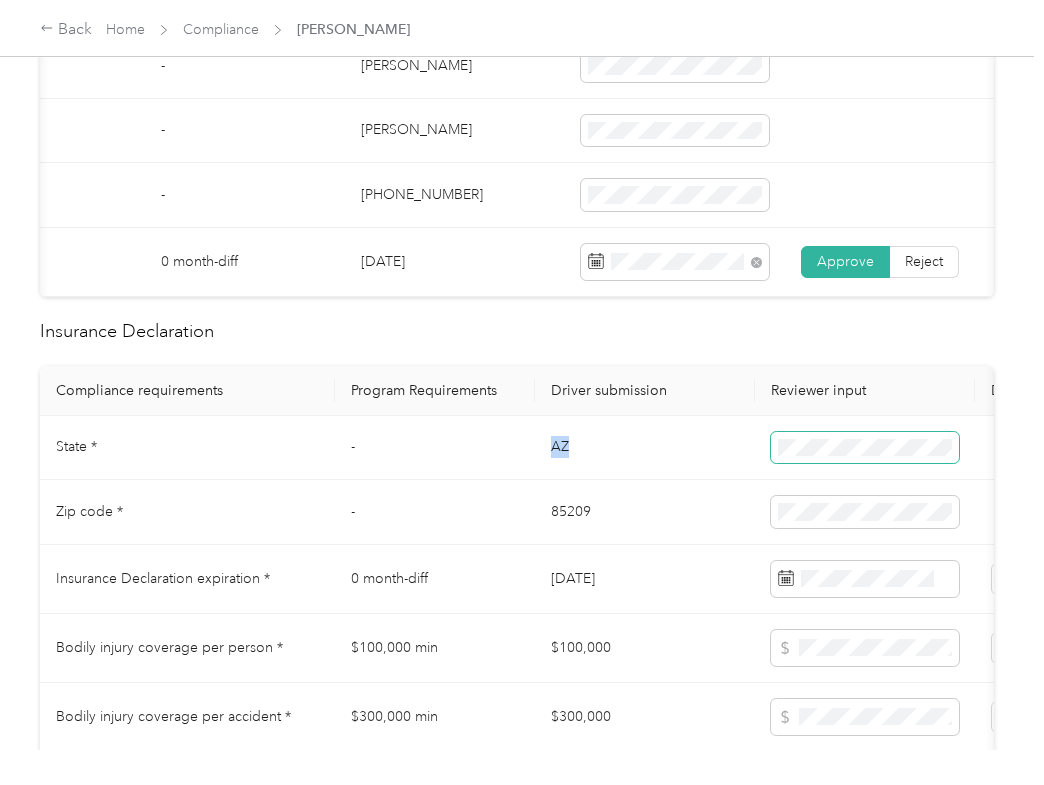 copy on "AZ" 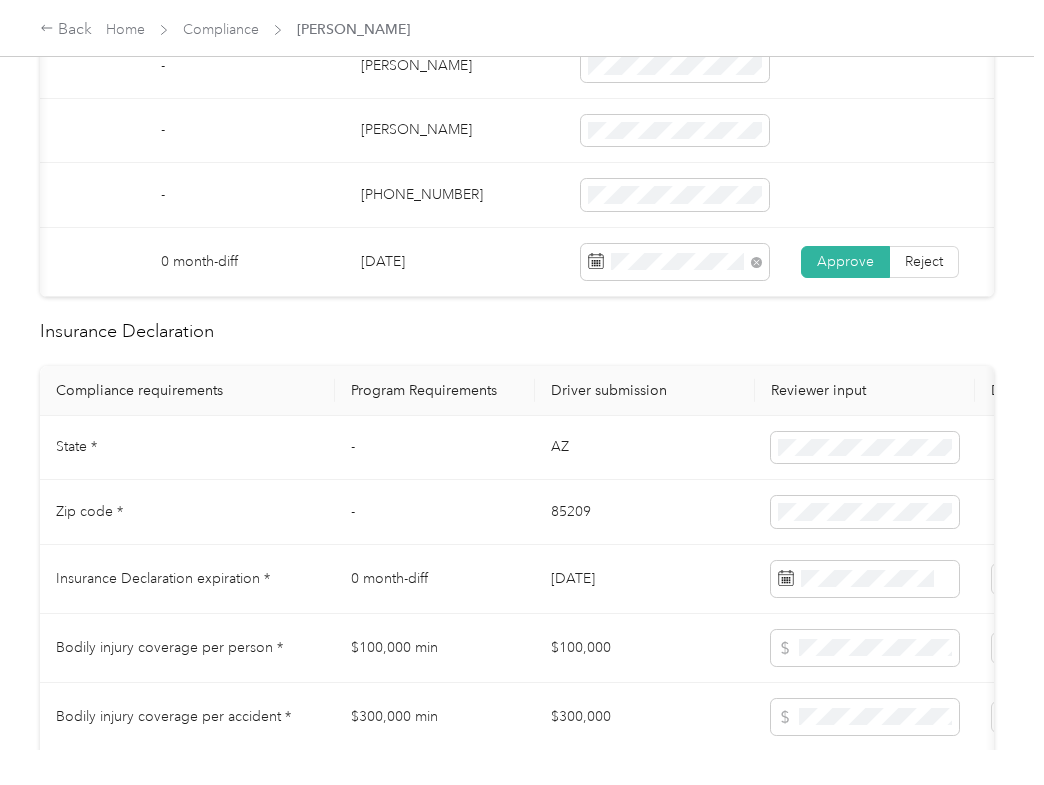 click on "85209" at bounding box center (645, 512) 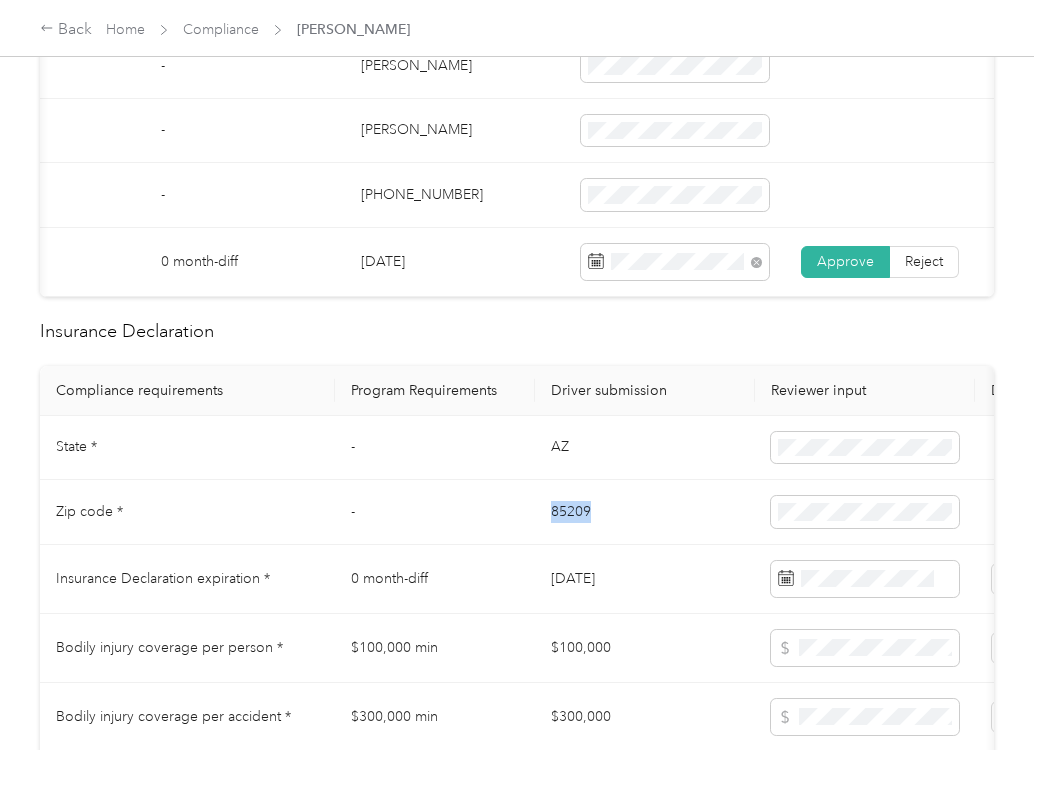 click on "85209" at bounding box center [645, 512] 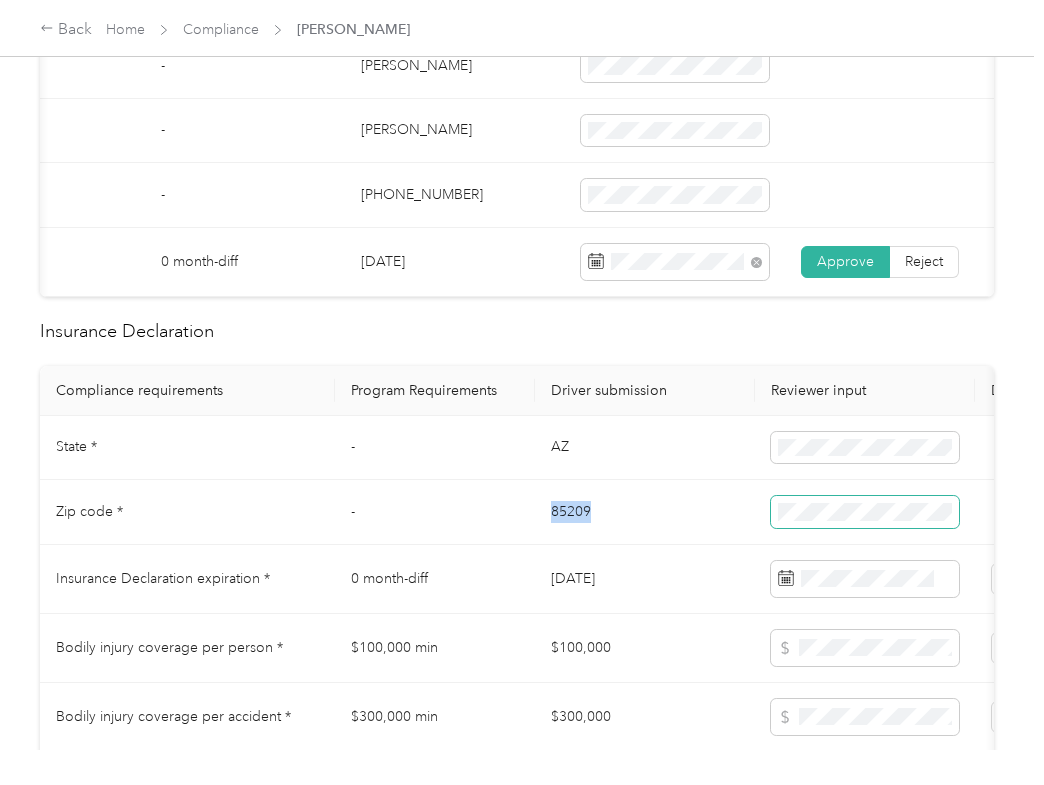 copy on "85209" 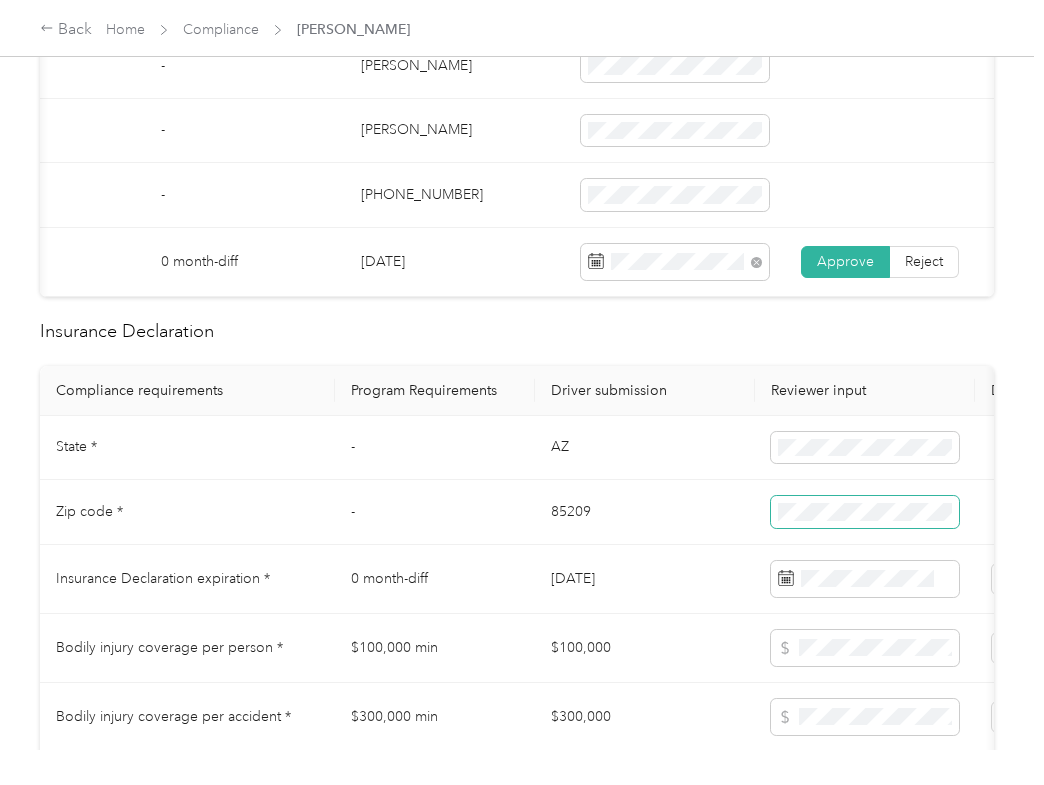scroll, scrollTop: 1733, scrollLeft: 0, axis: vertical 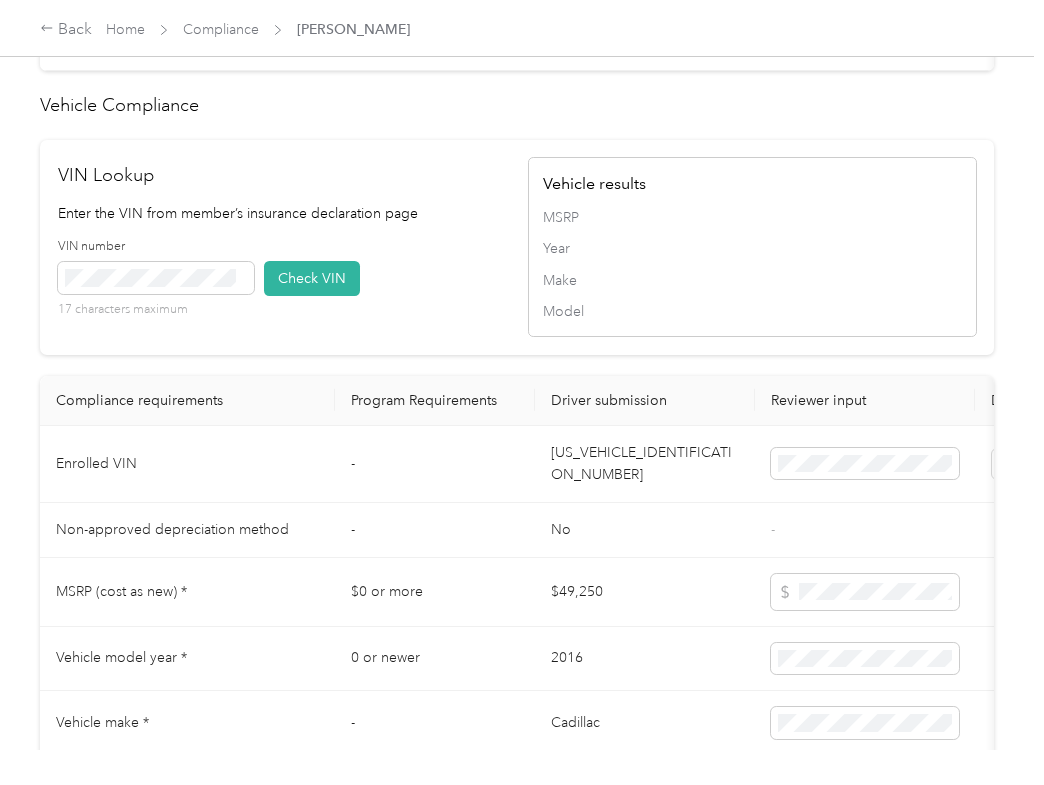 click on "[US_VEHICLE_IDENTIFICATION_NUMBER]" at bounding box center [645, 464] 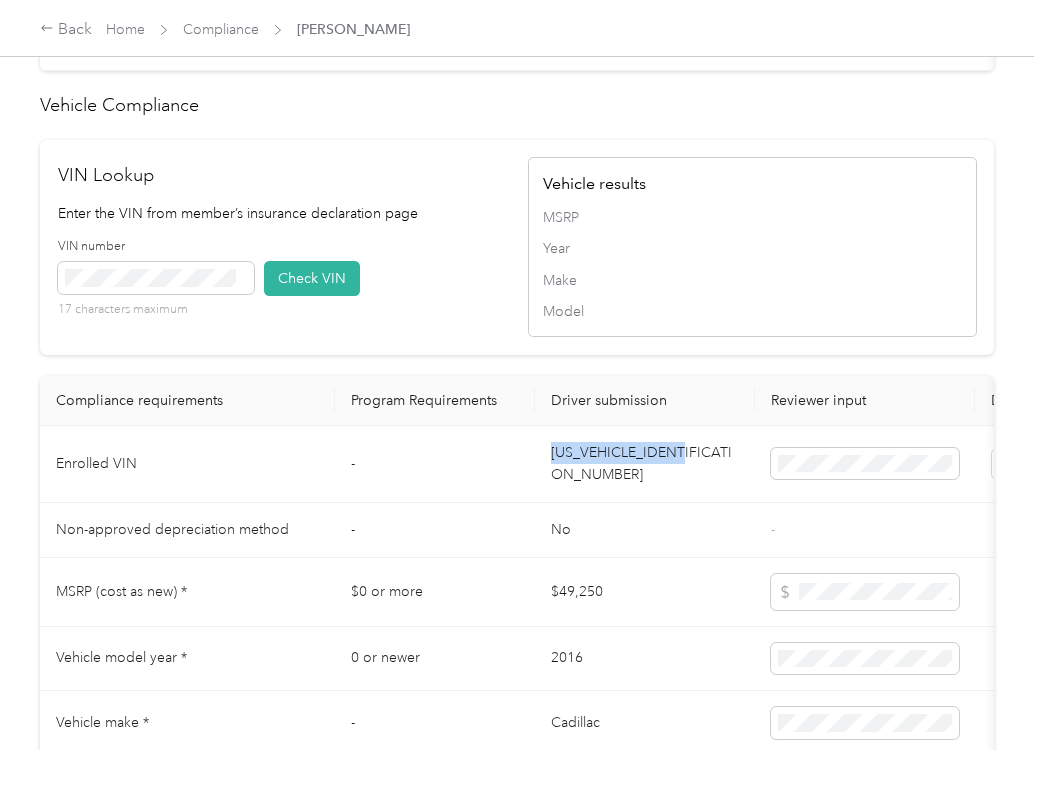 click on "[US_VEHICLE_IDENTIFICATION_NUMBER]" at bounding box center [645, 464] 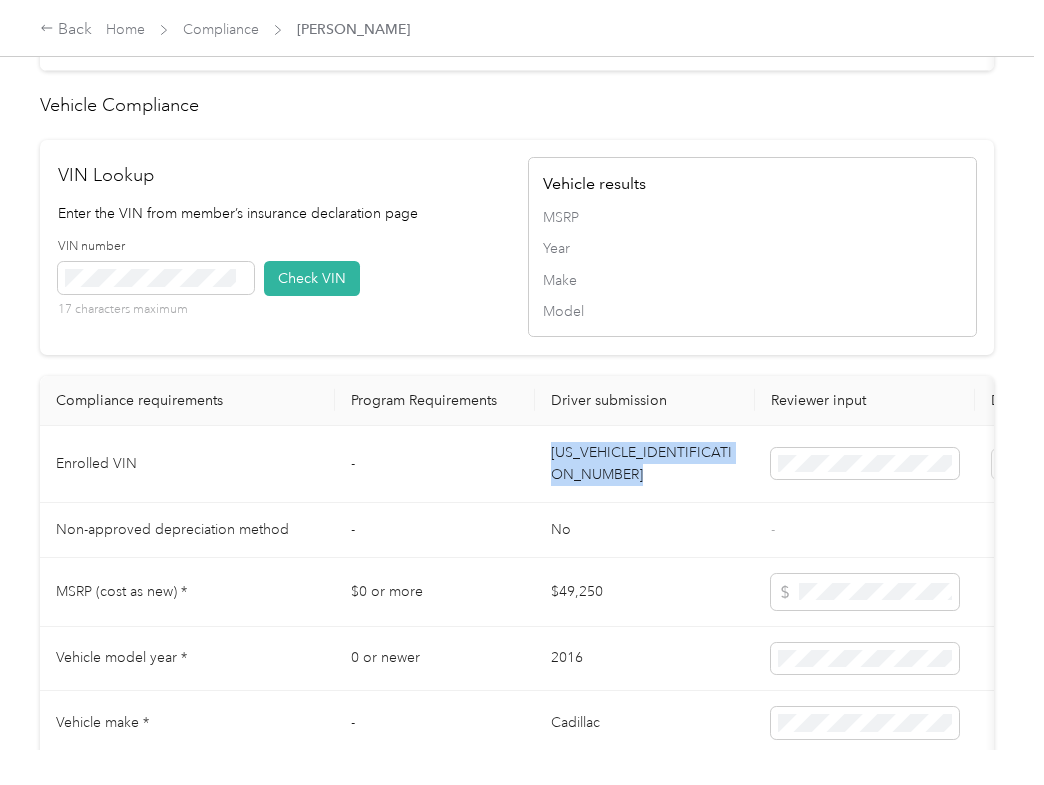 drag, startPoint x: 629, startPoint y: 513, endPoint x: 10, endPoint y: 338, distance: 643.262 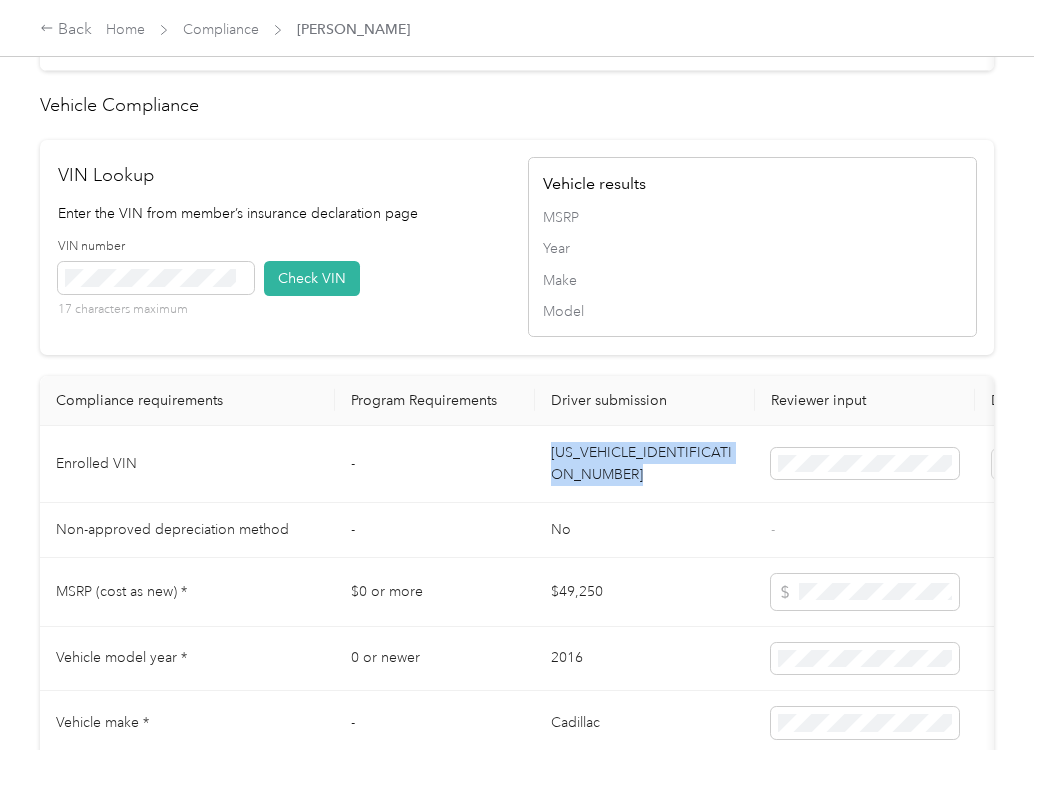 drag, startPoint x: 428, startPoint y: 293, endPoint x: 378, endPoint y: 292, distance: 50.01 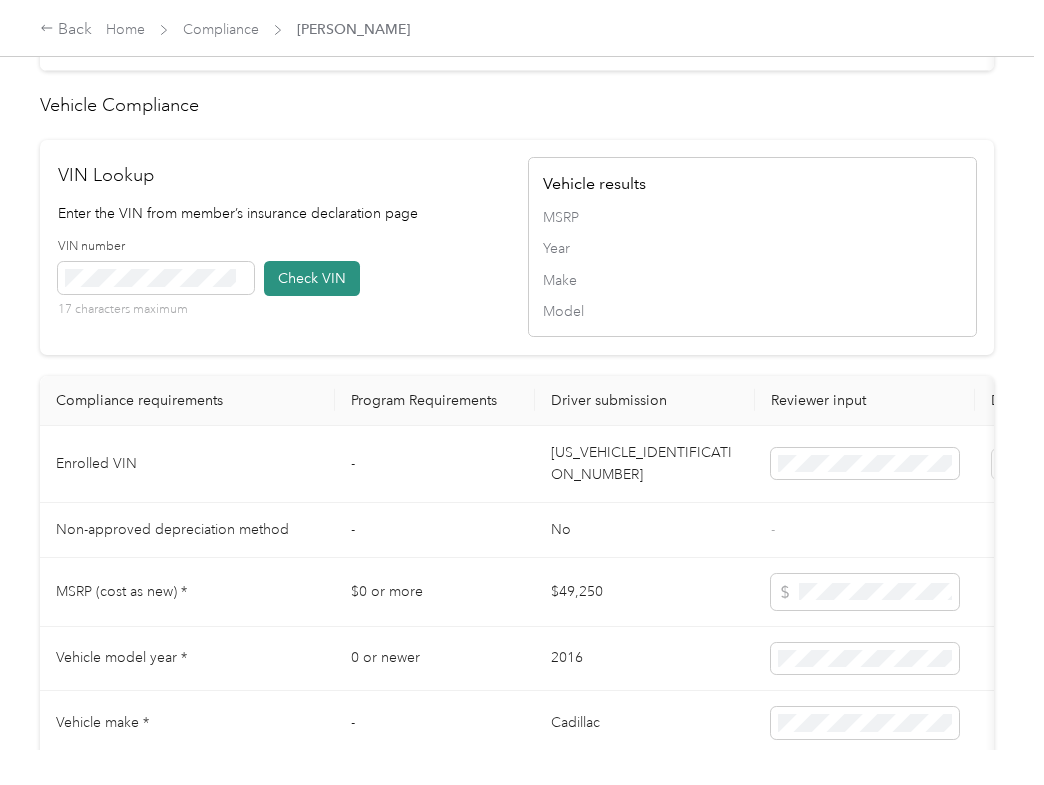 click on "Check VIN" at bounding box center (312, 278) 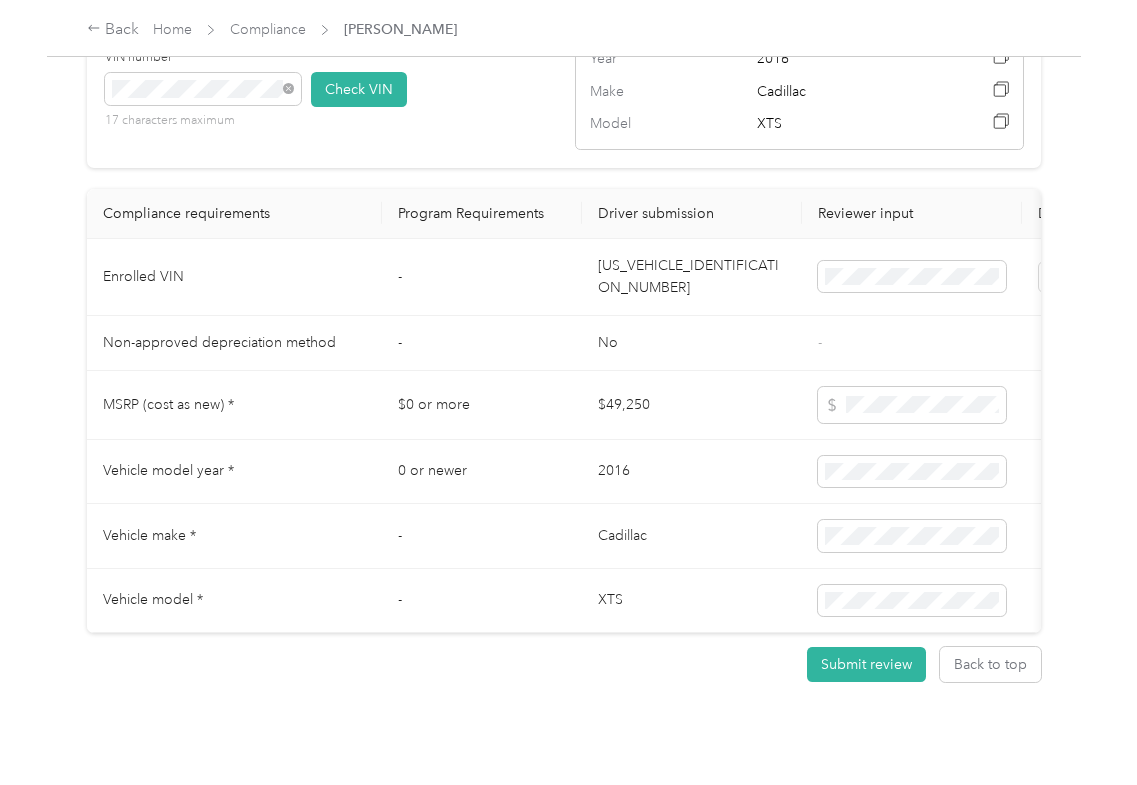 scroll, scrollTop: 2000, scrollLeft: 0, axis: vertical 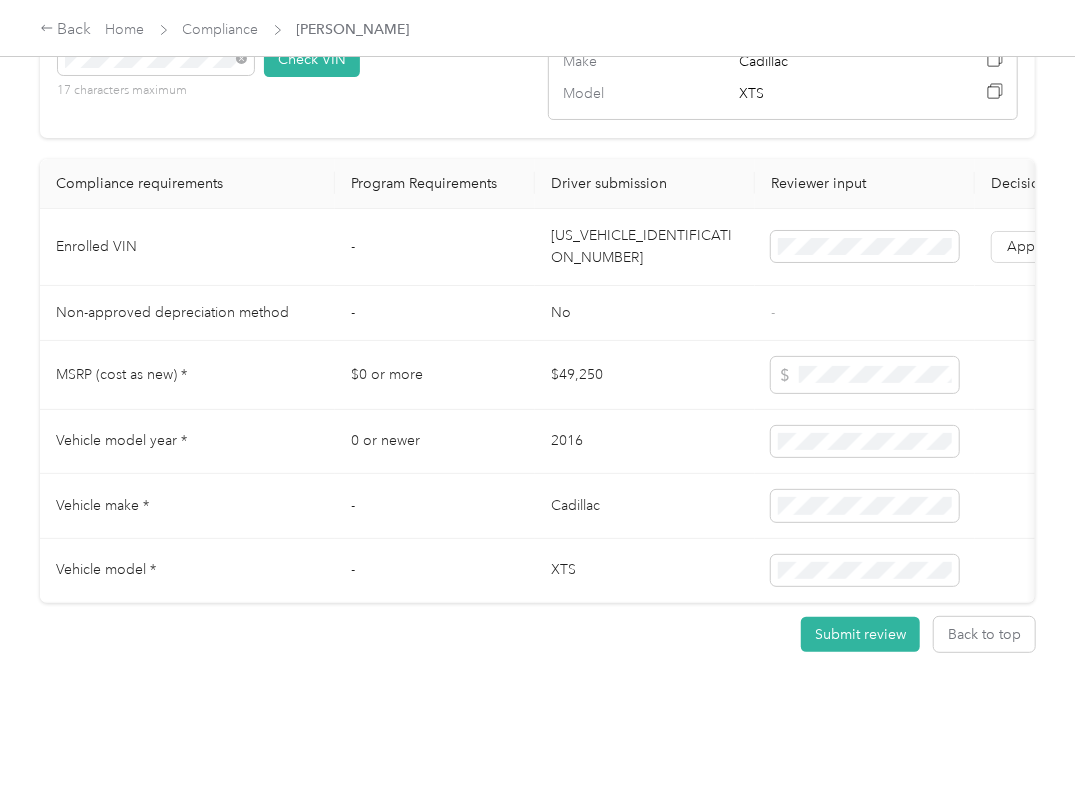 drag, startPoint x: 992, startPoint y: 245, endPoint x: 968, endPoint y: 318, distance: 76.843994 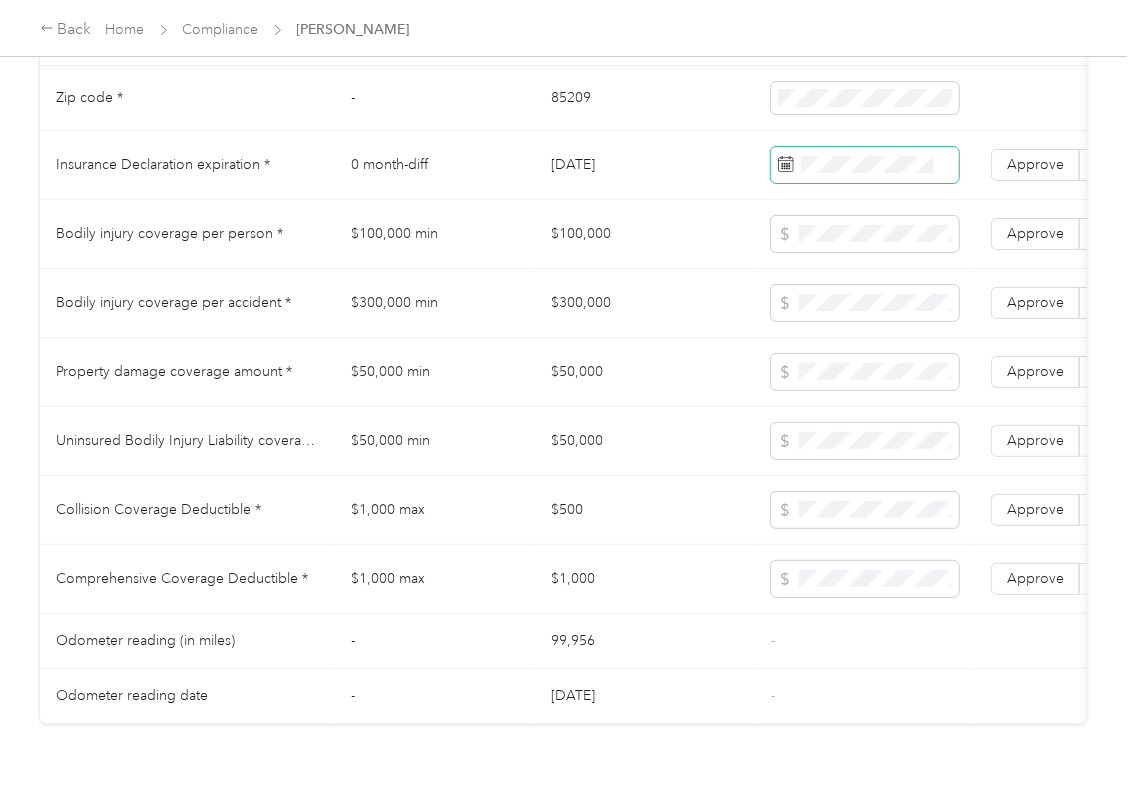 scroll, scrollTop: 1066, scrollLeft: 0, axis: vertical 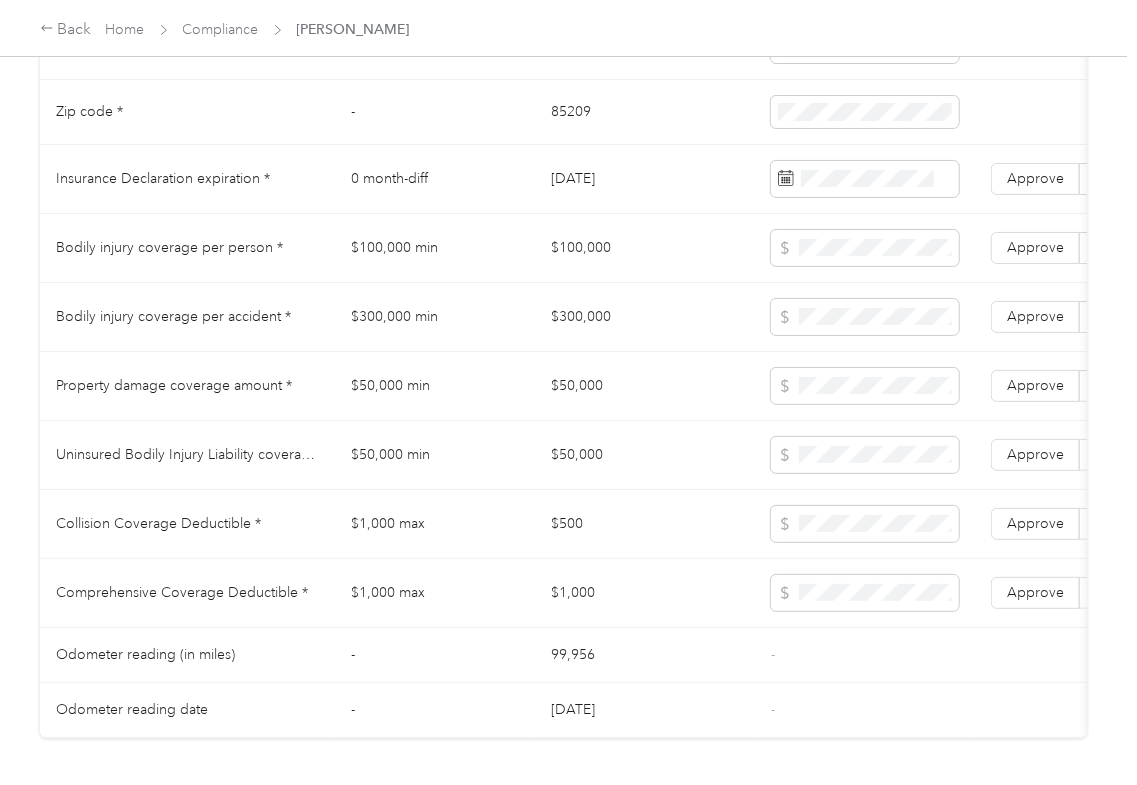click on "$100,000" at bounding box center [645, 248] 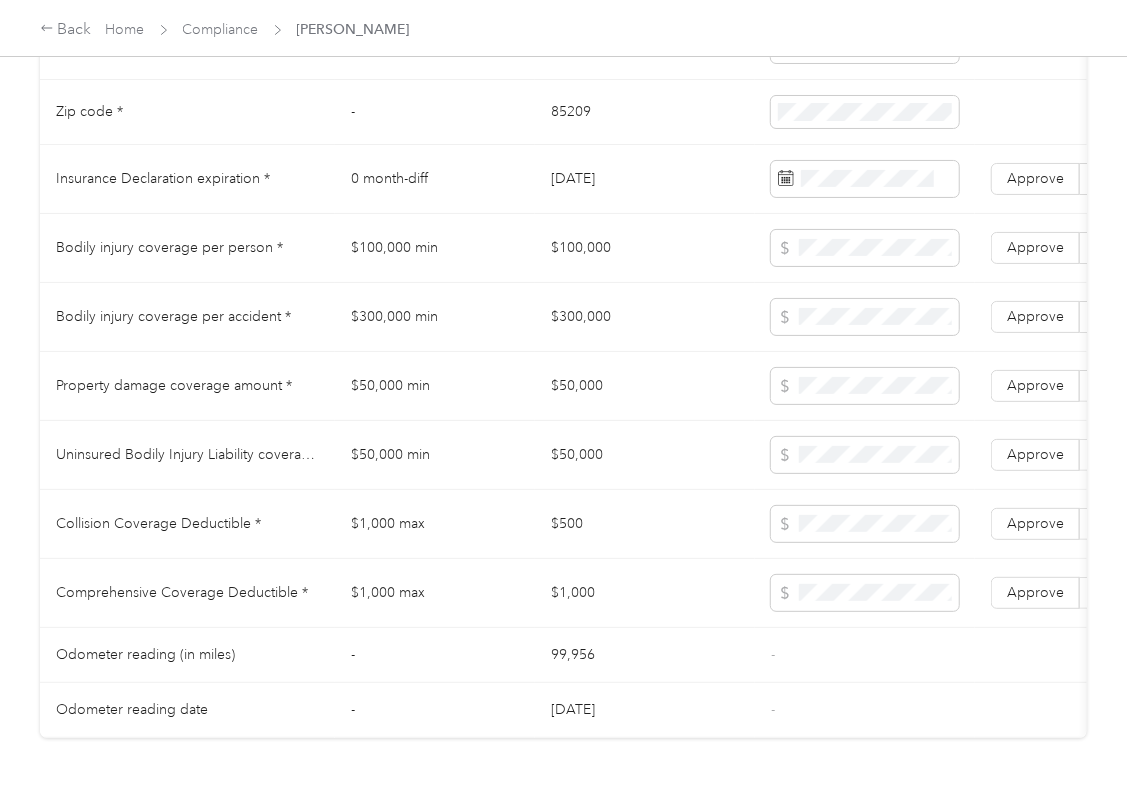 click at bounding box center (857, 269) 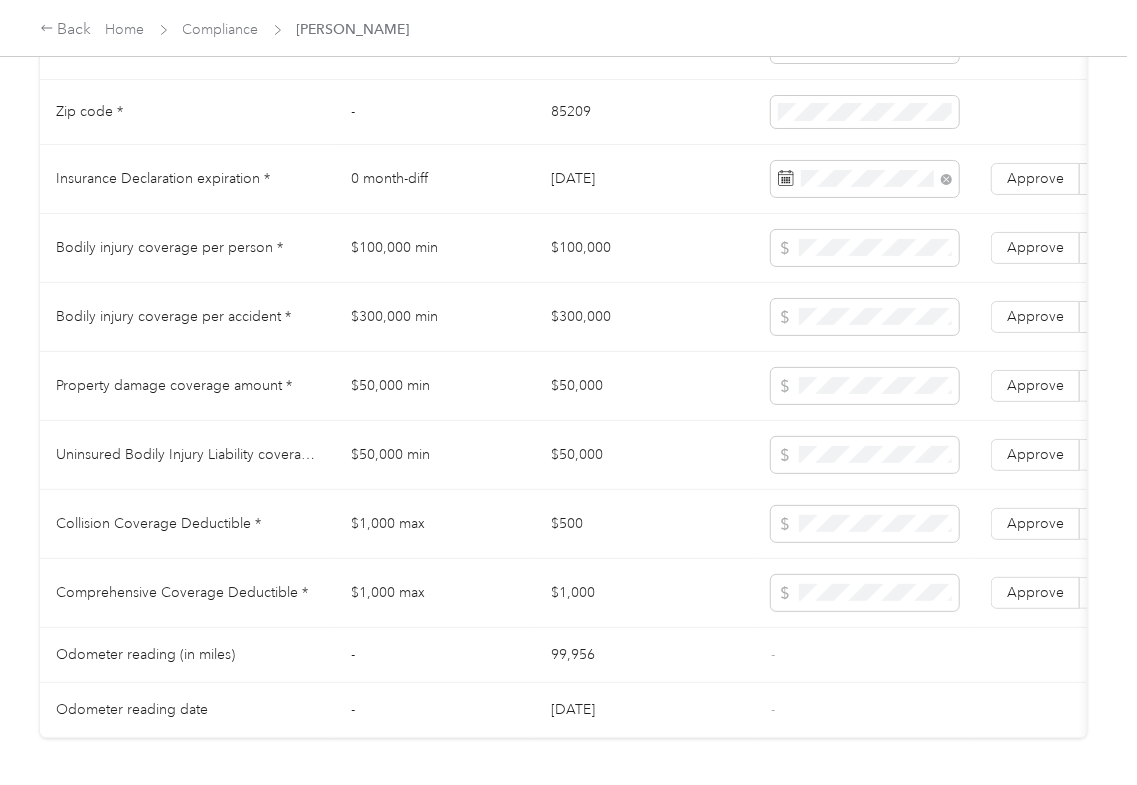 click on "$300,000" at bounding box center [645, 317] 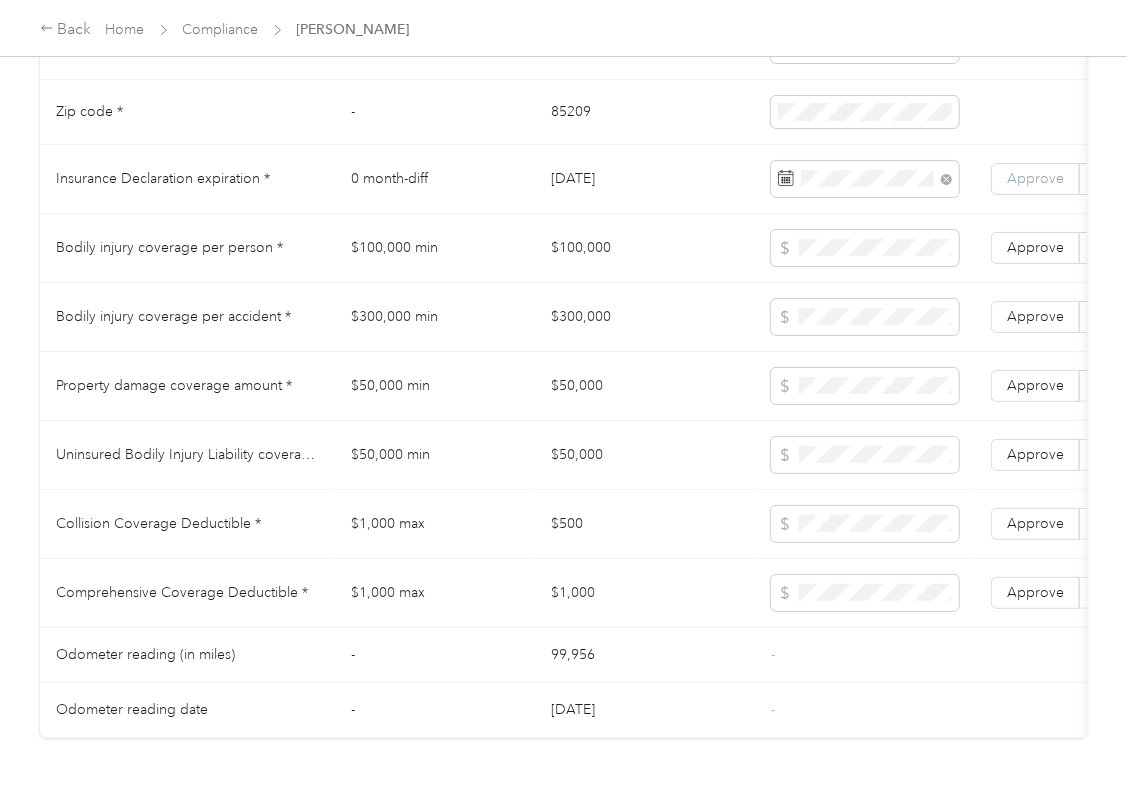 click on "Approve" at bounding box center [1035, 179] 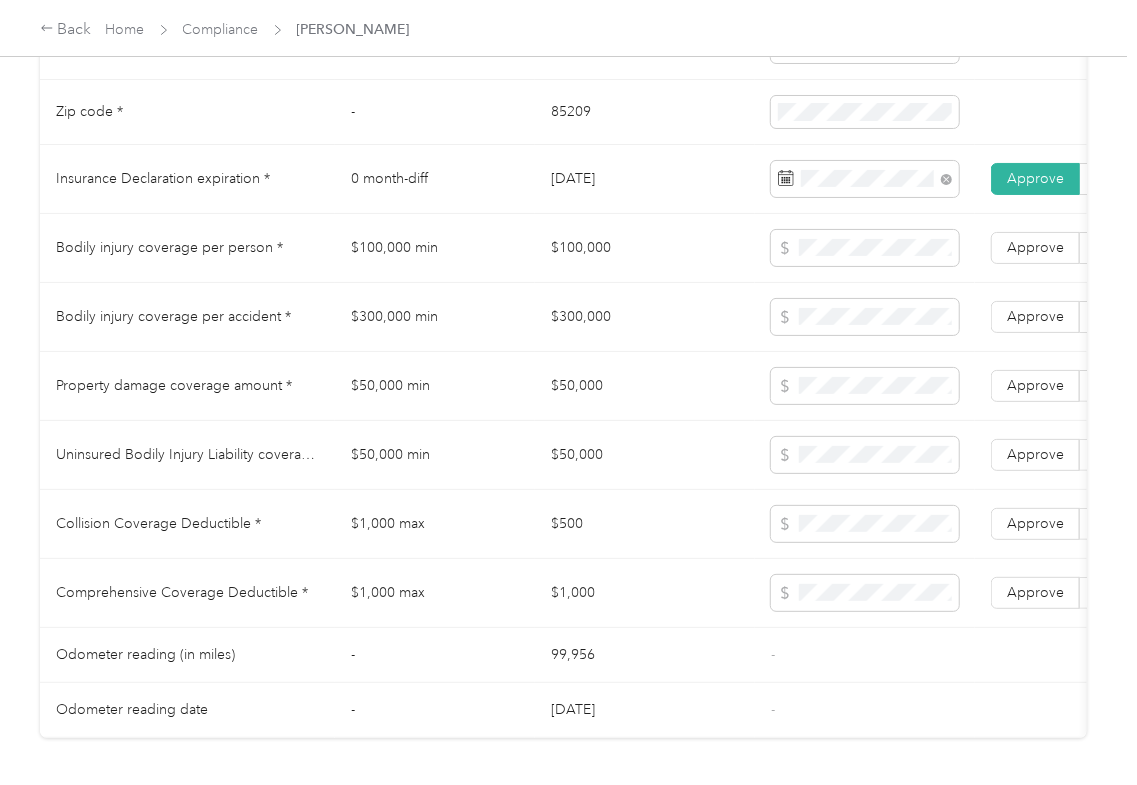 click on "$100,000" at bounding box center [645, 248] 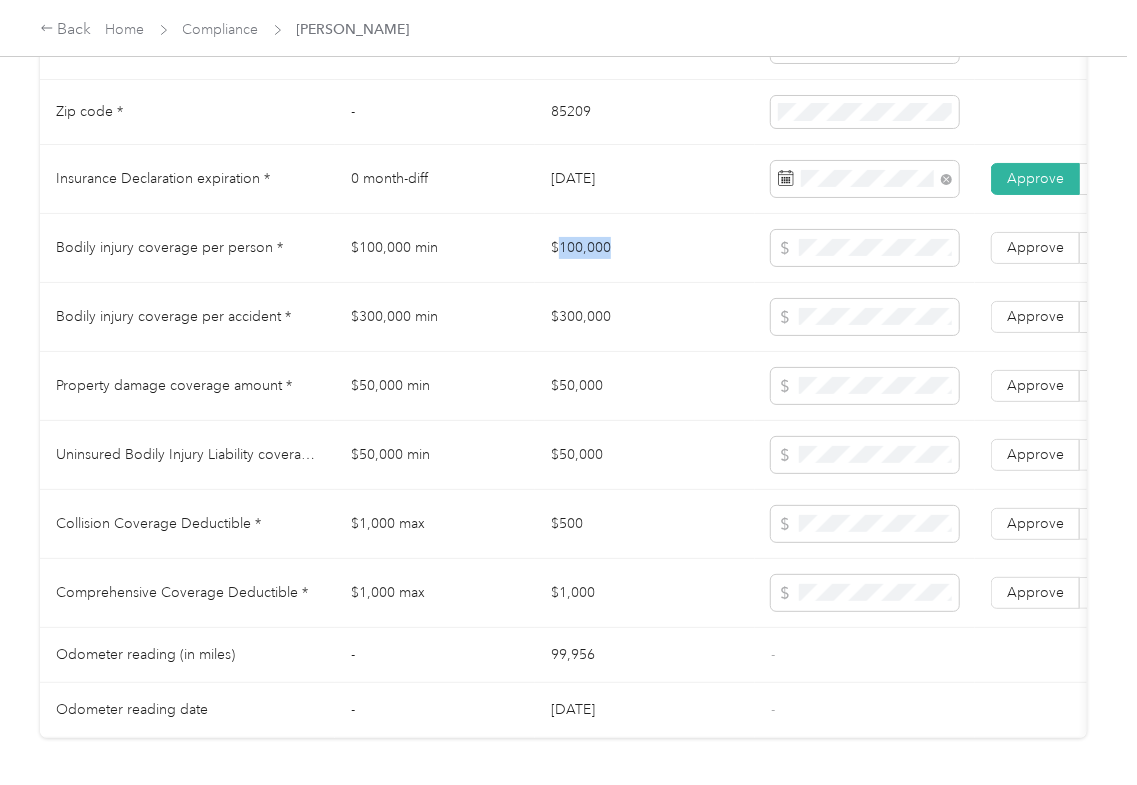 click on "$100,000" at bounding box center (645, 248) 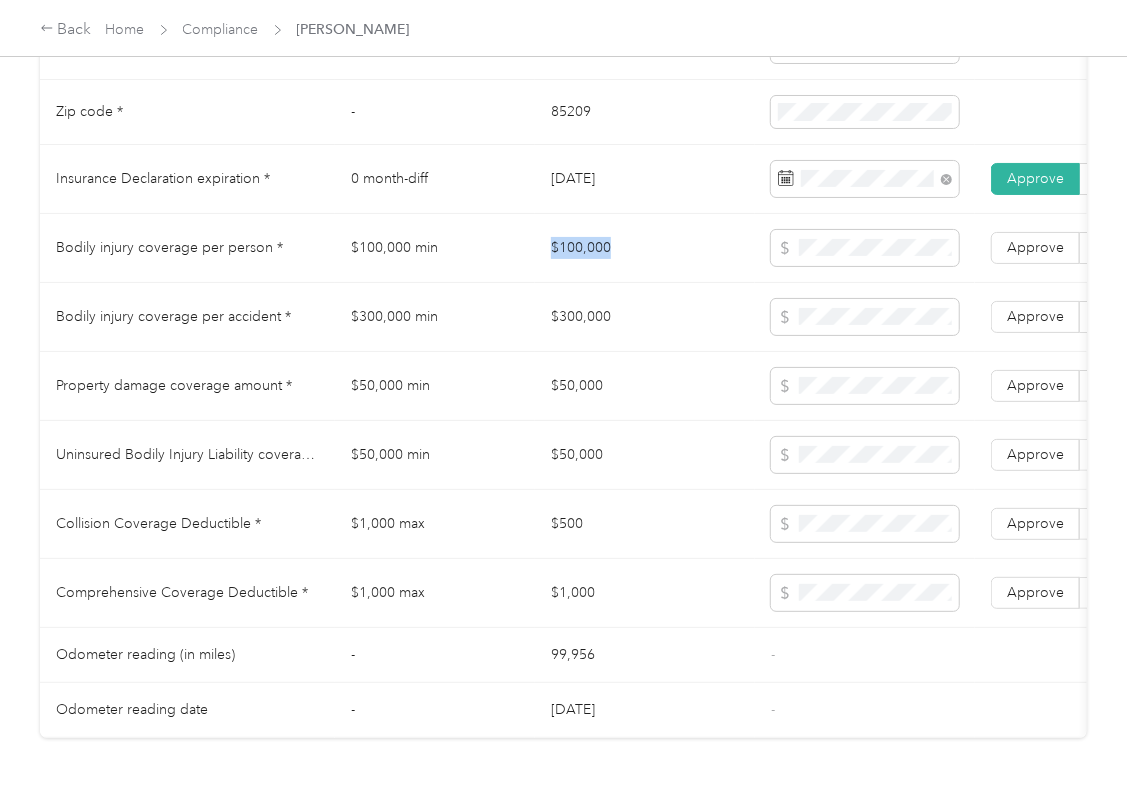 click on "$100,000" at bounding box center [645, 248] 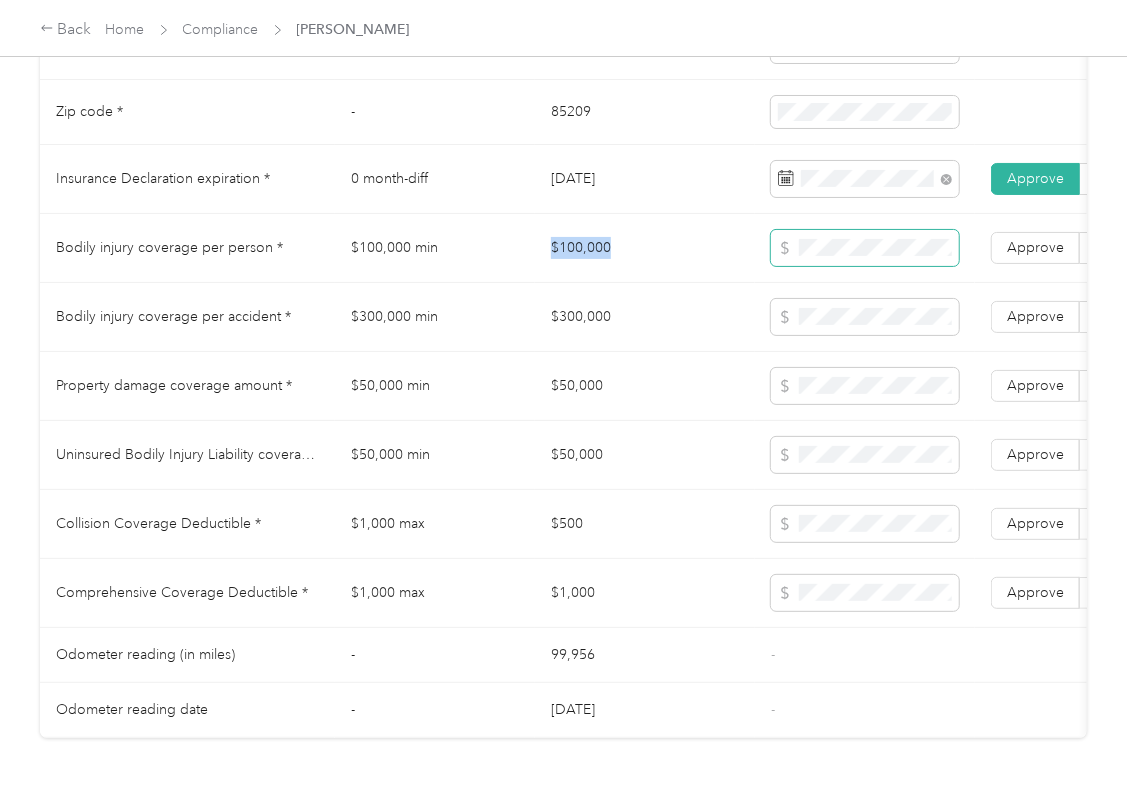 copy on "$100,000" 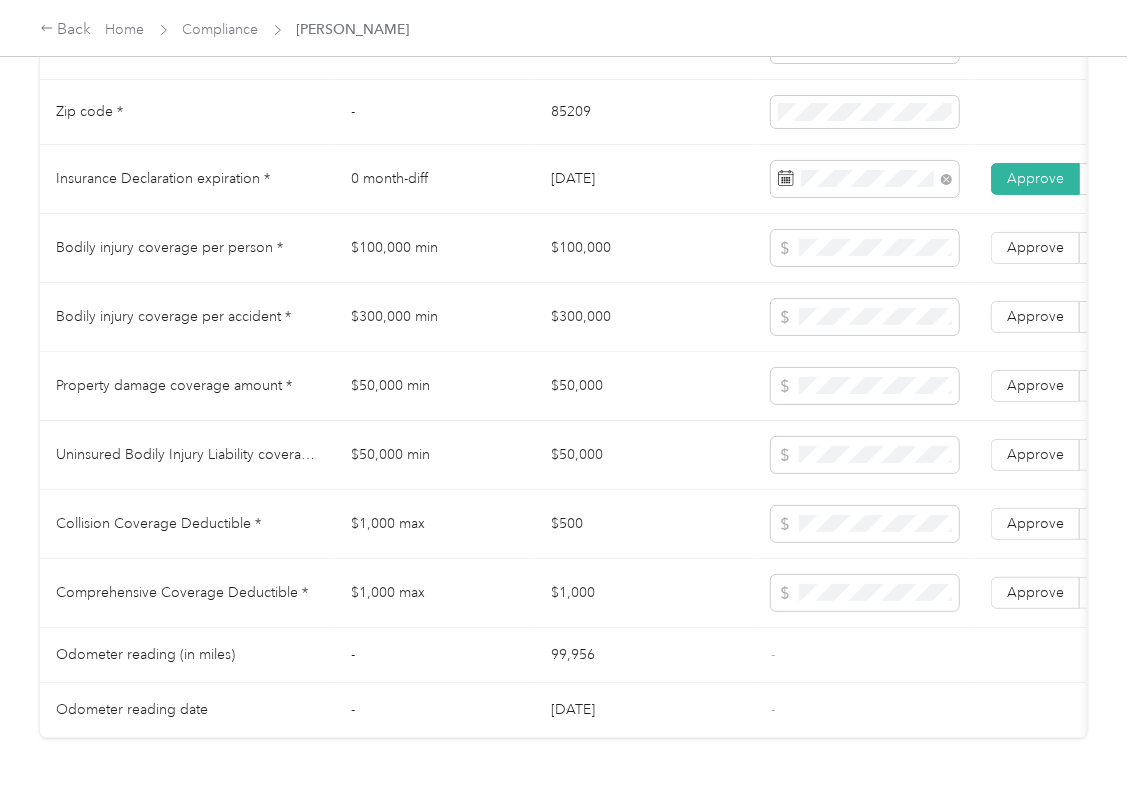 click on "$300,000" at bounding box center (645, 317) 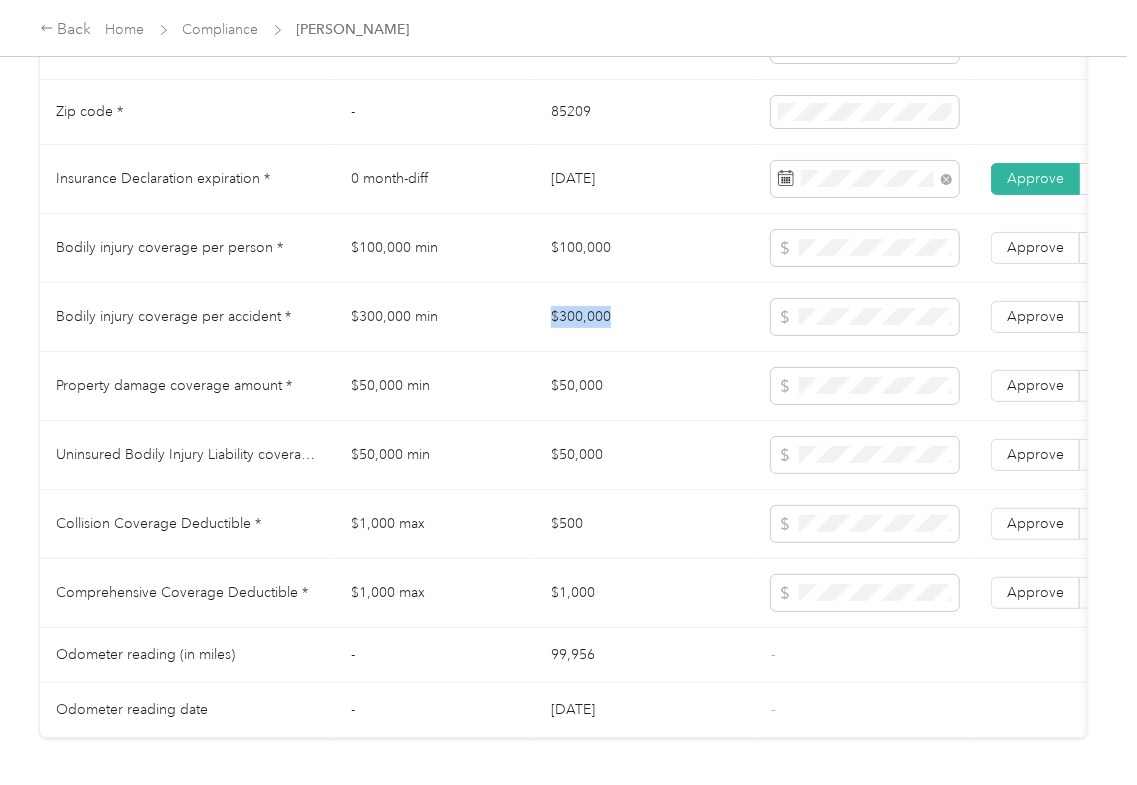 click on "$300,000" at bounding box center (645, 317) 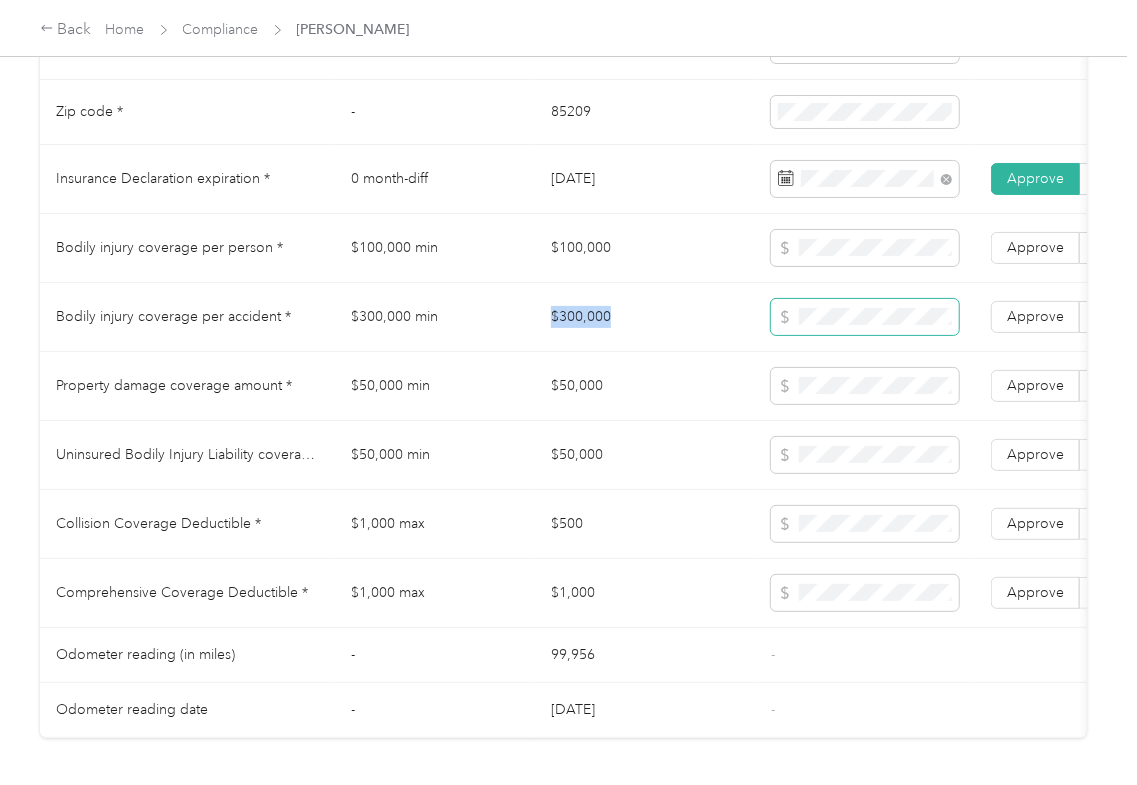 copy on "$300,000" 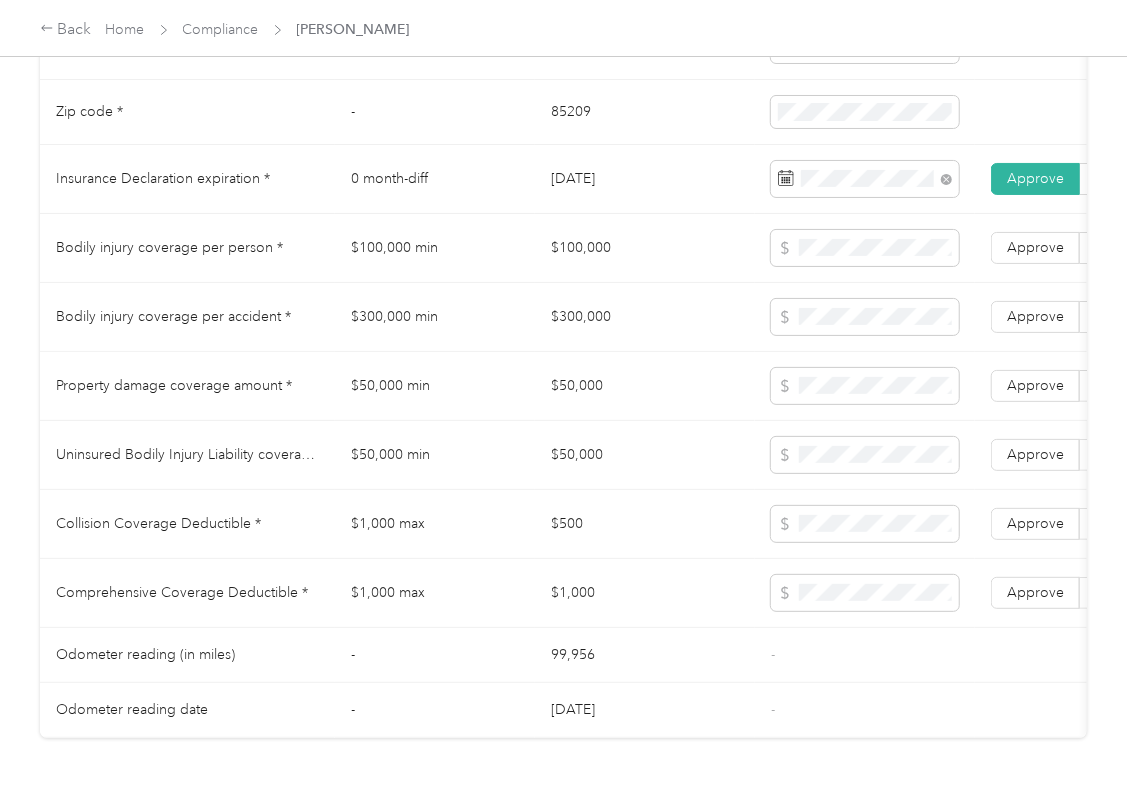 click on "$50,000" at bounding box center [645, 386] 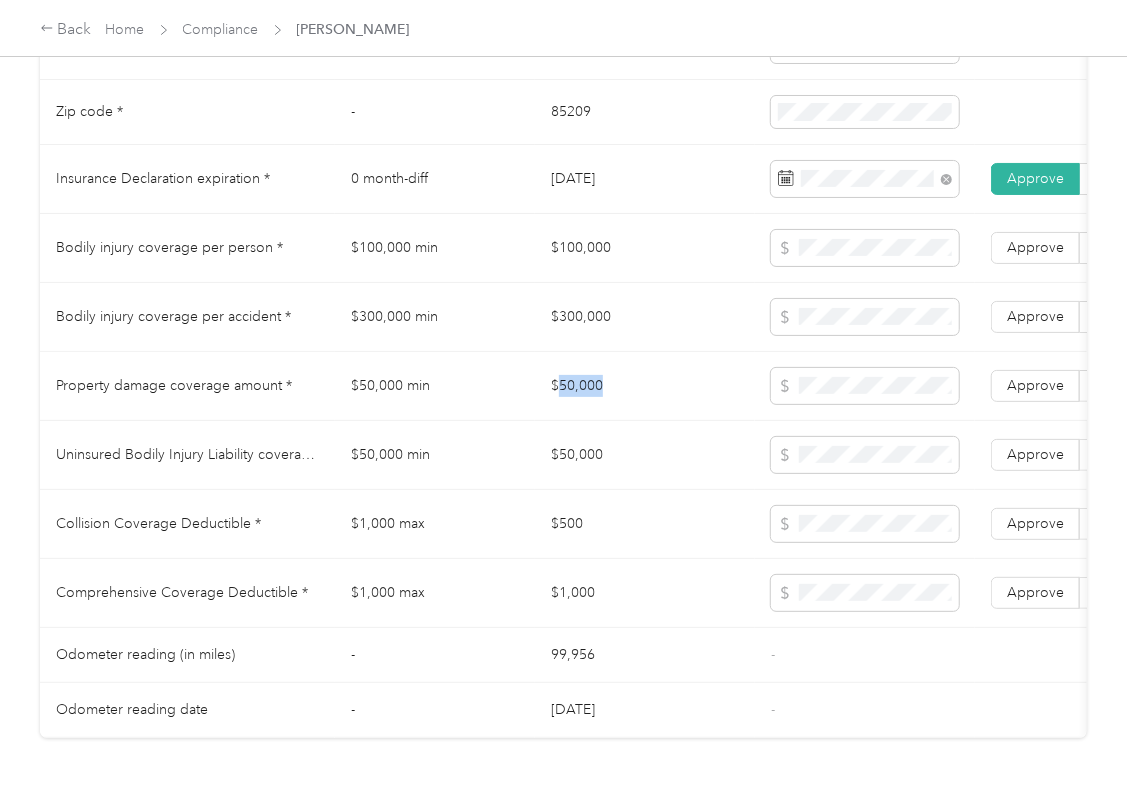 click on "$50,000" at bounding box center [645, 386] 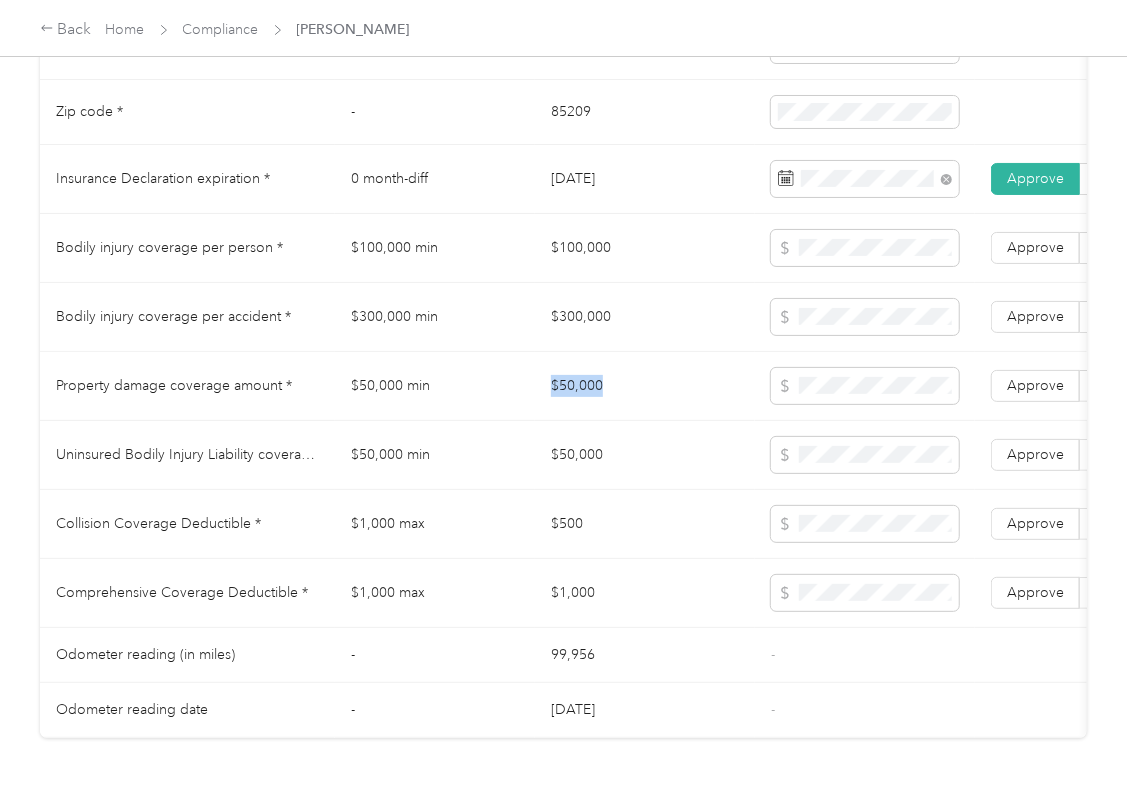 click on "$50,000" at bounding box center (645, 386) 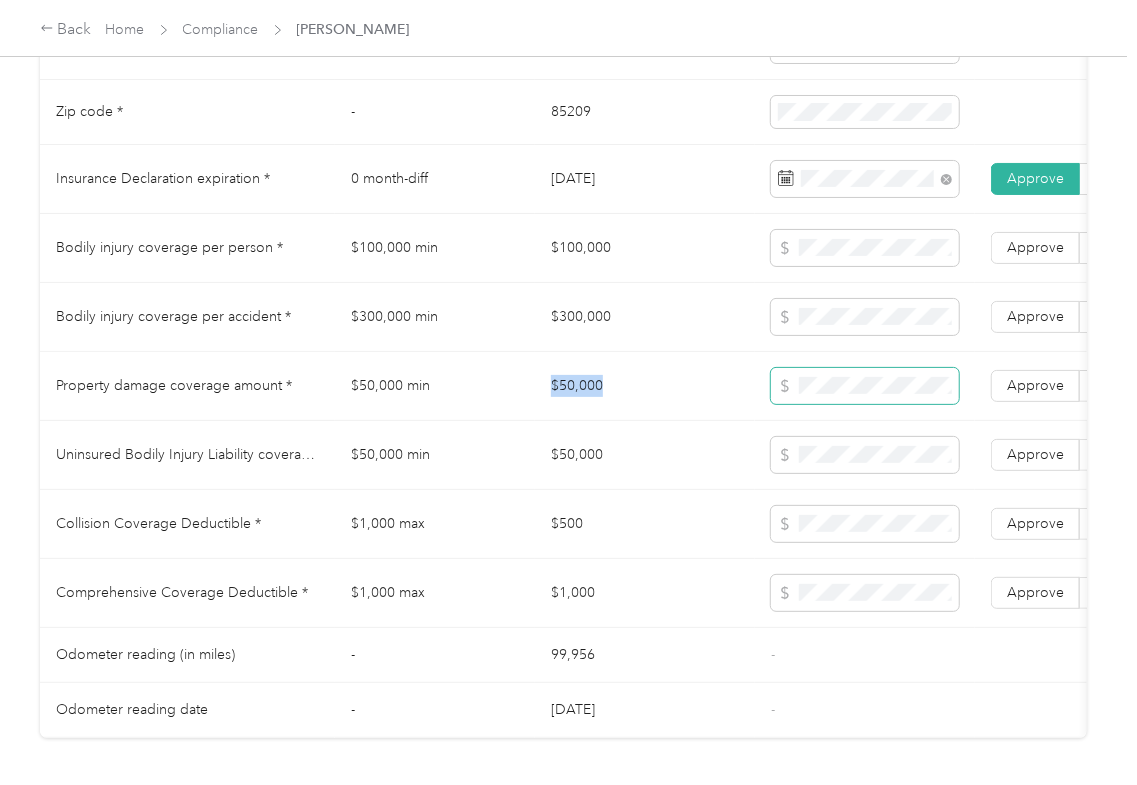 copy on "$50,000" 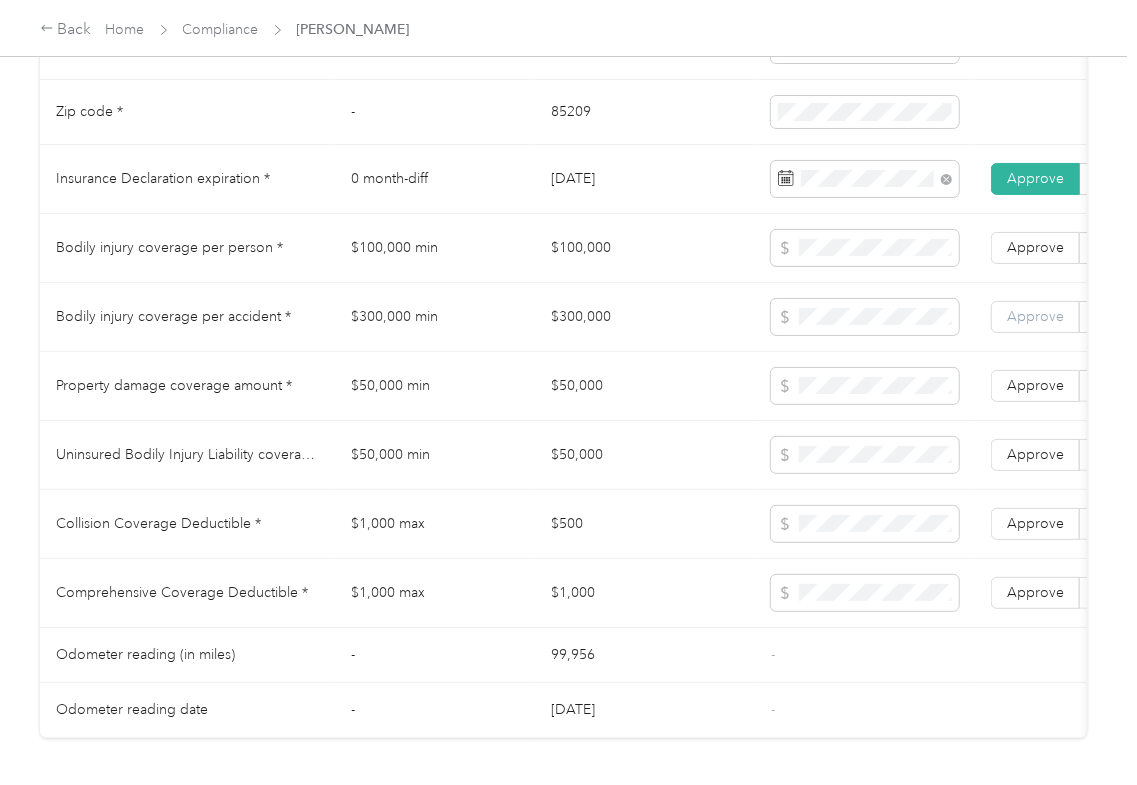 click on "Approve" at bounding box center (1035, 317) 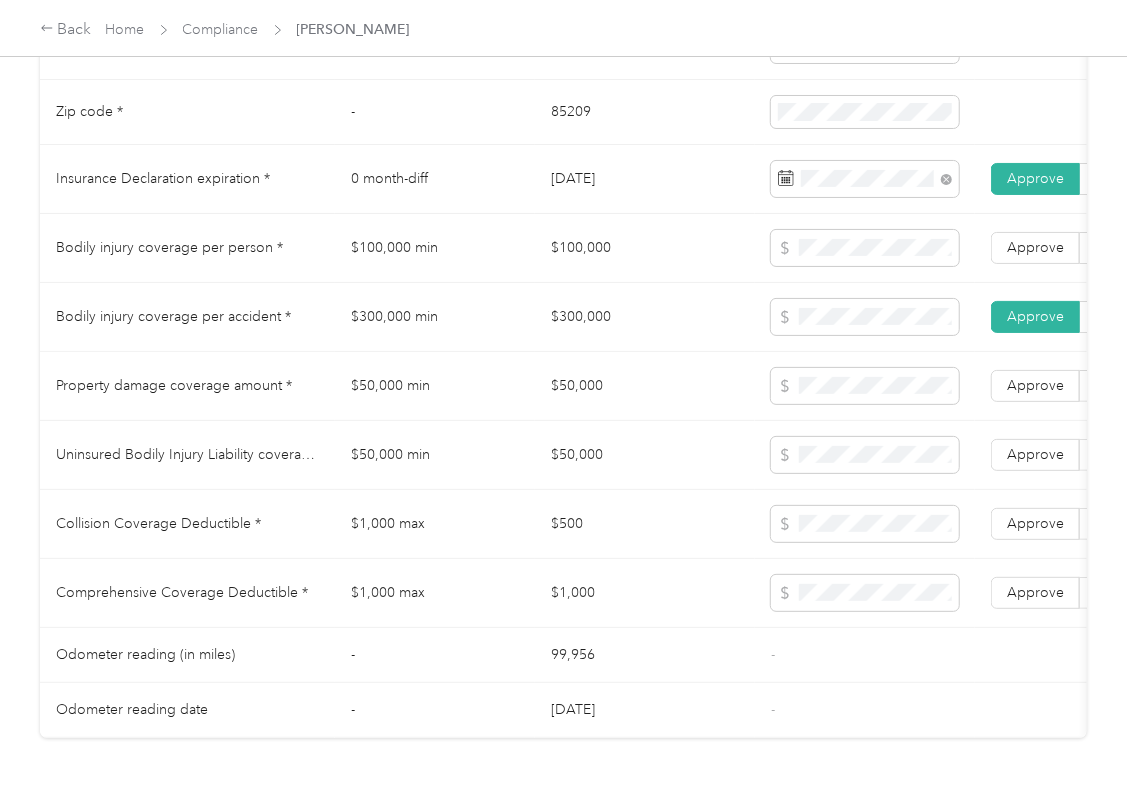 click on "Approve" at bounding box center (1035, 386) 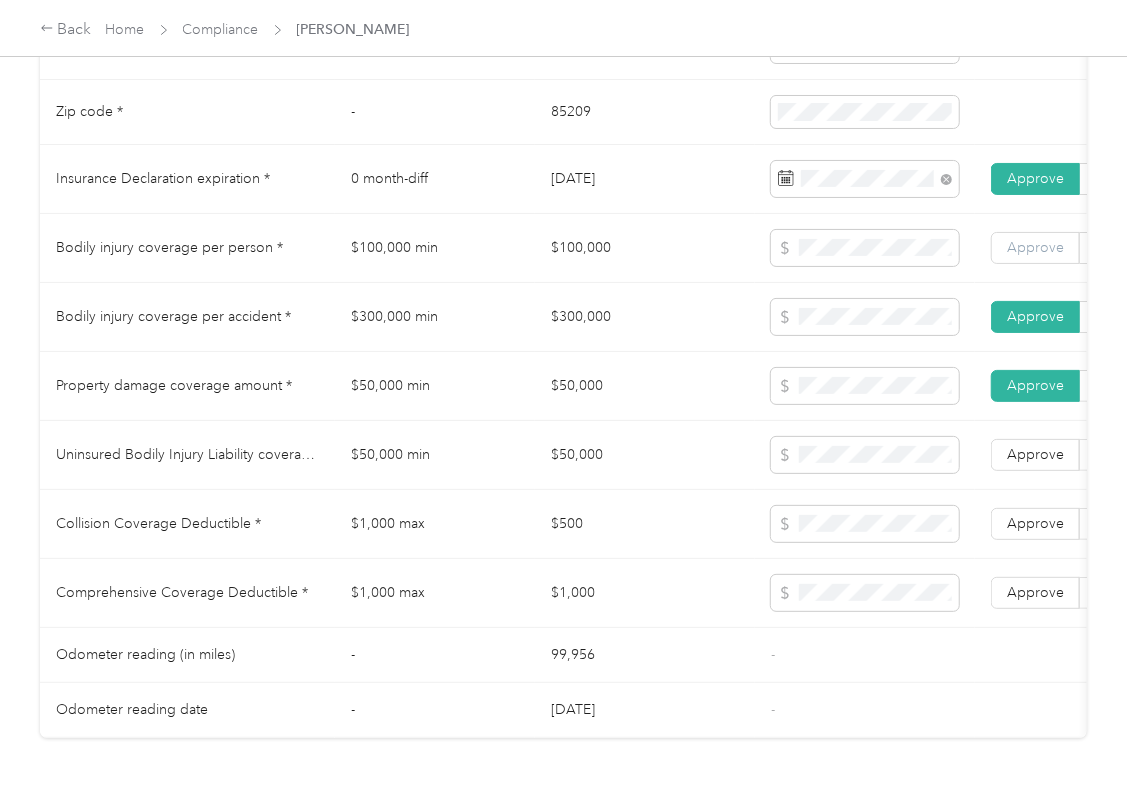 click on "Approve" at bounding box center (1035, 247) 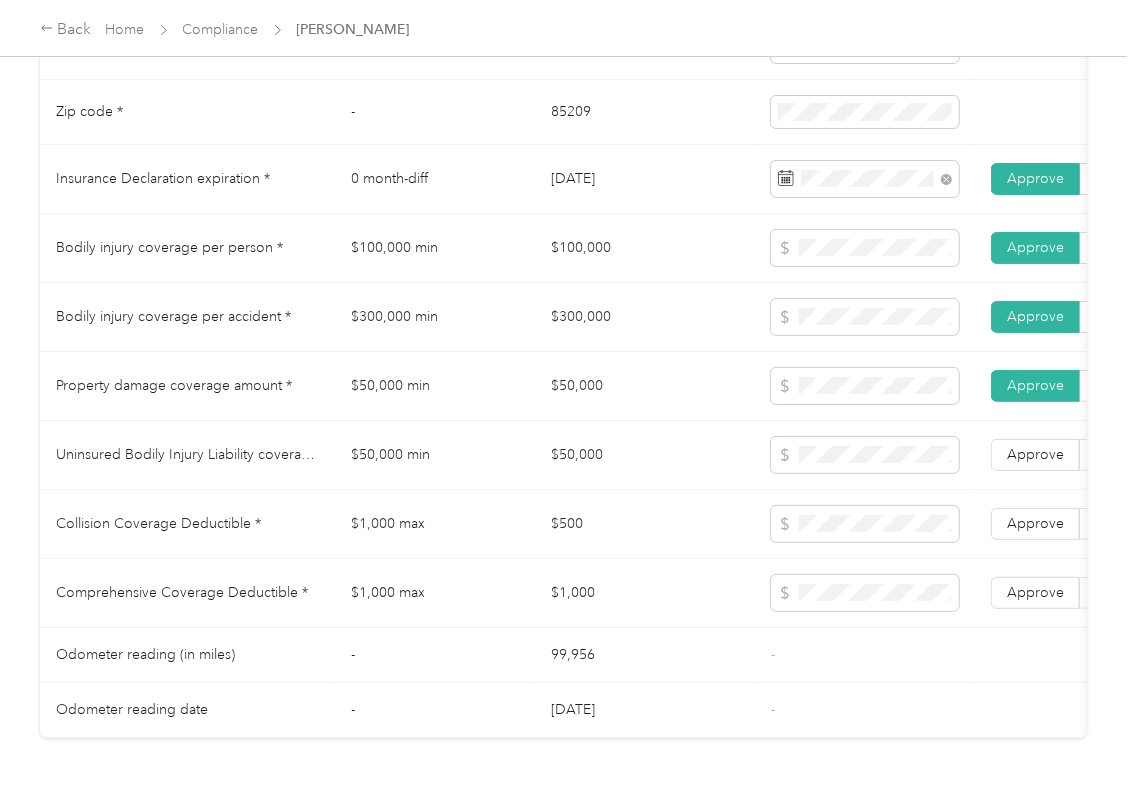 click on "$500" at bounding box center (645, 524) 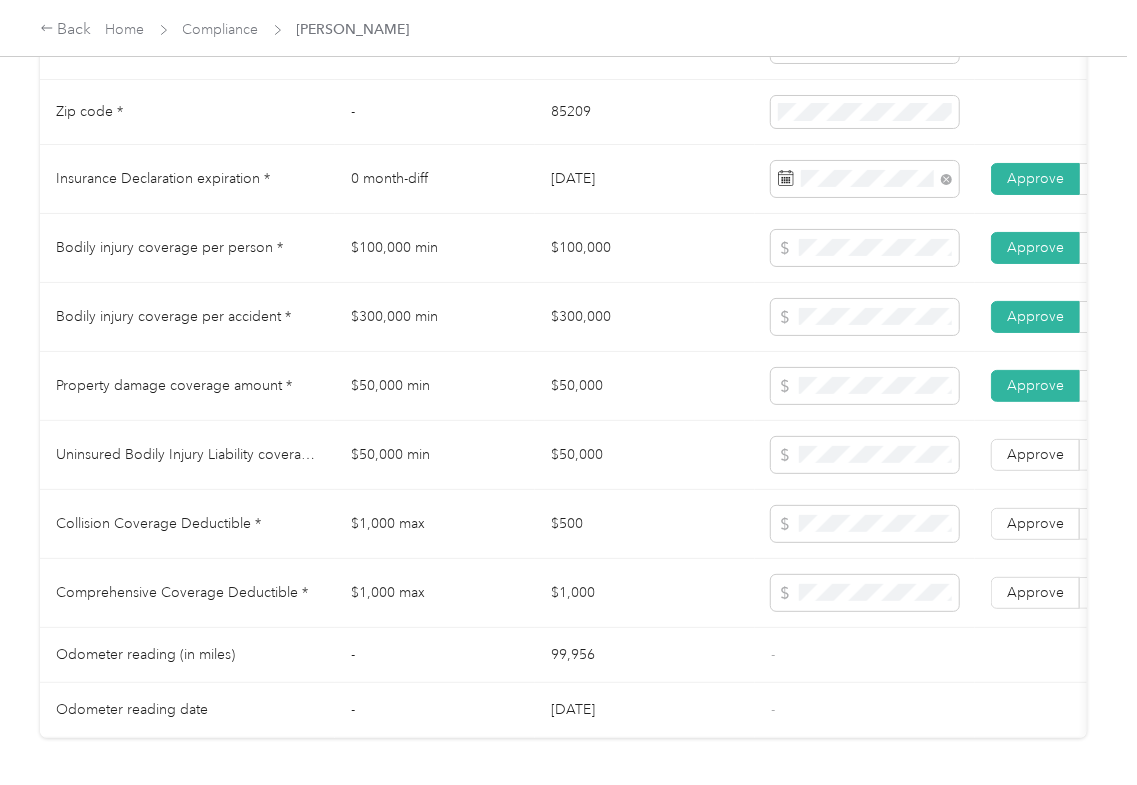 click on "$50,000" at bounding box center (645, 455) 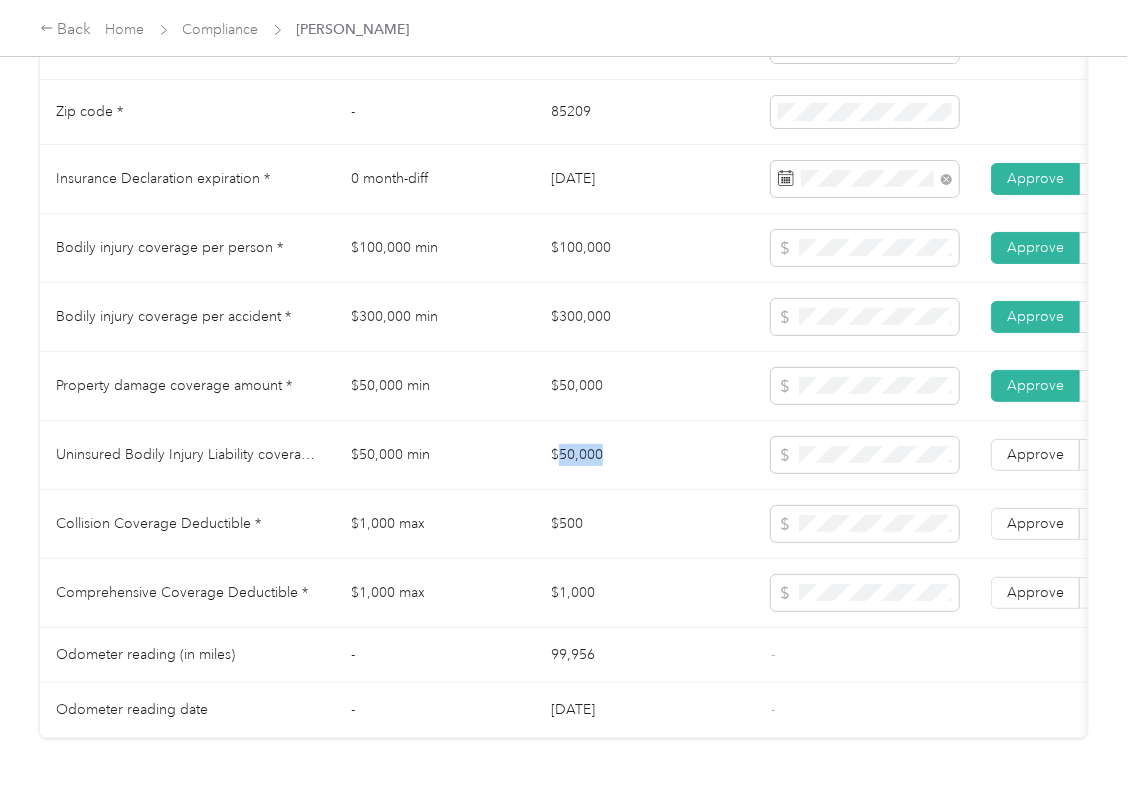 click on "$50,000" at bounding box center [645, 455] 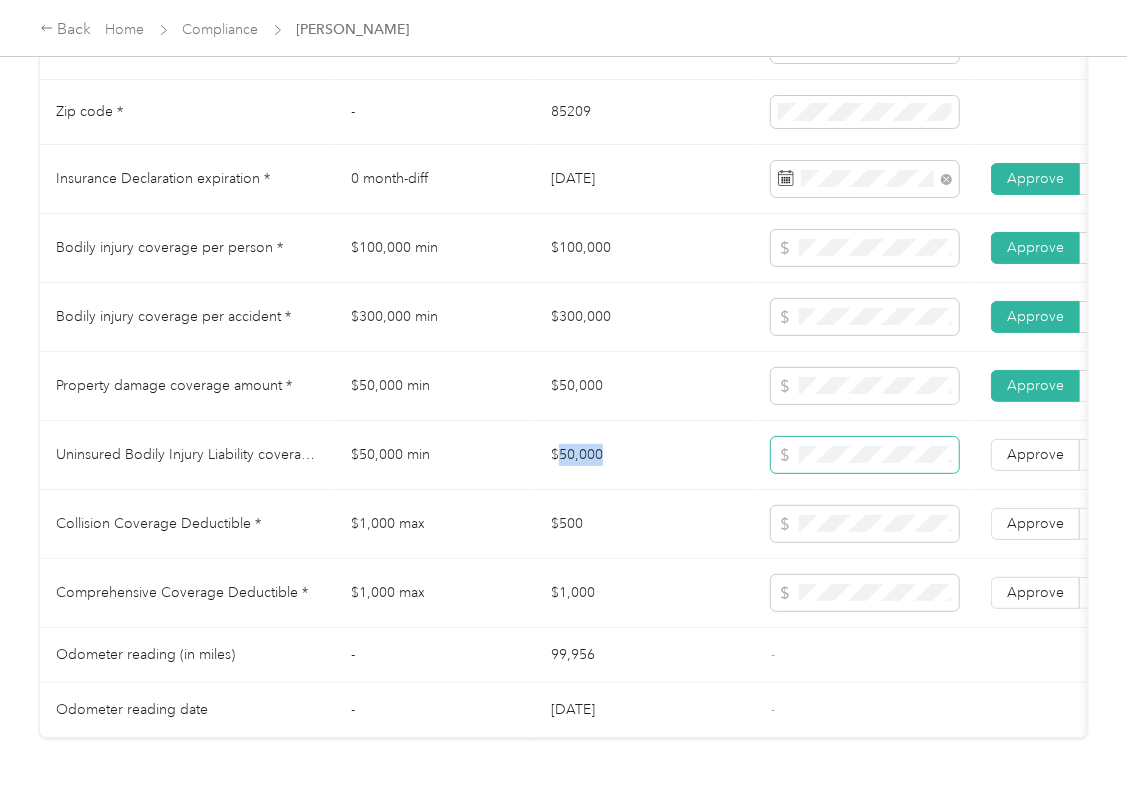 copy on "50,000" 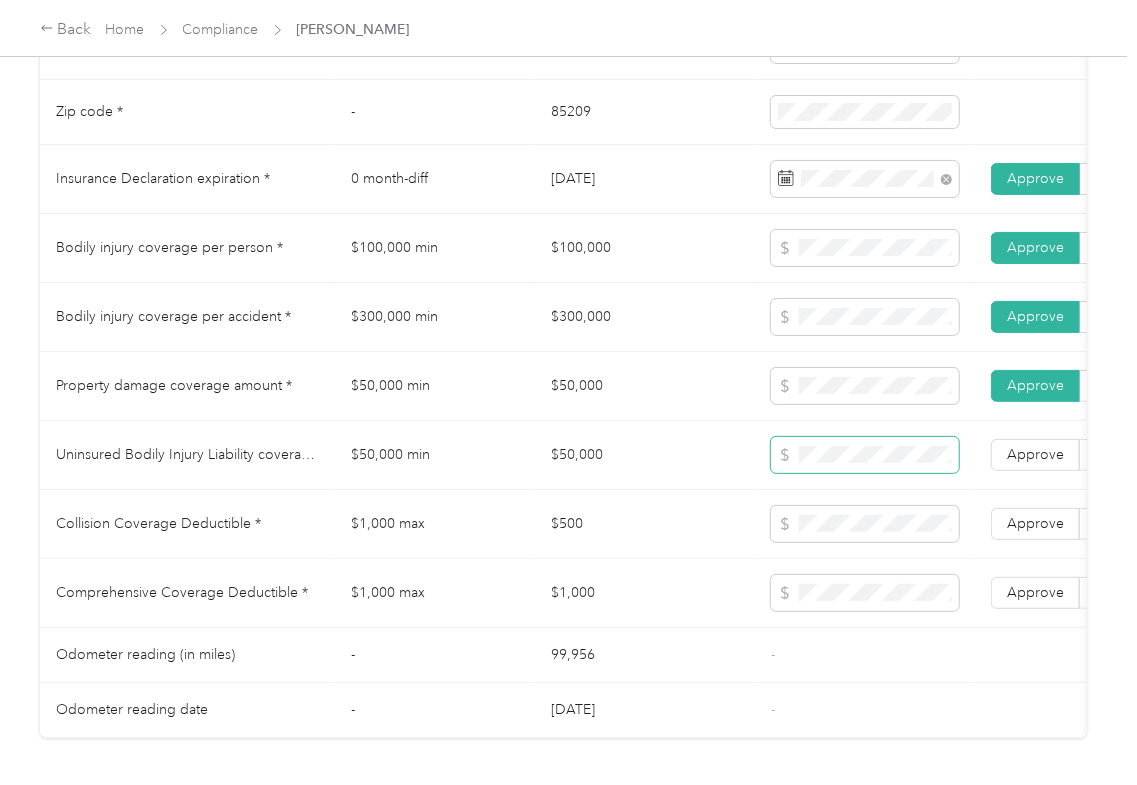 click at bounding box center (865, 455) 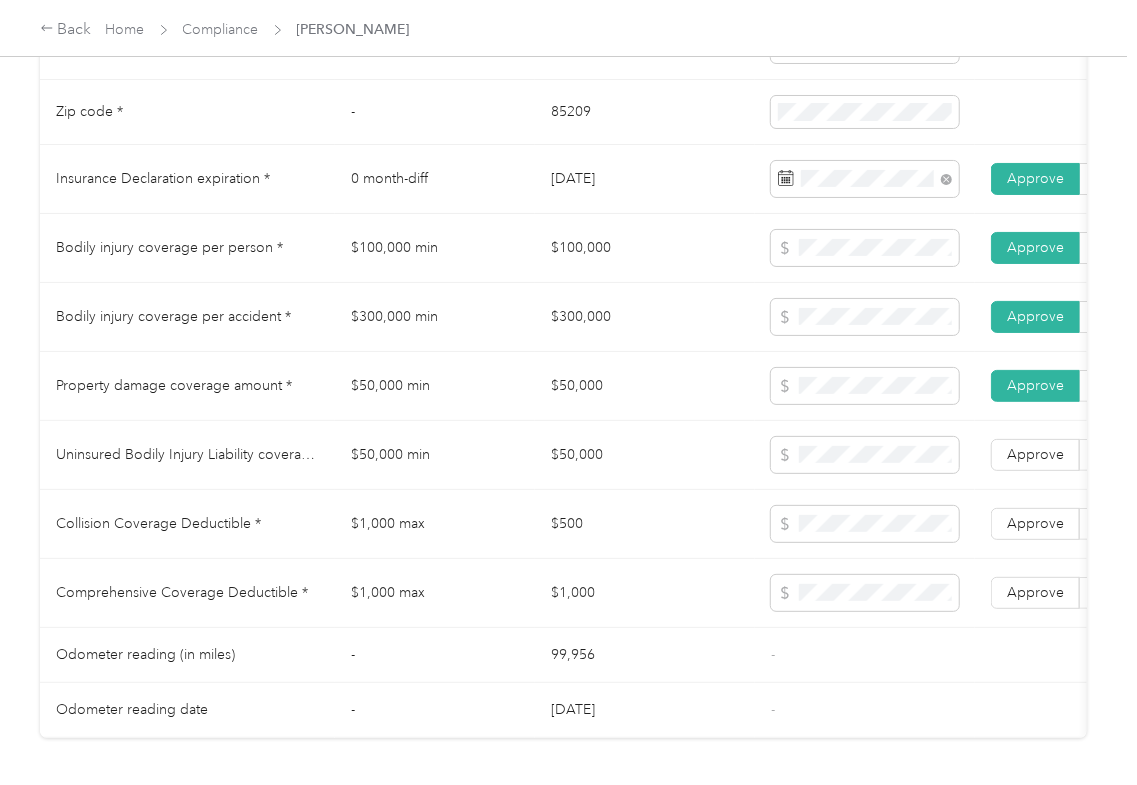 drag, startPoint x: 600, startPoint y: 504, endPoint x: 421, endPoint y: 554, distance: 185.8521 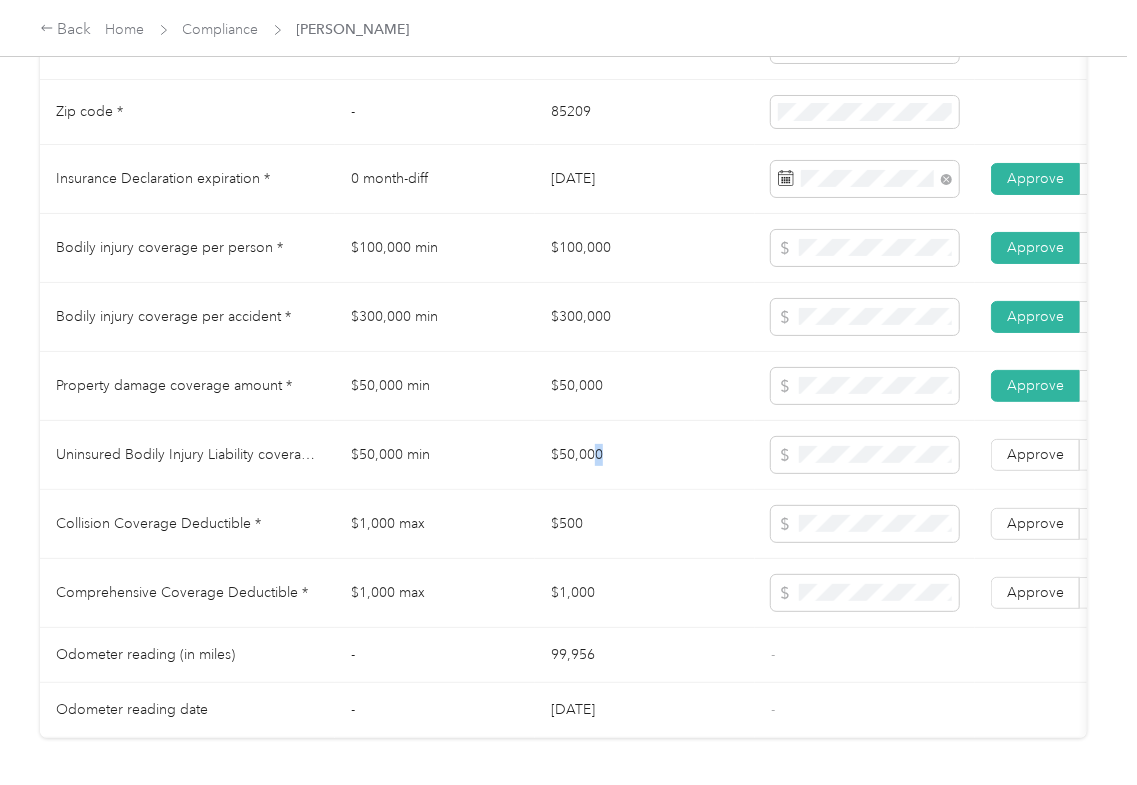 click on "$500" at bounding box center (645, 524) 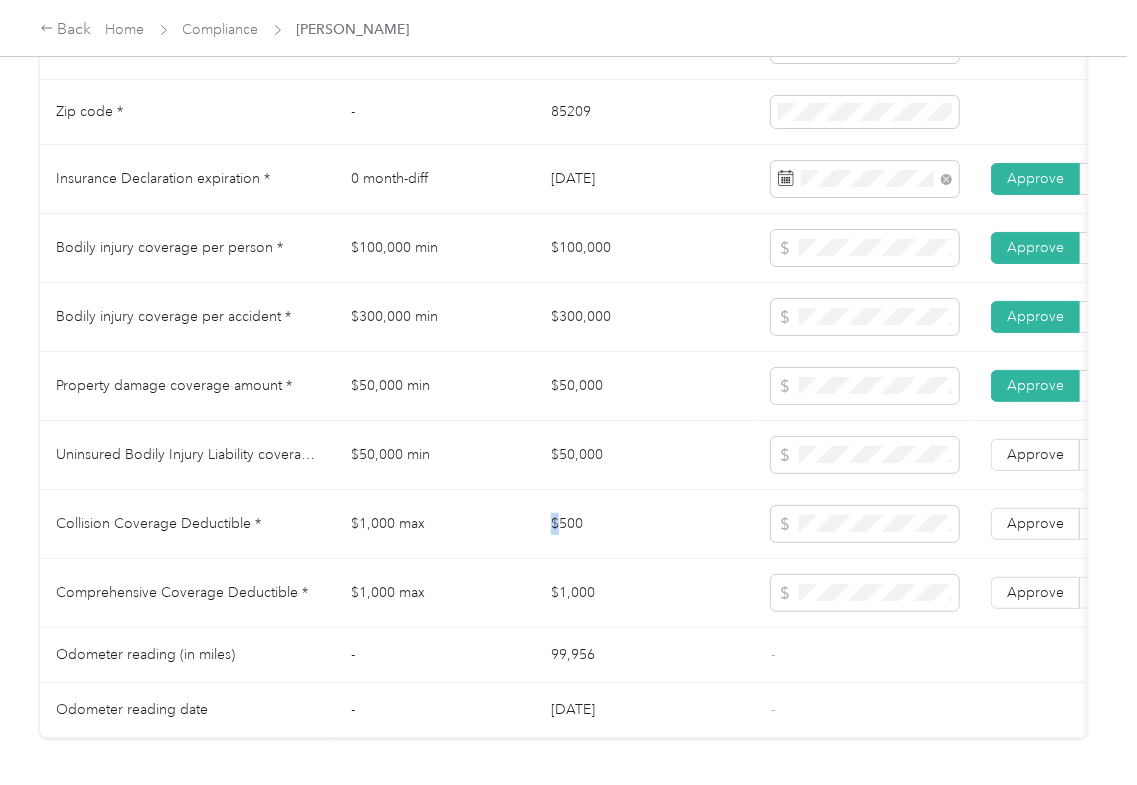 click on "$500" at bounding box center (645, 524) 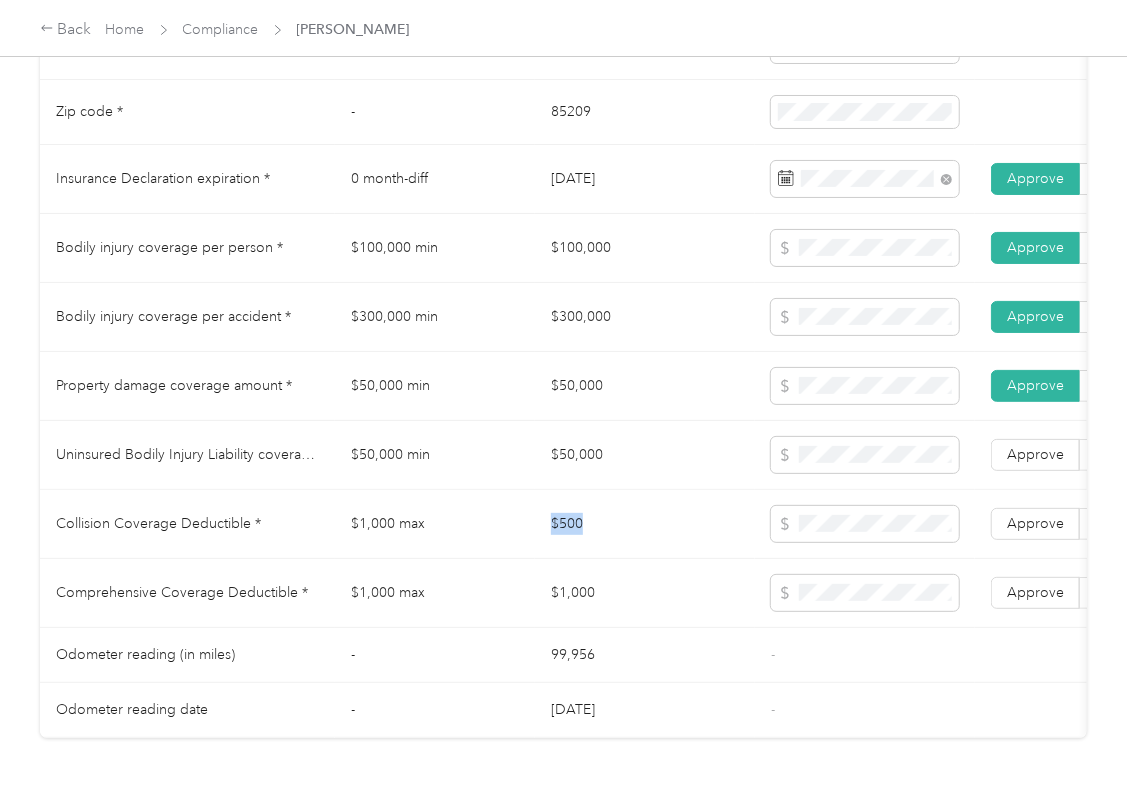 click on "$500" at bounding box center (645, 524) 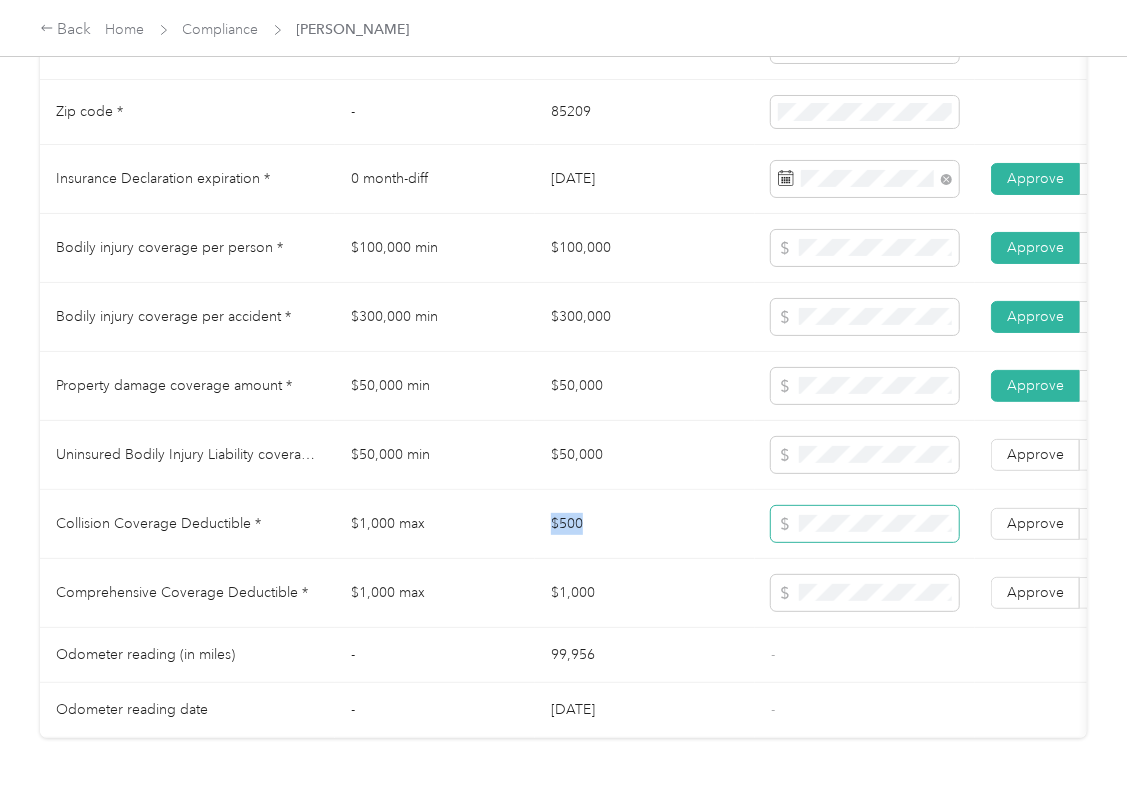 copy on "$500" 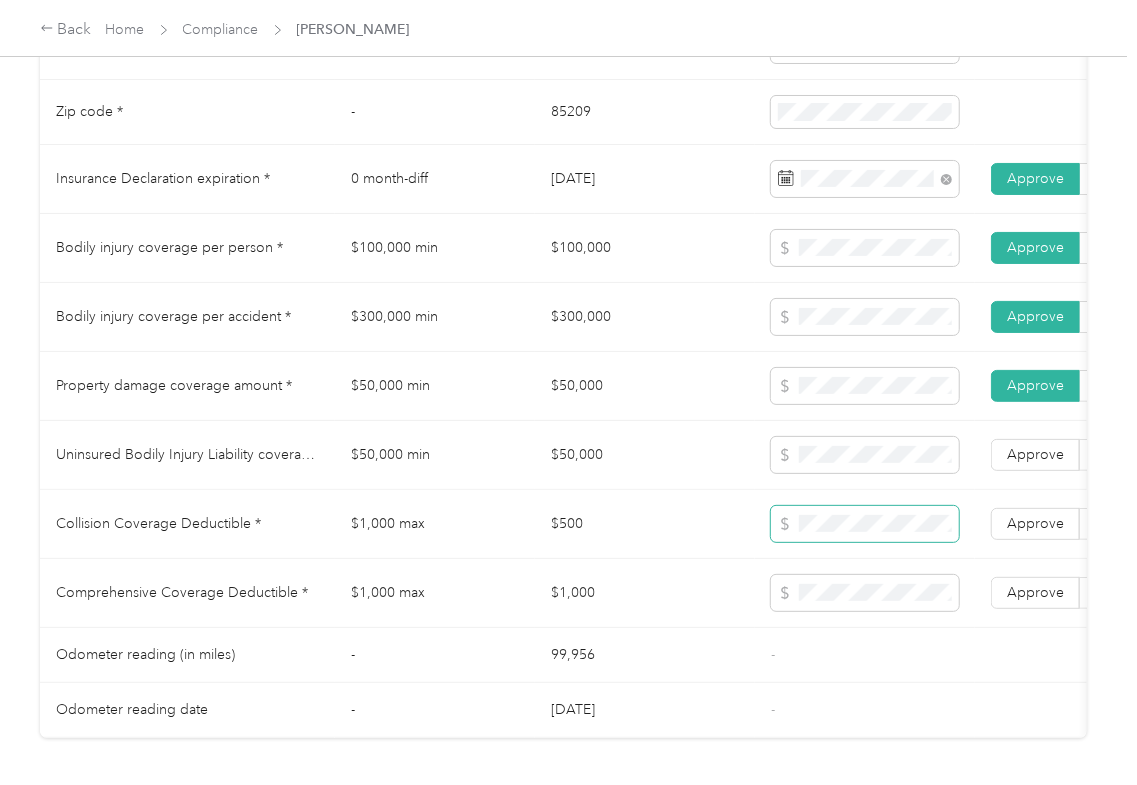 click at bounding box center (865, 524) 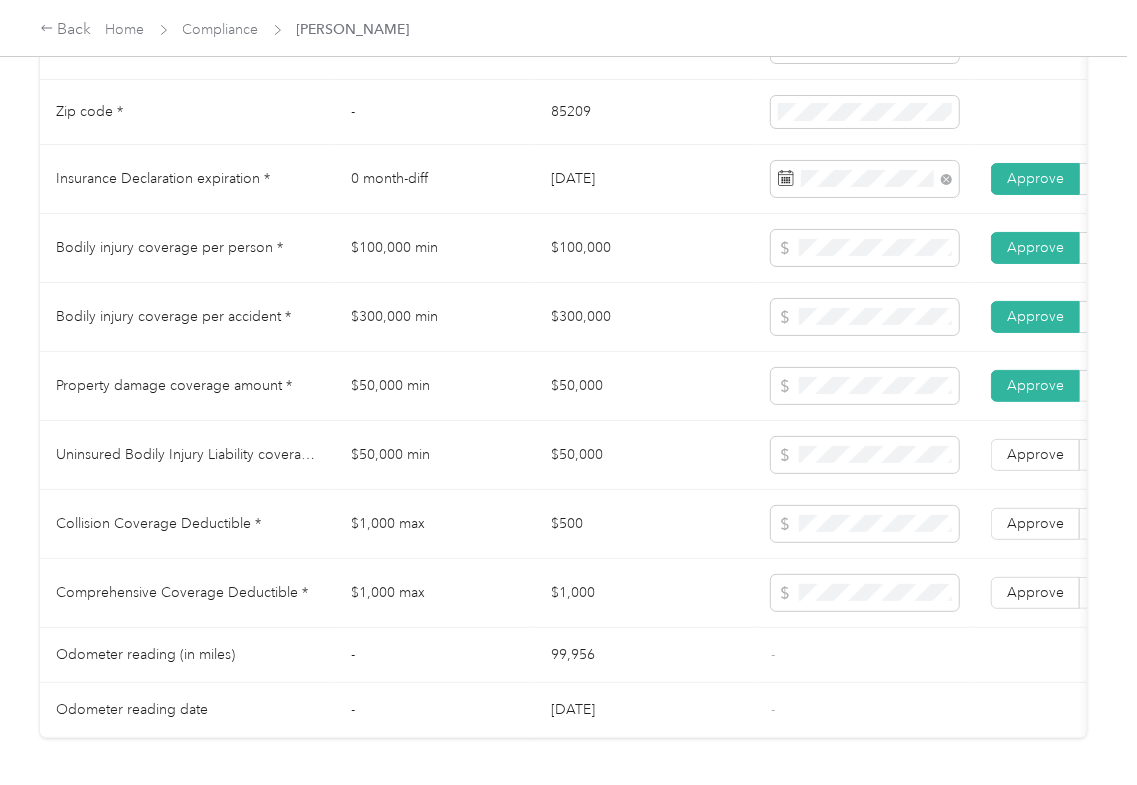 click on "$1,000" at bounding box center [645, 593] 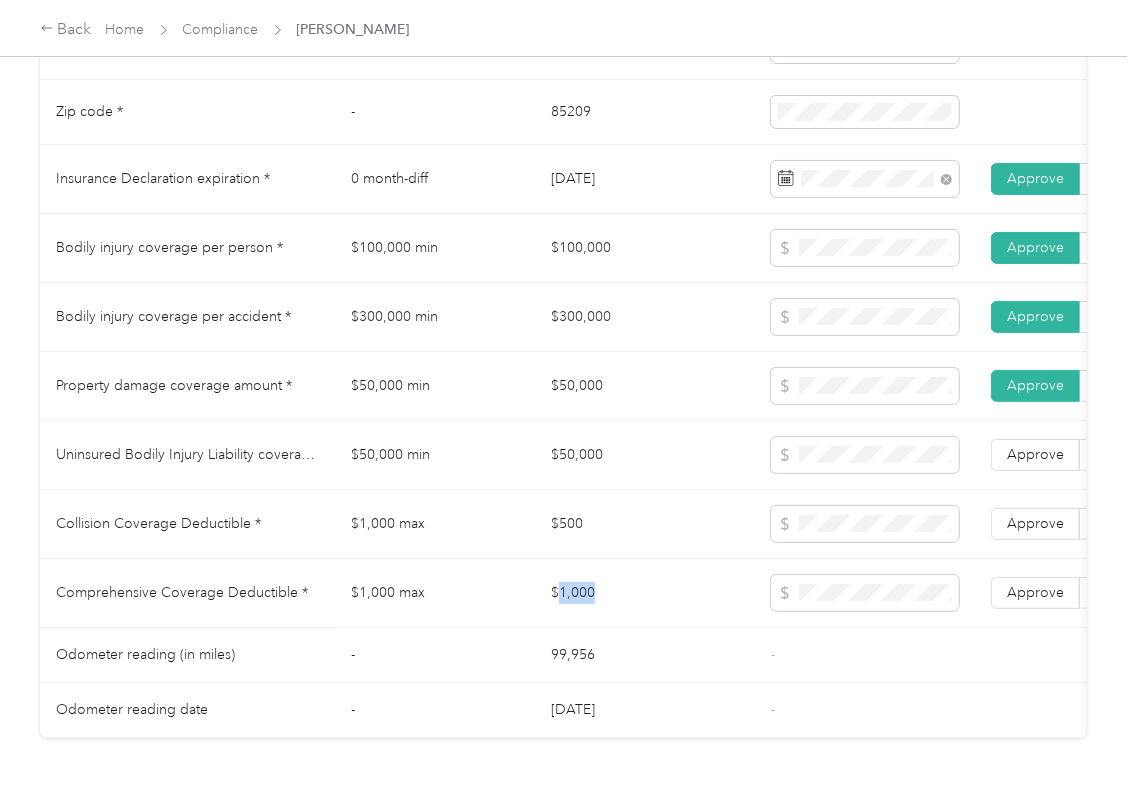 click on "$1,000" at bounding box center [645, 593] 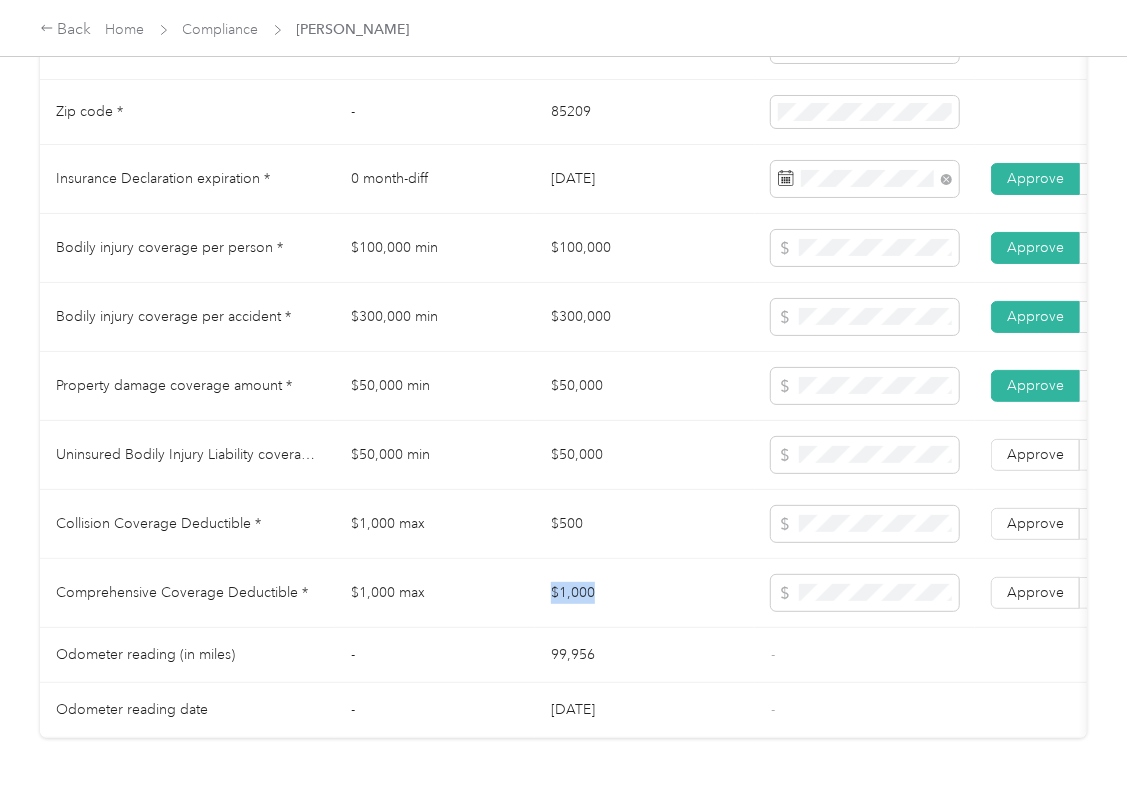 click on "$1,000" at bounding box center [645, 593] 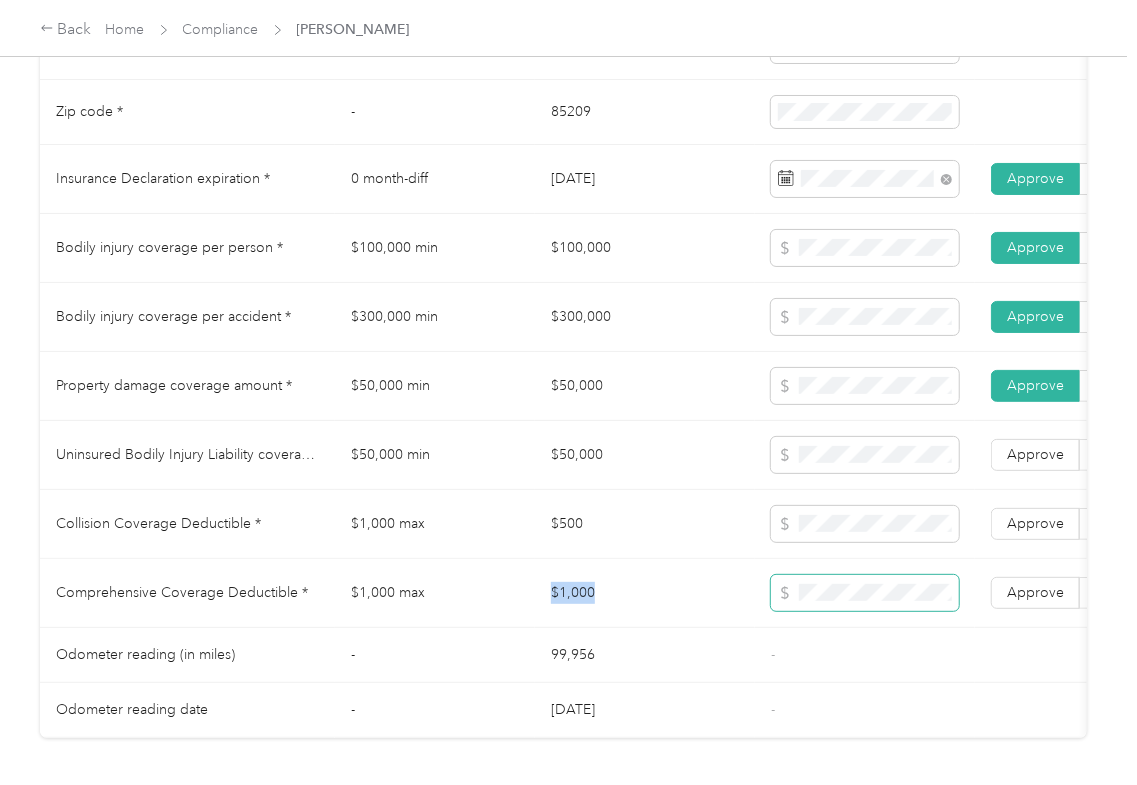 copy on "$1,000" 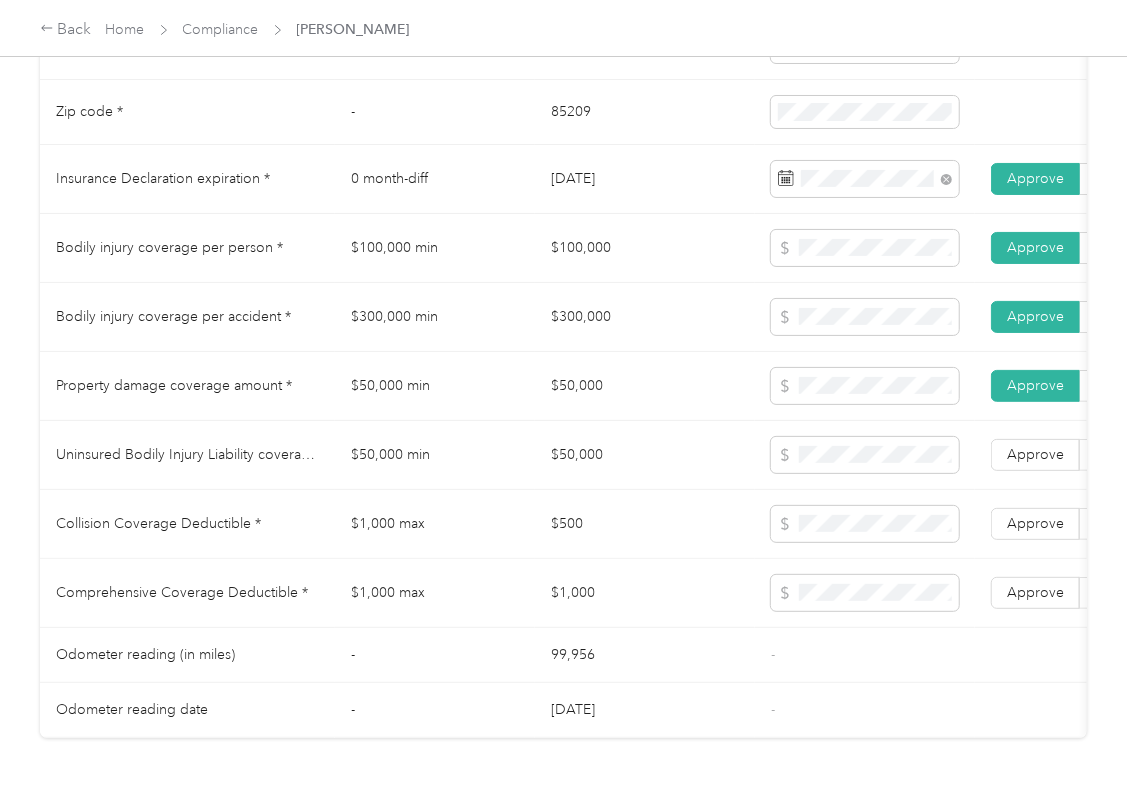 click on "Approve" at bounding box center [1035, 592] 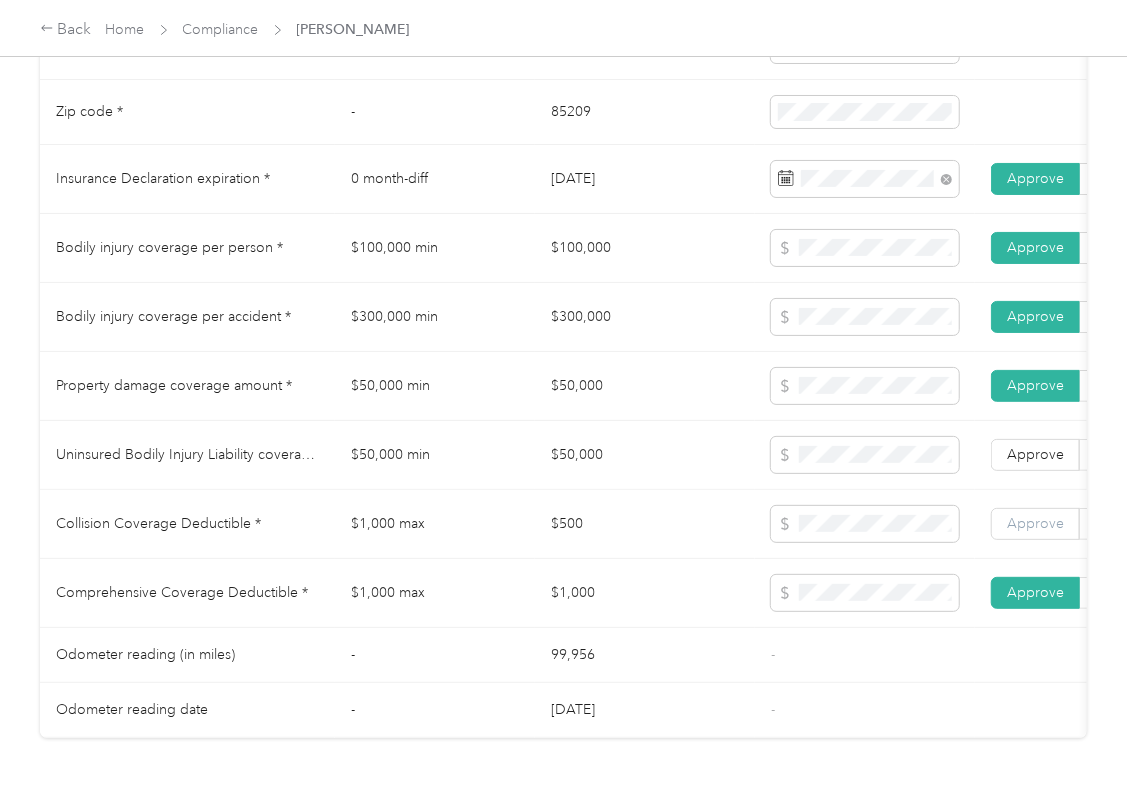 click on "Approve" at bounding box center [1035, 523] 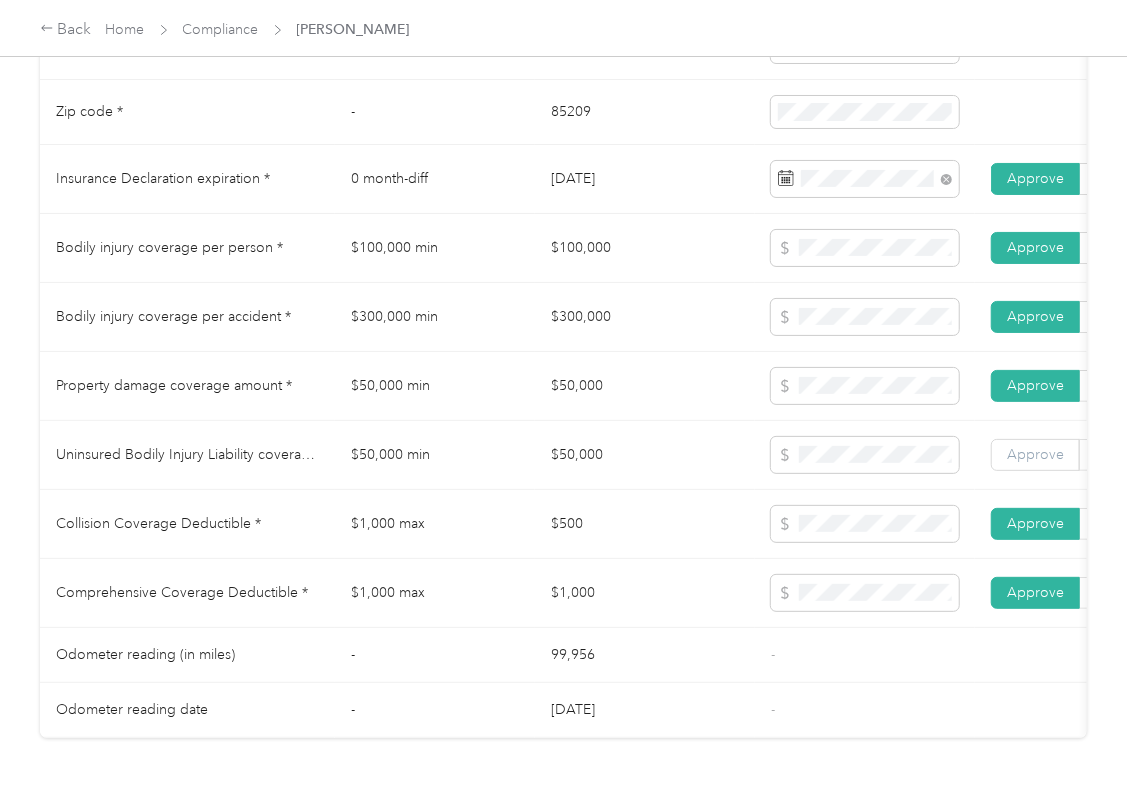 click on "Approve" at bounding box center [1035, 454] 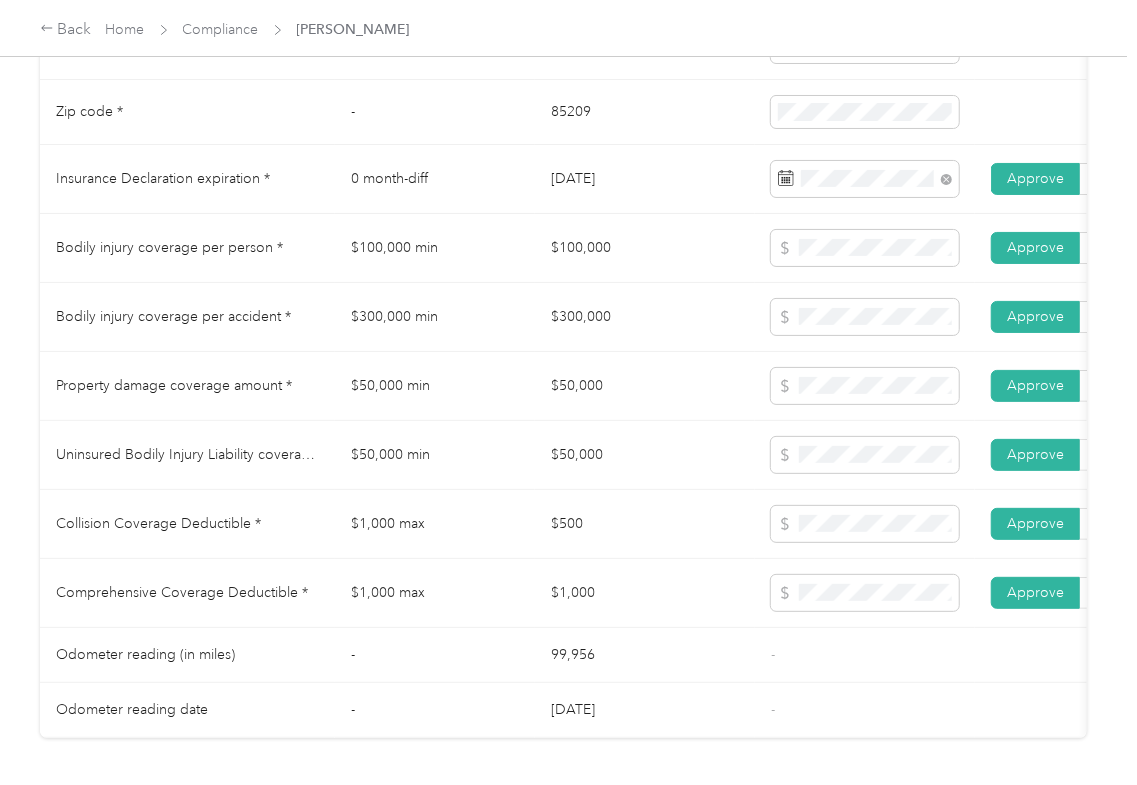 click on "$50,000 min" at bounding box center [435, 455] 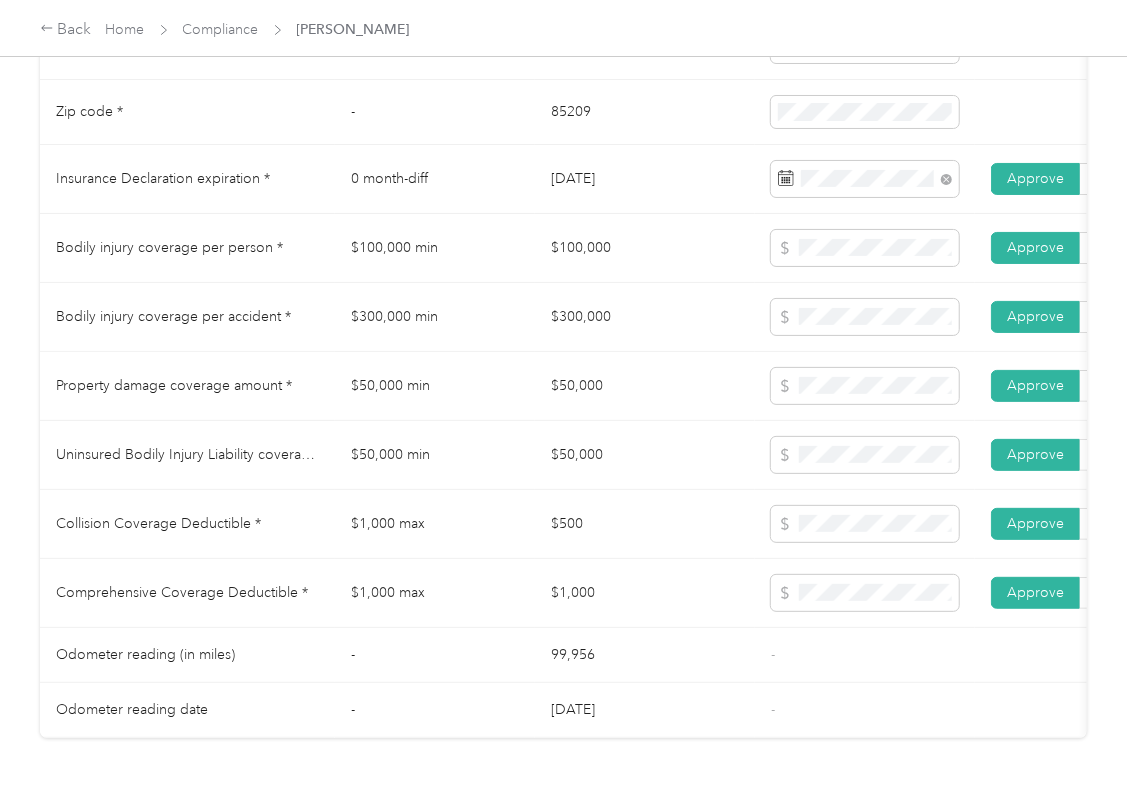 click on "$50,000" at bounding box center (645, 386) 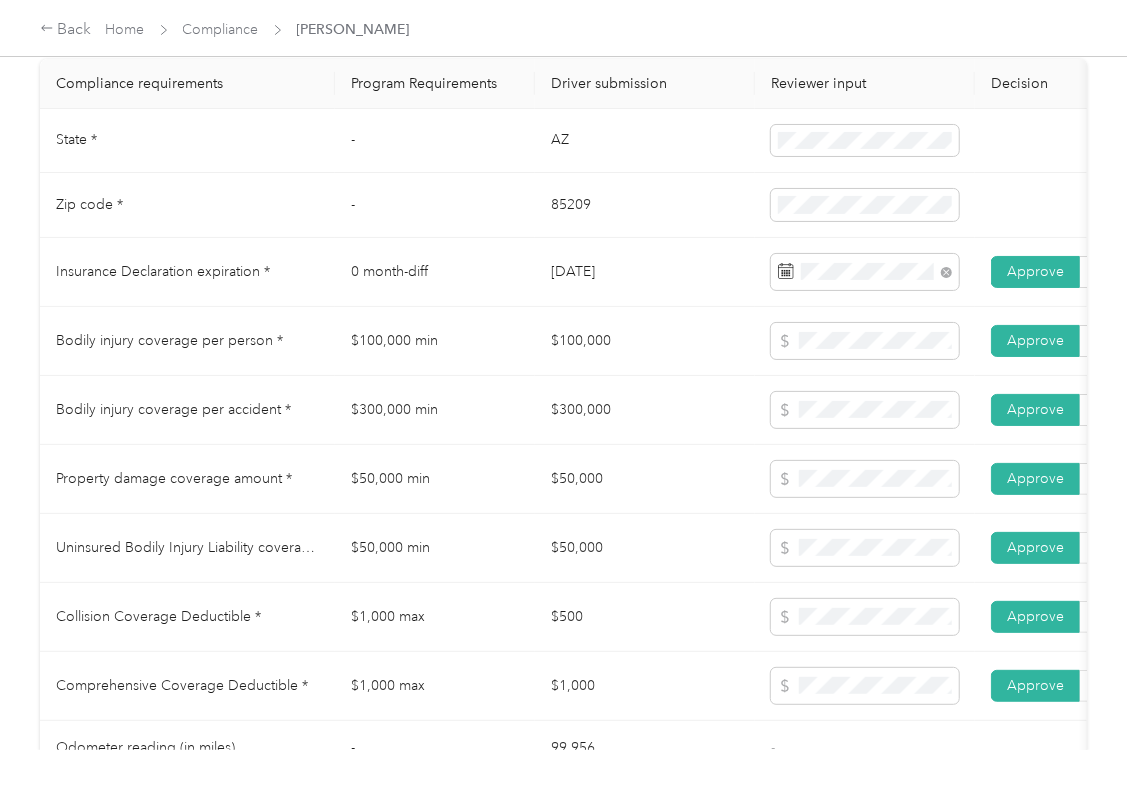 scroll, scrollTop: 933, scrollLeft: 0, axis: vertical 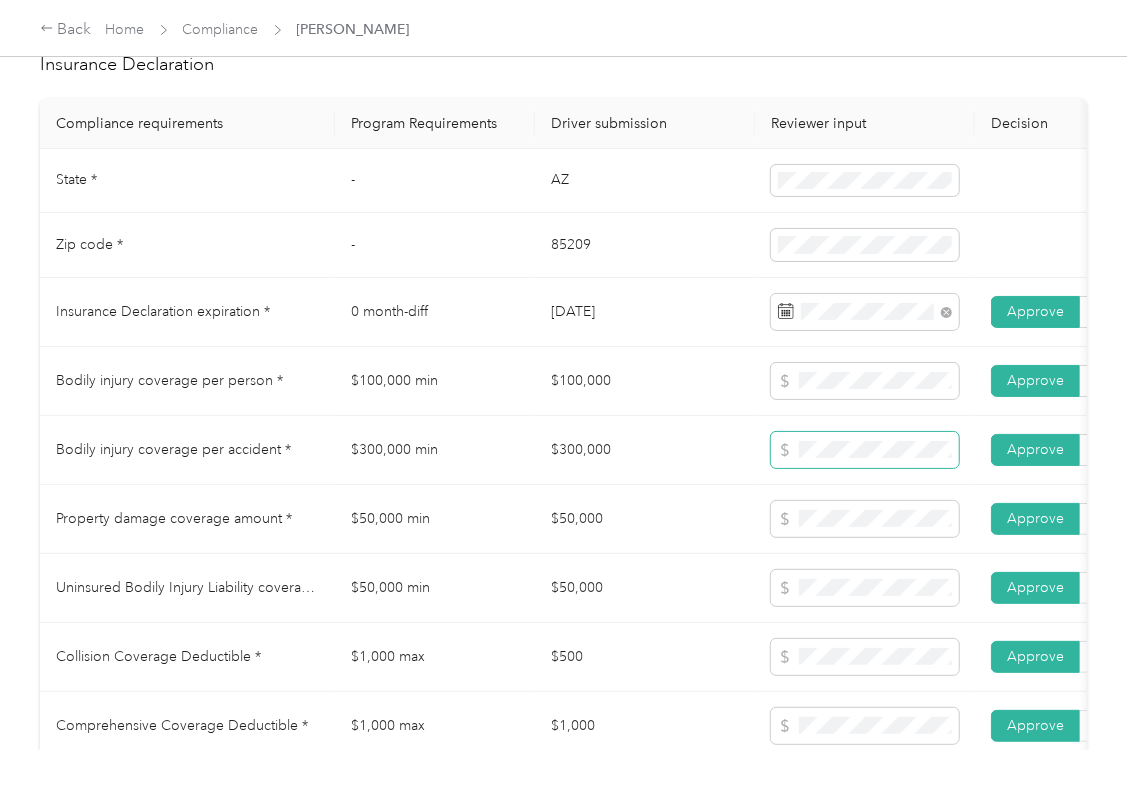 click at bounding box center [865, 450] 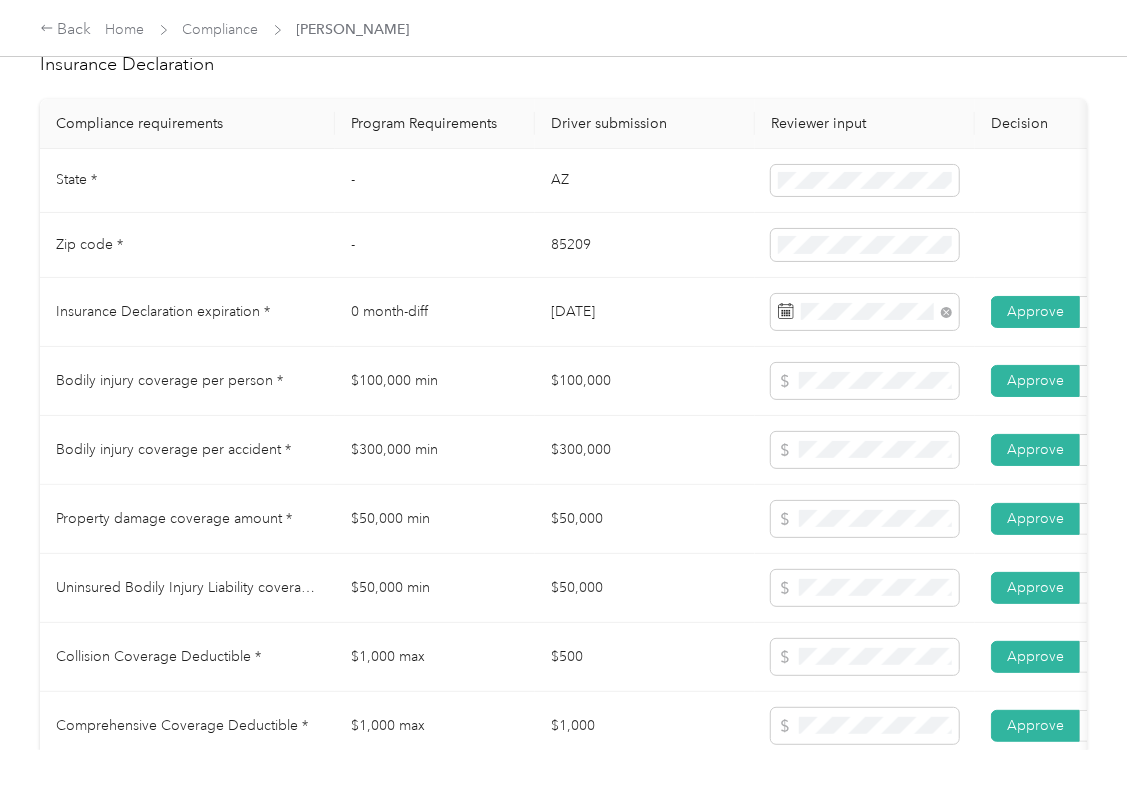 drag, startPoint x: 810, startPoint y: 530, endPoint x: 749, endPoint y: 498, distance: 68.88396 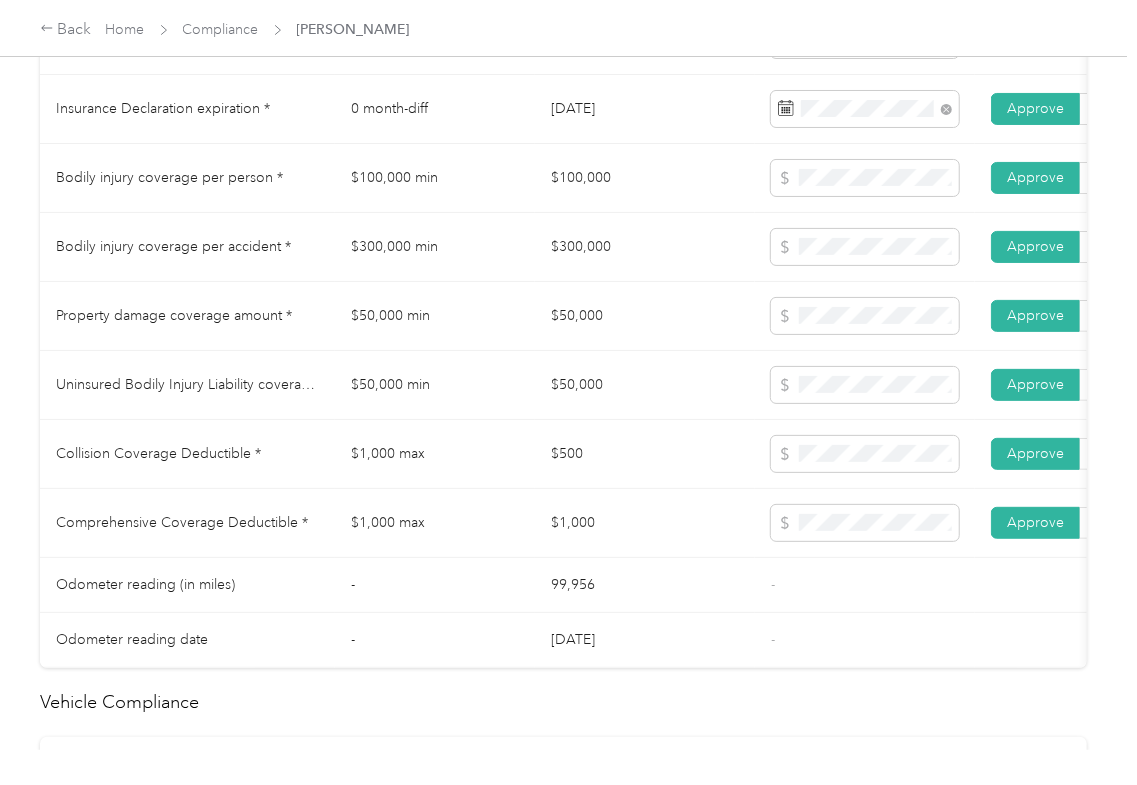 scroll, scrollTop: 1200, scrollLeft: 0, axis: vertical 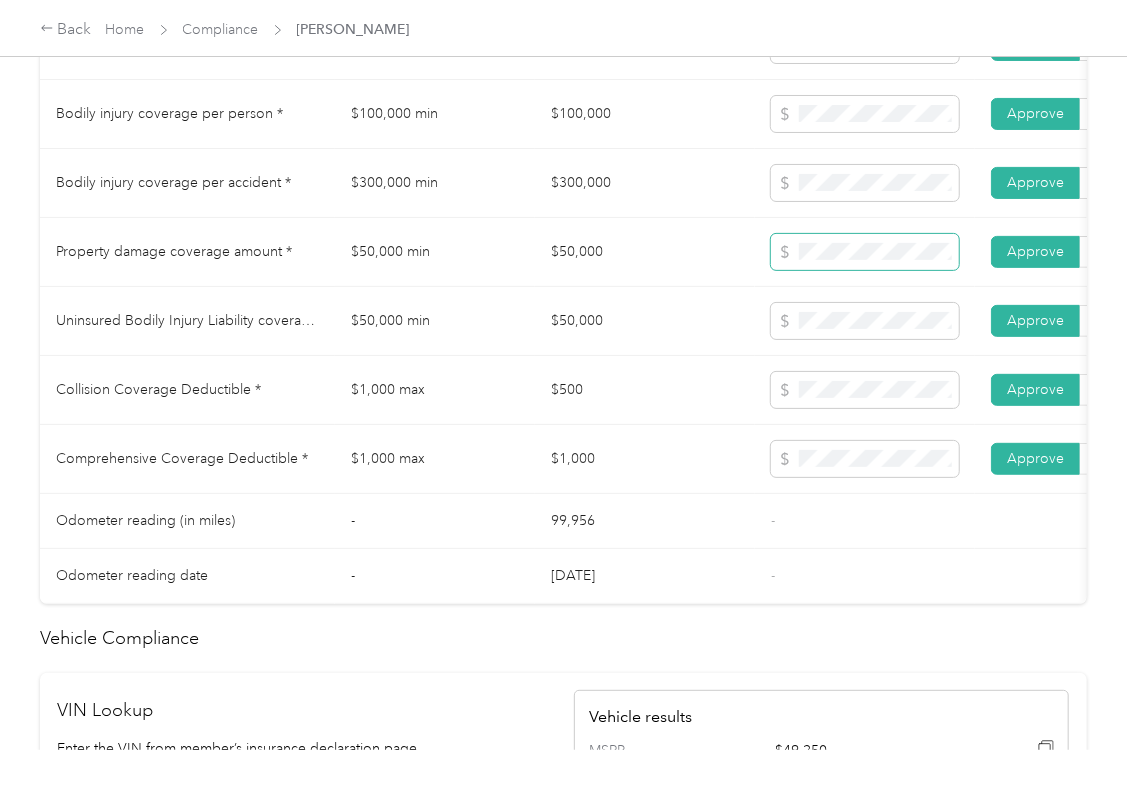 click on "Property damage coverage amount * $50,000 min $50,000 Approve Reject" at bounding box center [745, 252] 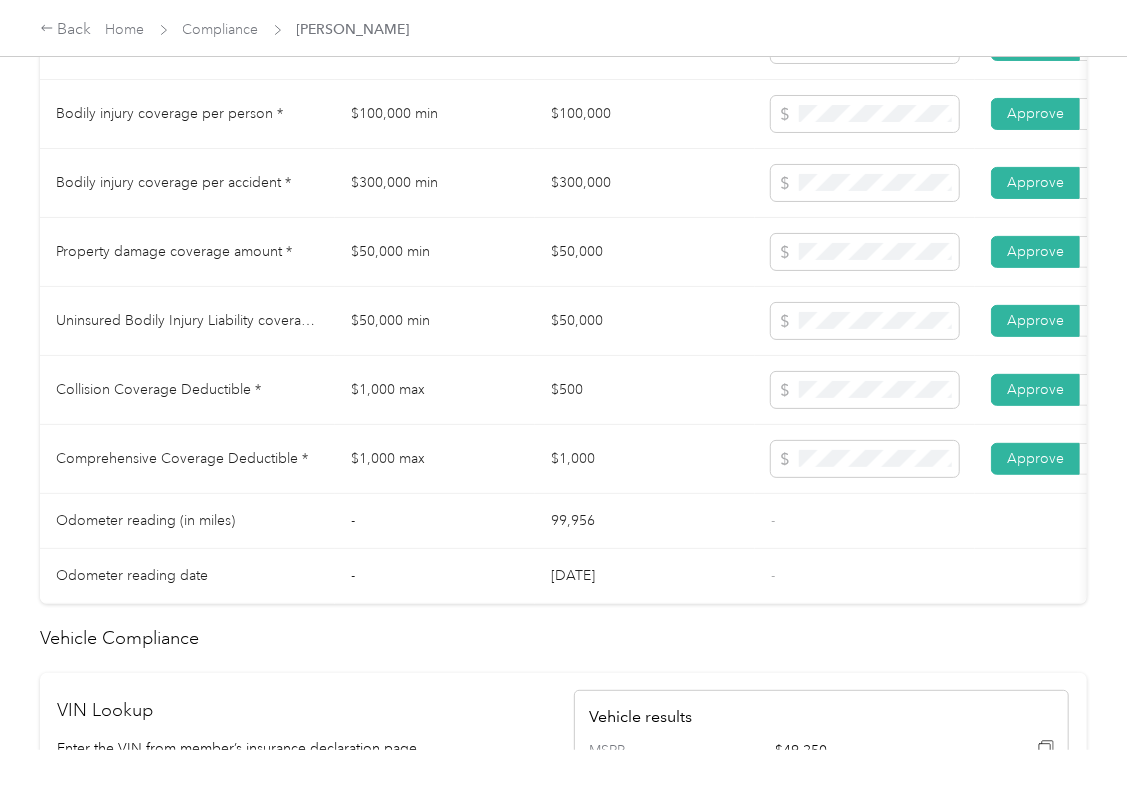 click on "$1,000" at bounding box center (645, 459) 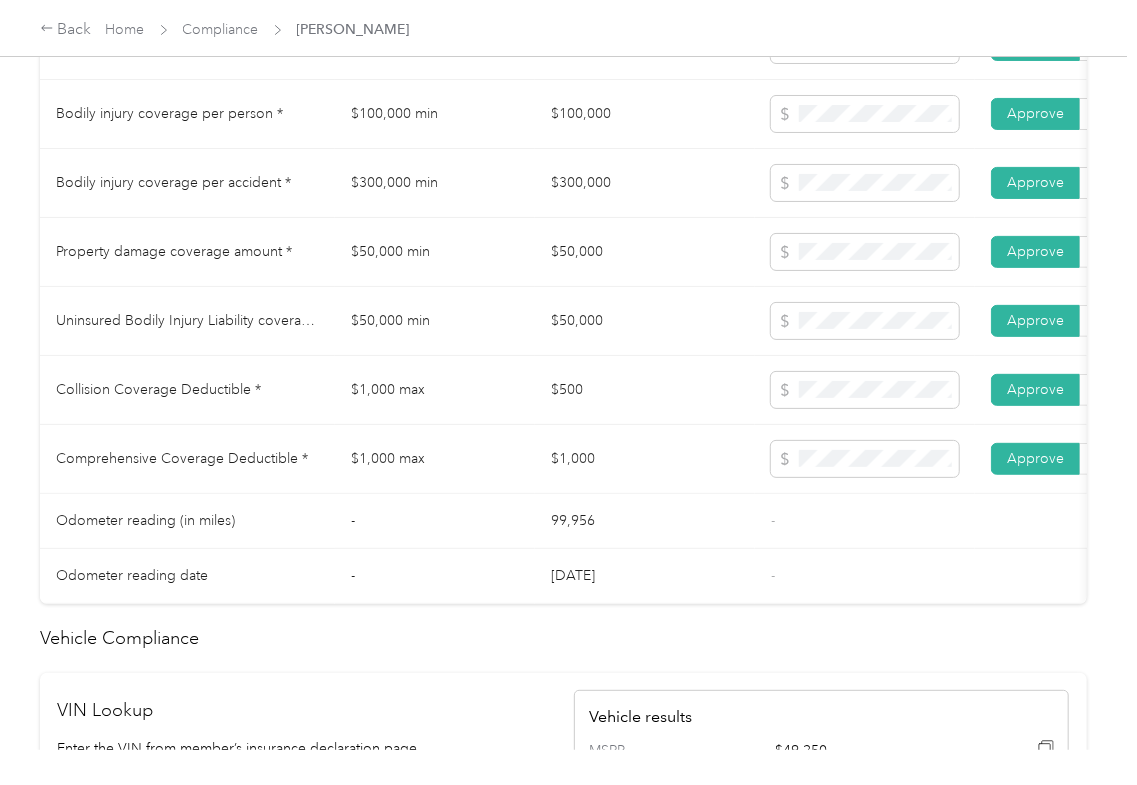 drag, startPoint x: 652, startPoint y: 557, endPoint x: 730, endPoint y: 606, distance: 92.11406 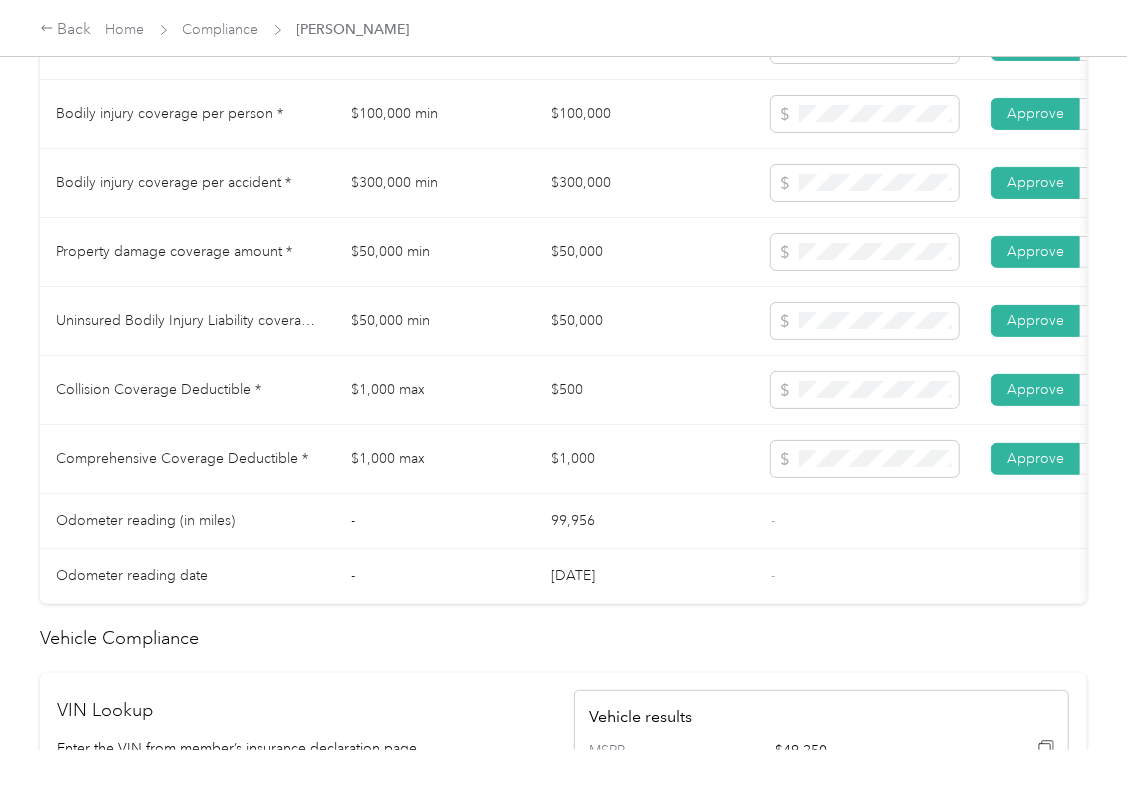 click on "99,956" at bounding box center (645, 521) 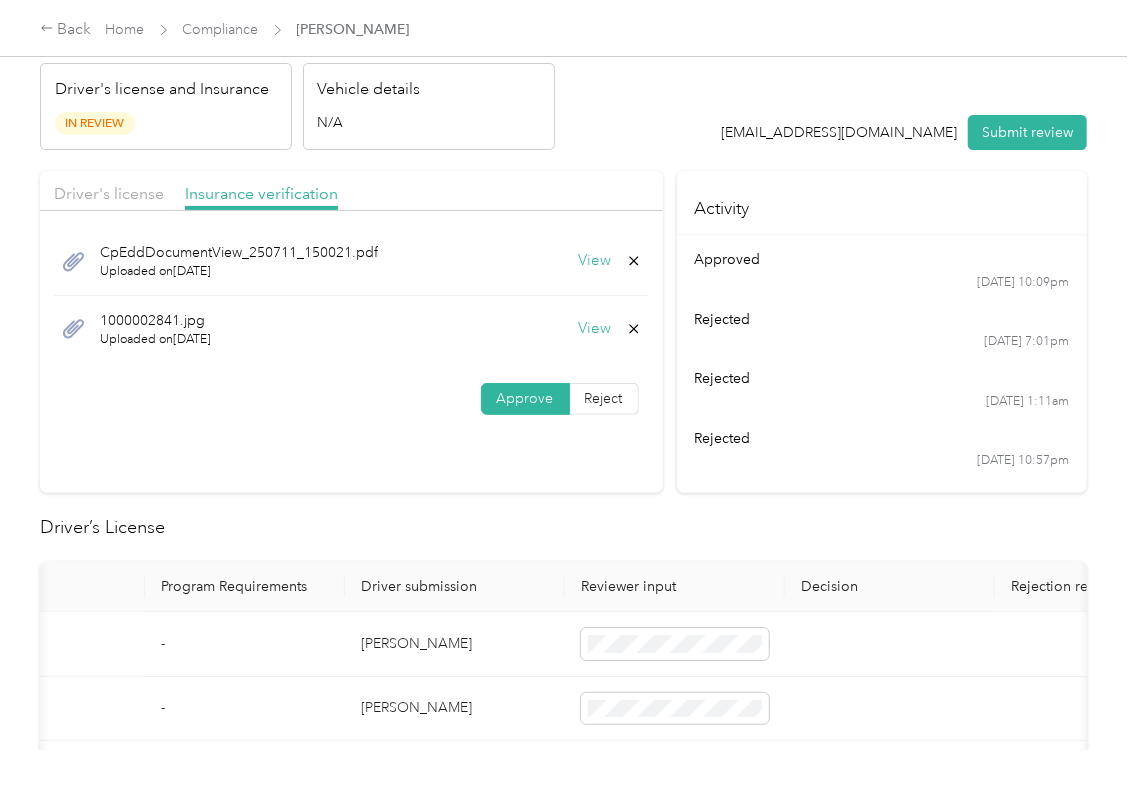 scroll, scrollTop: 0, scrollLeft: 0, axis: both 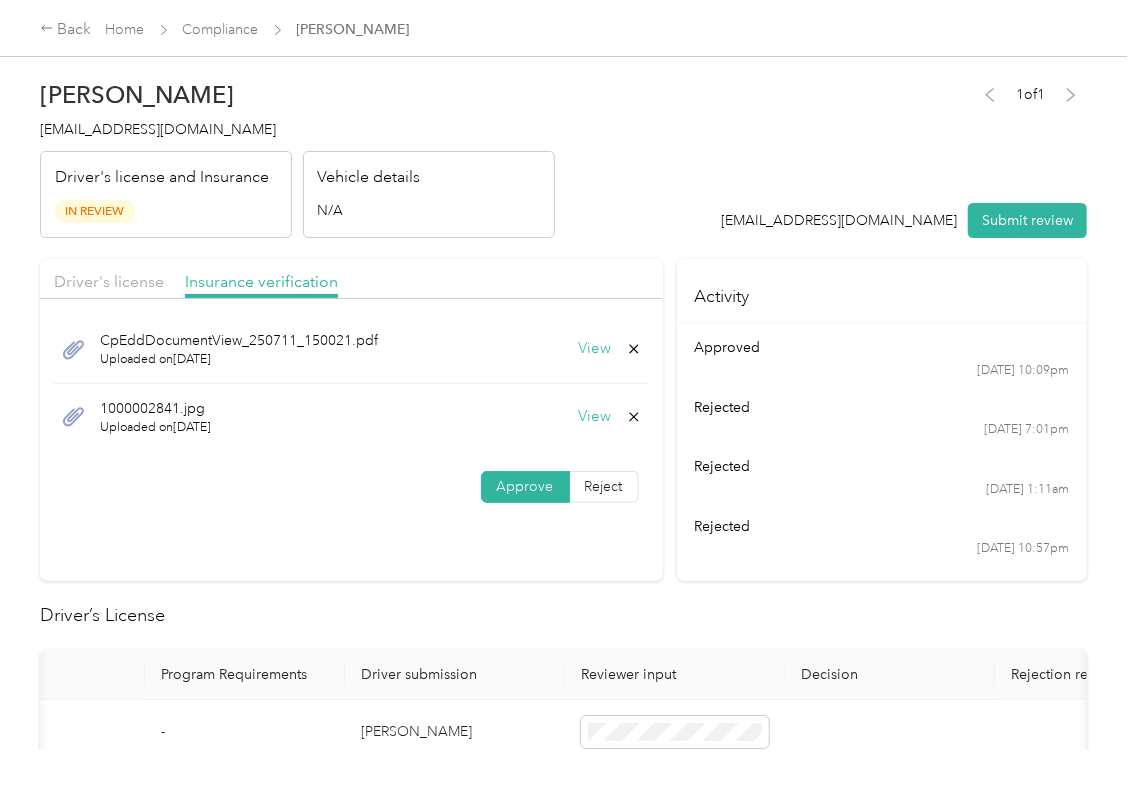 click 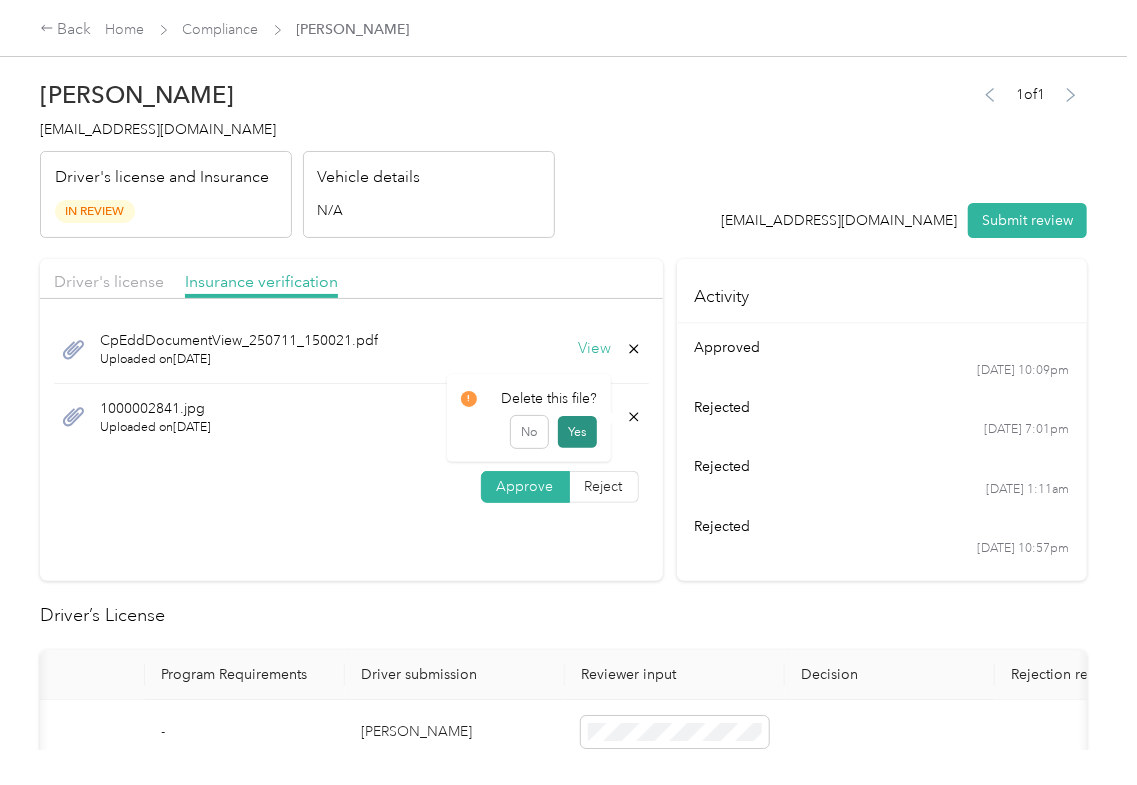 drag, startPoint x: 580, startPoint y: 425, endPoint x: 170, endPoint y: 313, distance: 425.02234 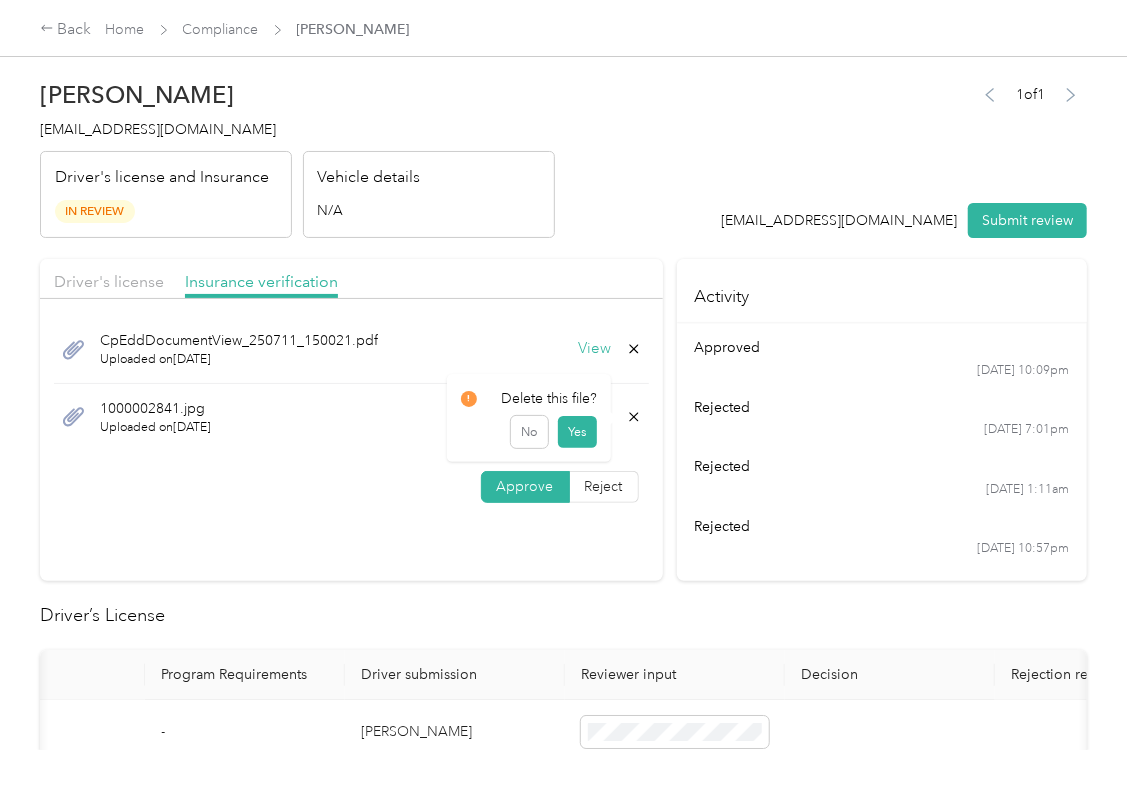 click on "Yes" at bounding box center (577, 432) 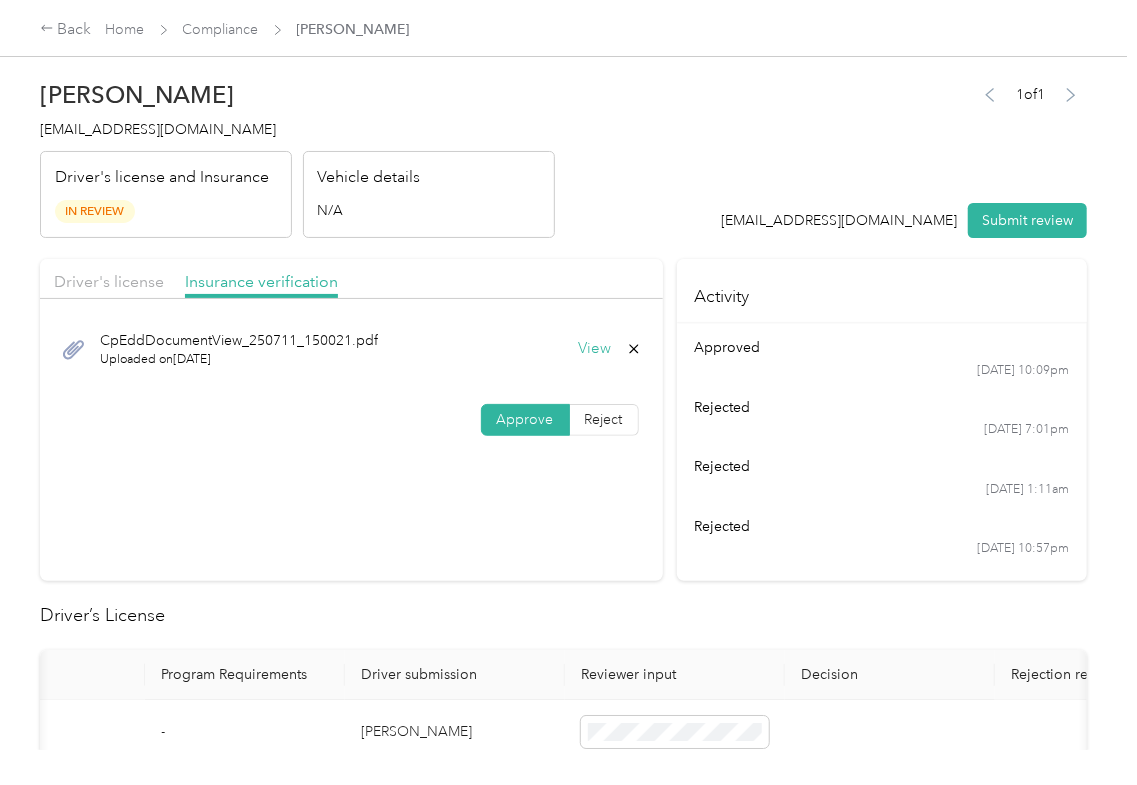 click on "Driver's license Insurance verification" at bounding box center [351, 279] 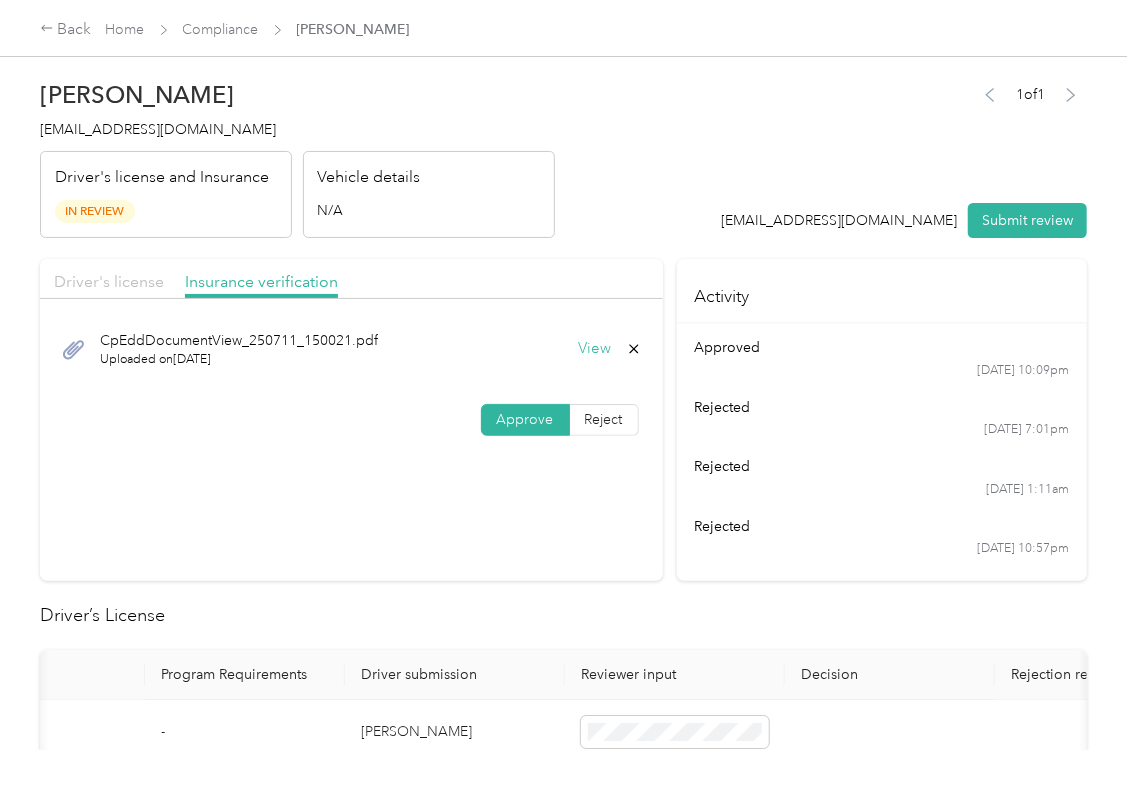 click on "Driver's license" at bounding box center (109, 281) 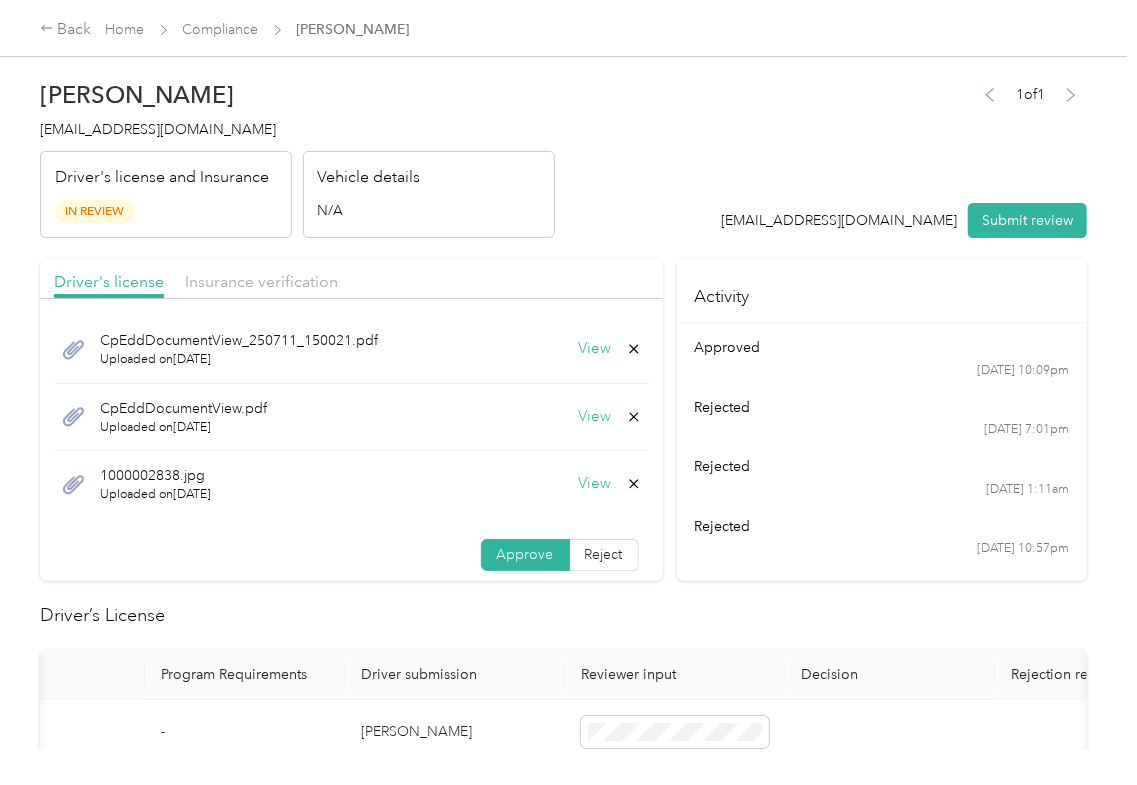 click on "View" at bounding box center (595, 417) 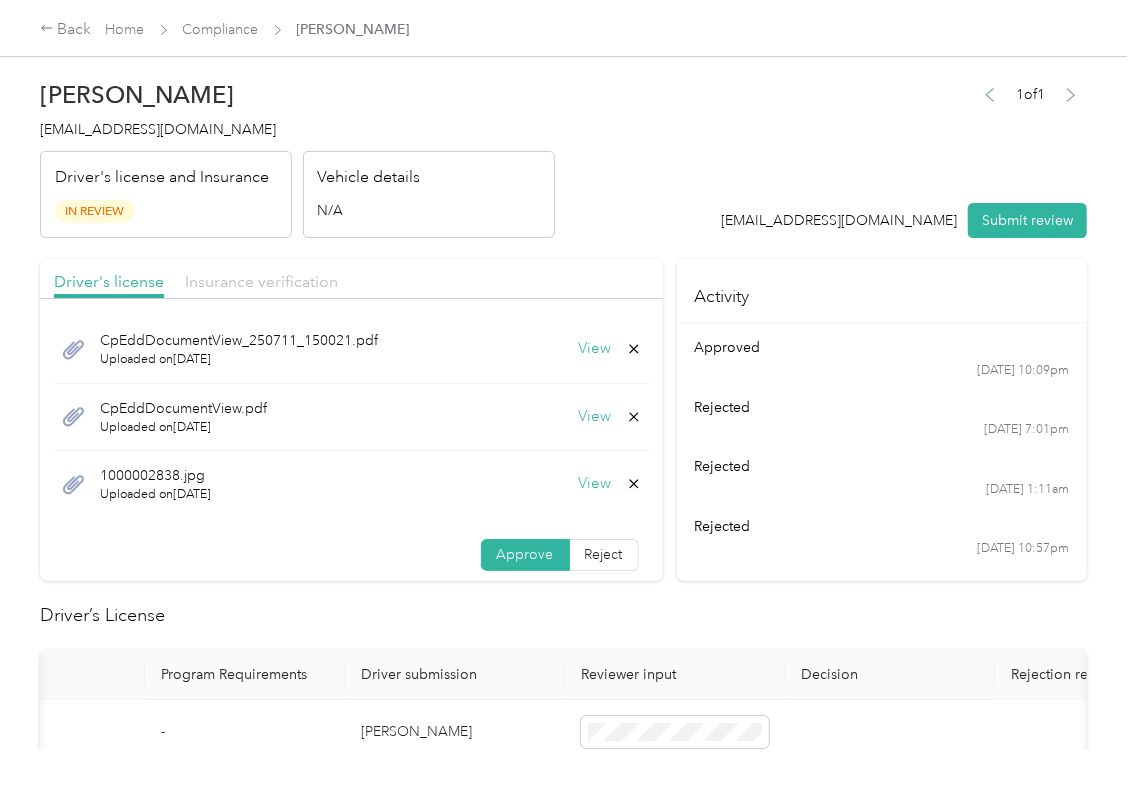 click on "Insurance verification" at bounding box center (261, 281) 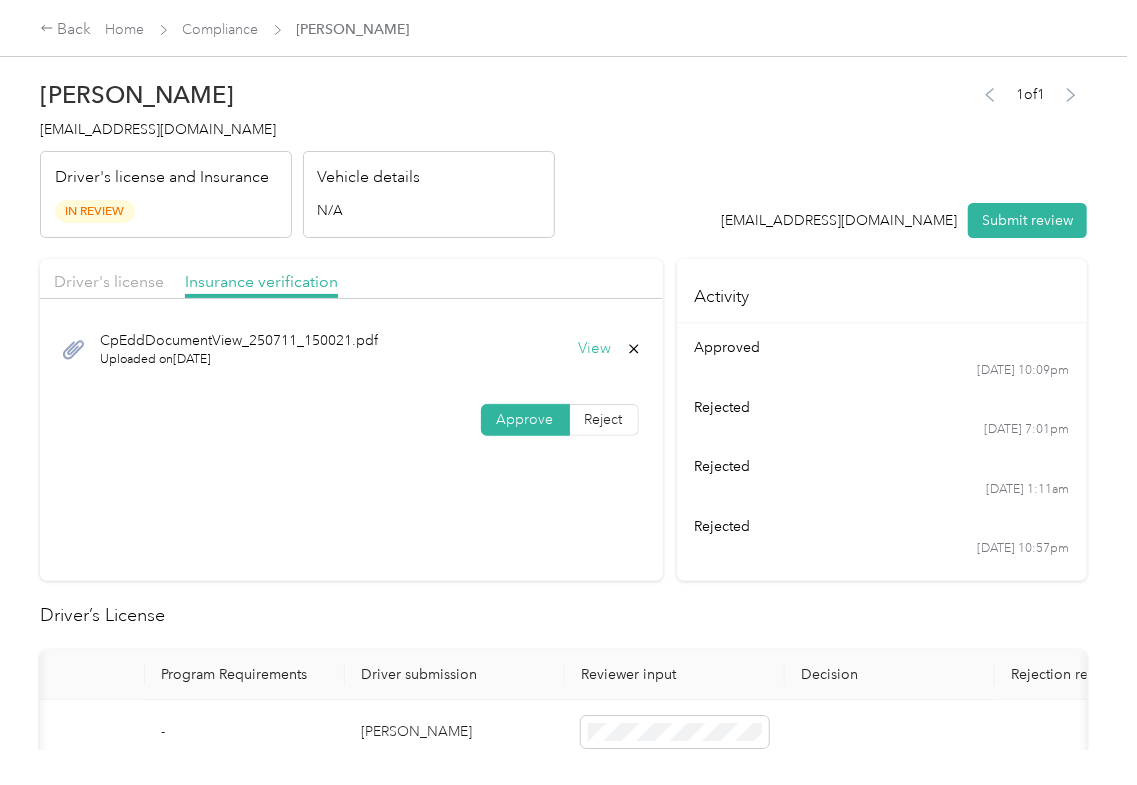 click on "View" at bounding box center (595, 349) 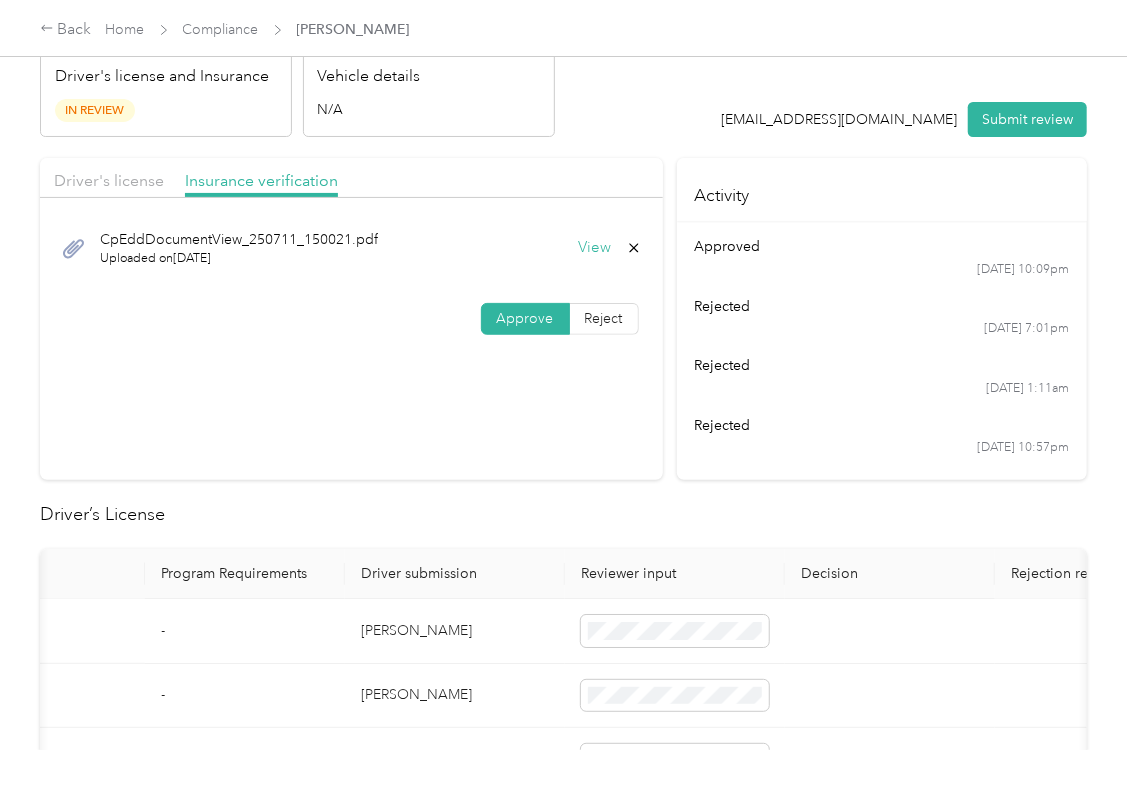 scroll, scrollTop: 266, scrollLeft: 0, axis: vertical 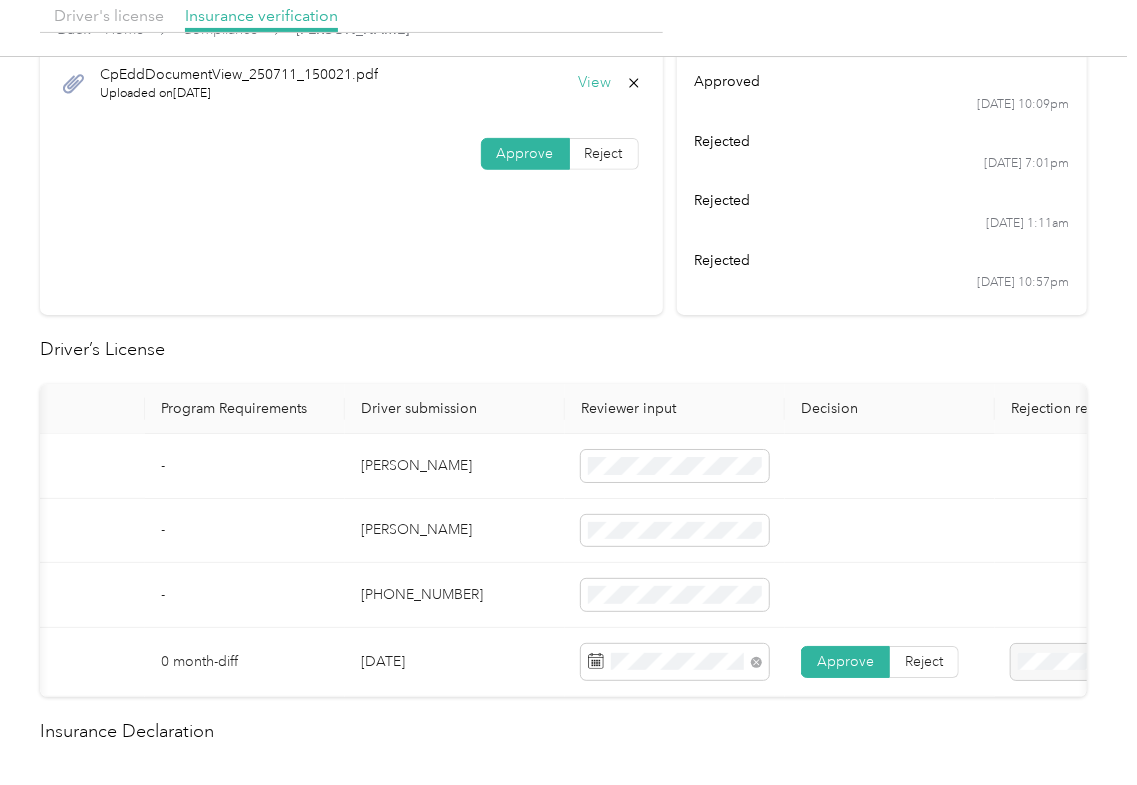 drag, startPoint x: 869, startPoint y: 453, endPoint x: 849, endPoint y: 453, distance: 20 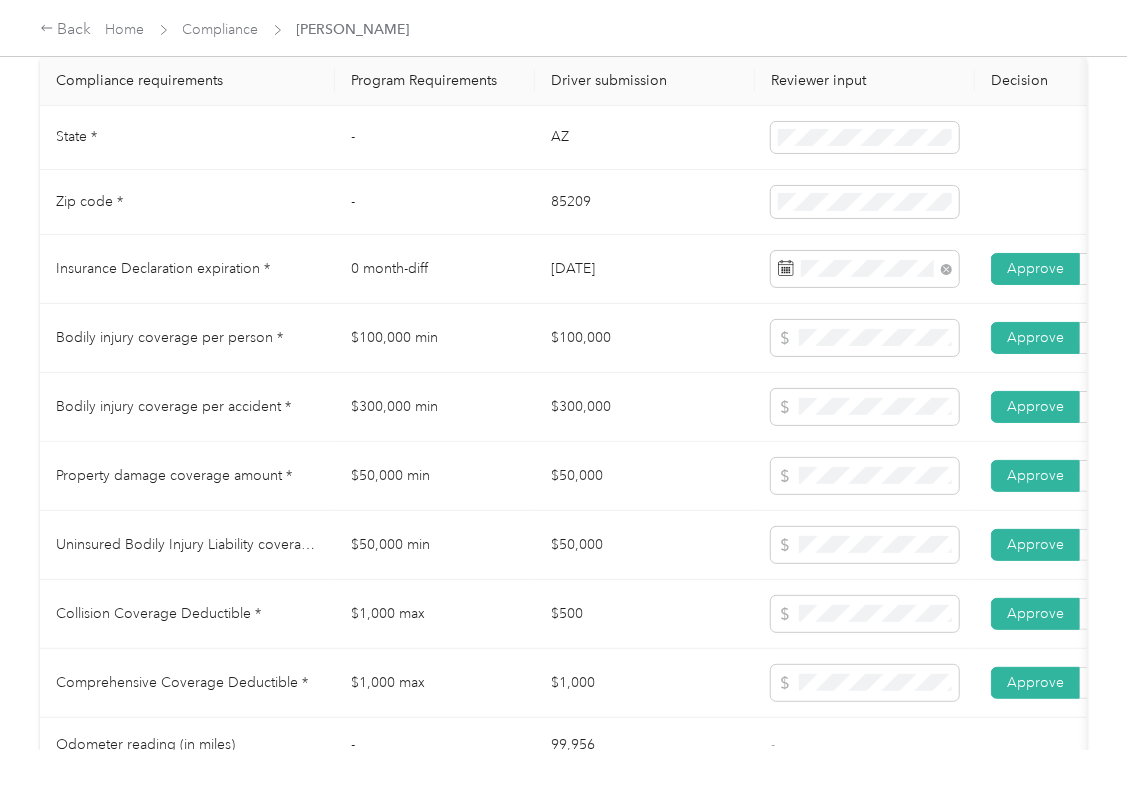 scroll, scrollTop: 1066, scrollLeft: 0, axis: vertical 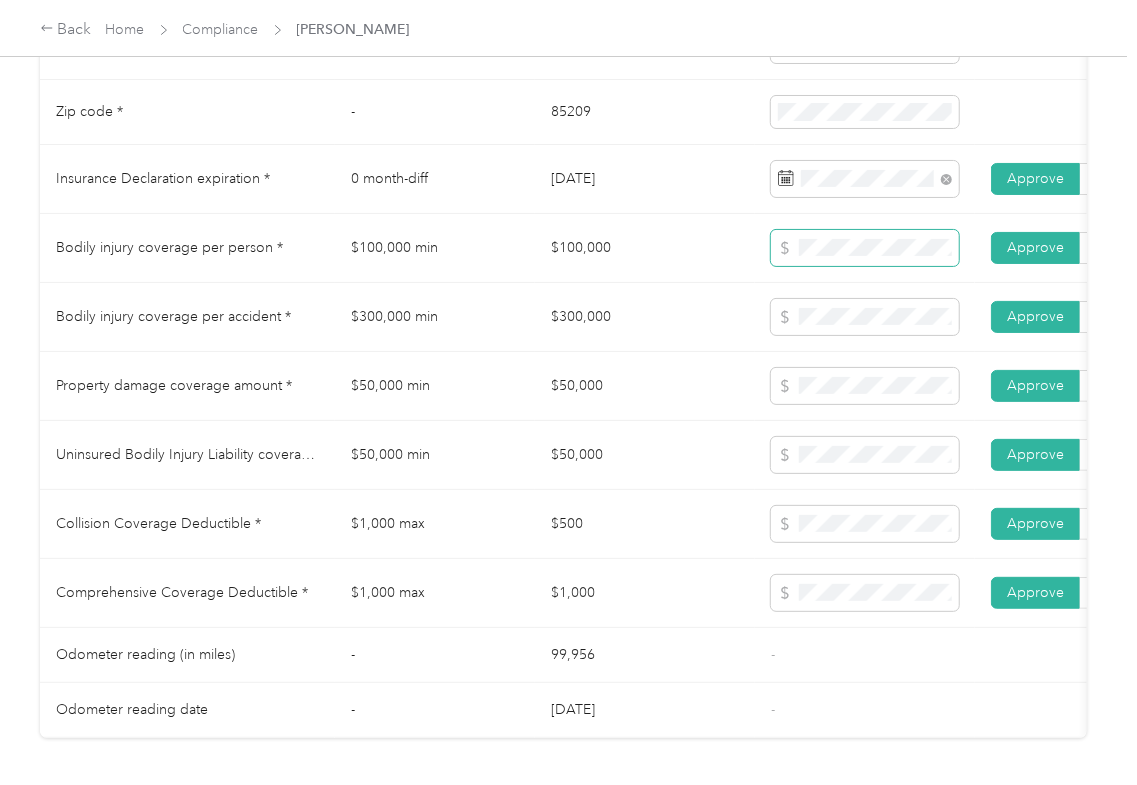click at bounding box center [865, 248] 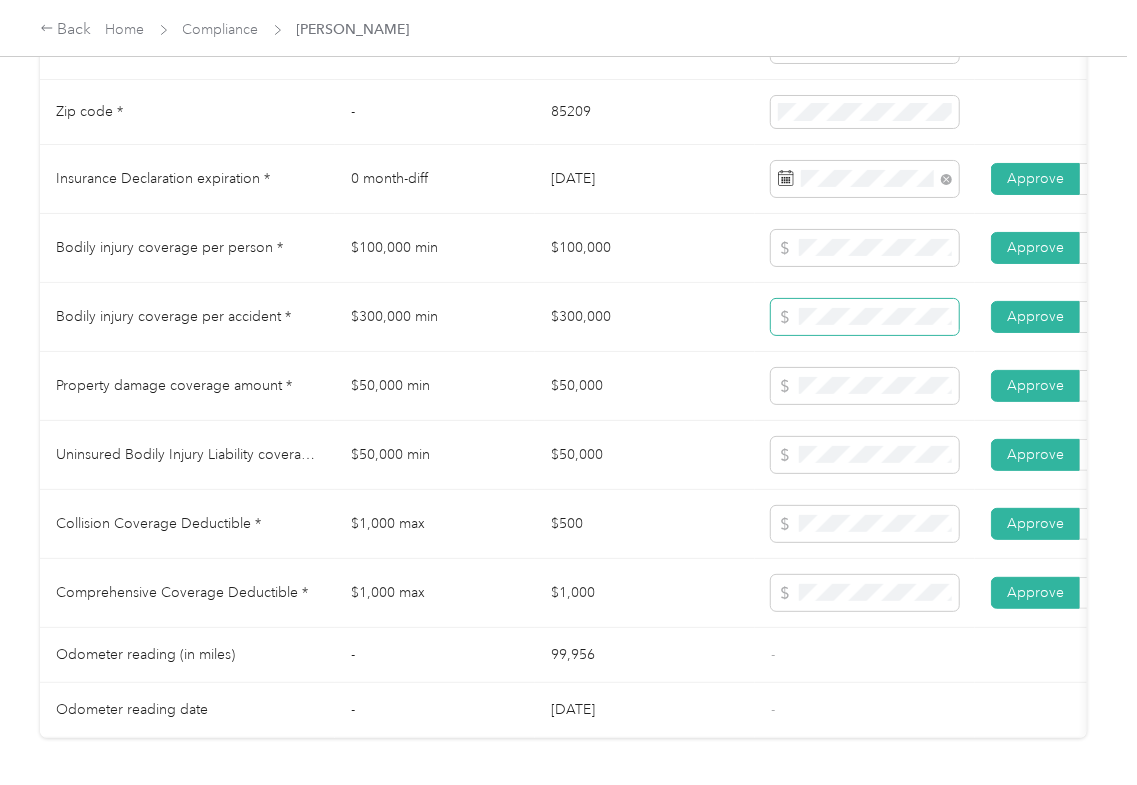 click at bounding box center [865, 317] 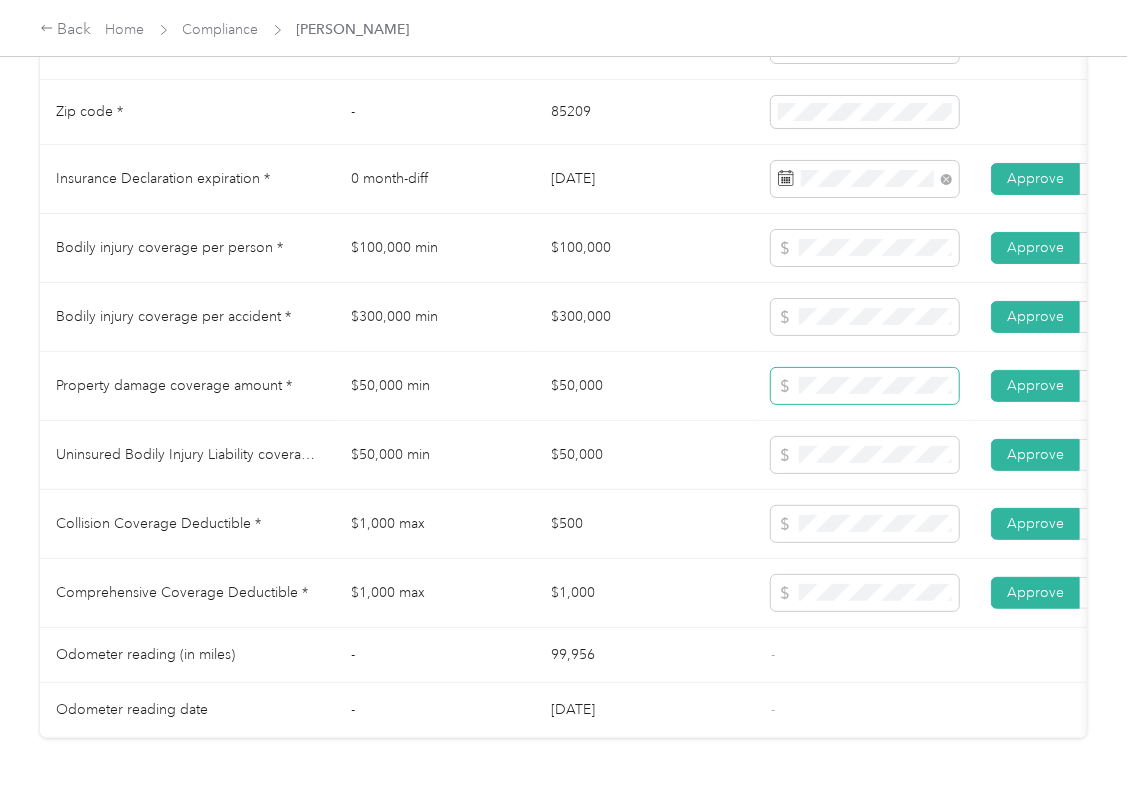 click at bounding box center (865, 386) 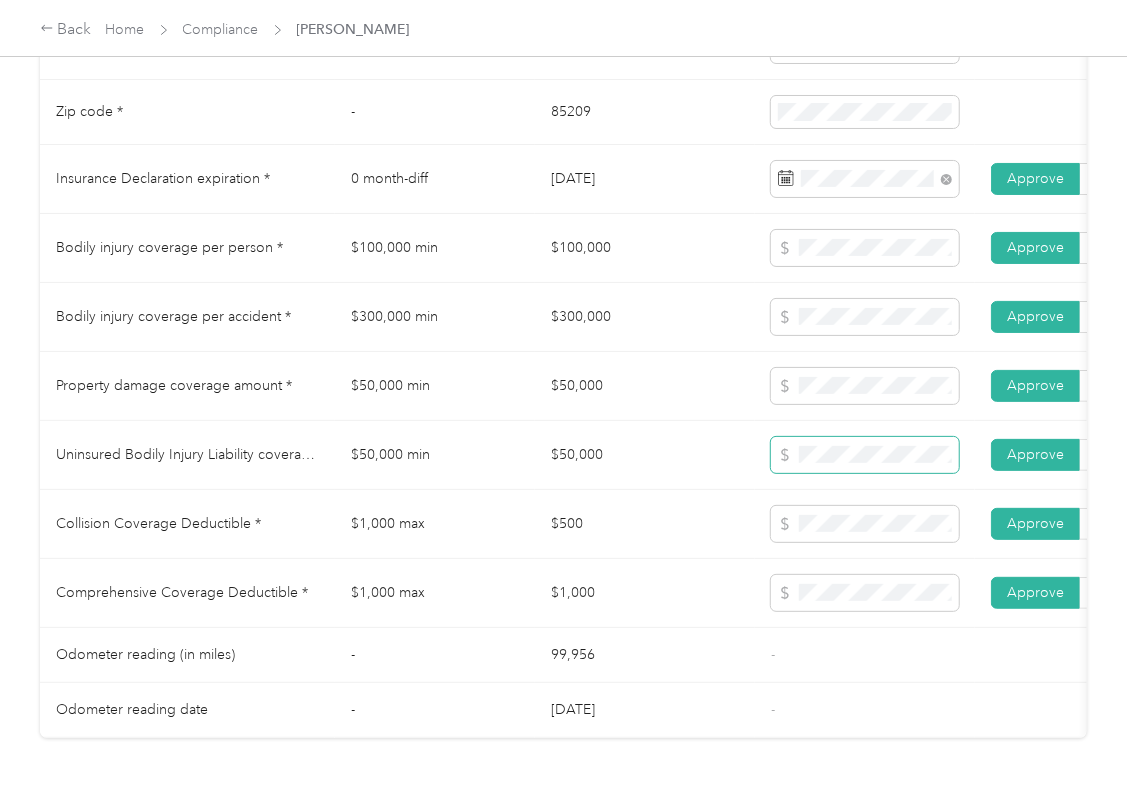 click at bounding box center [865, 455] 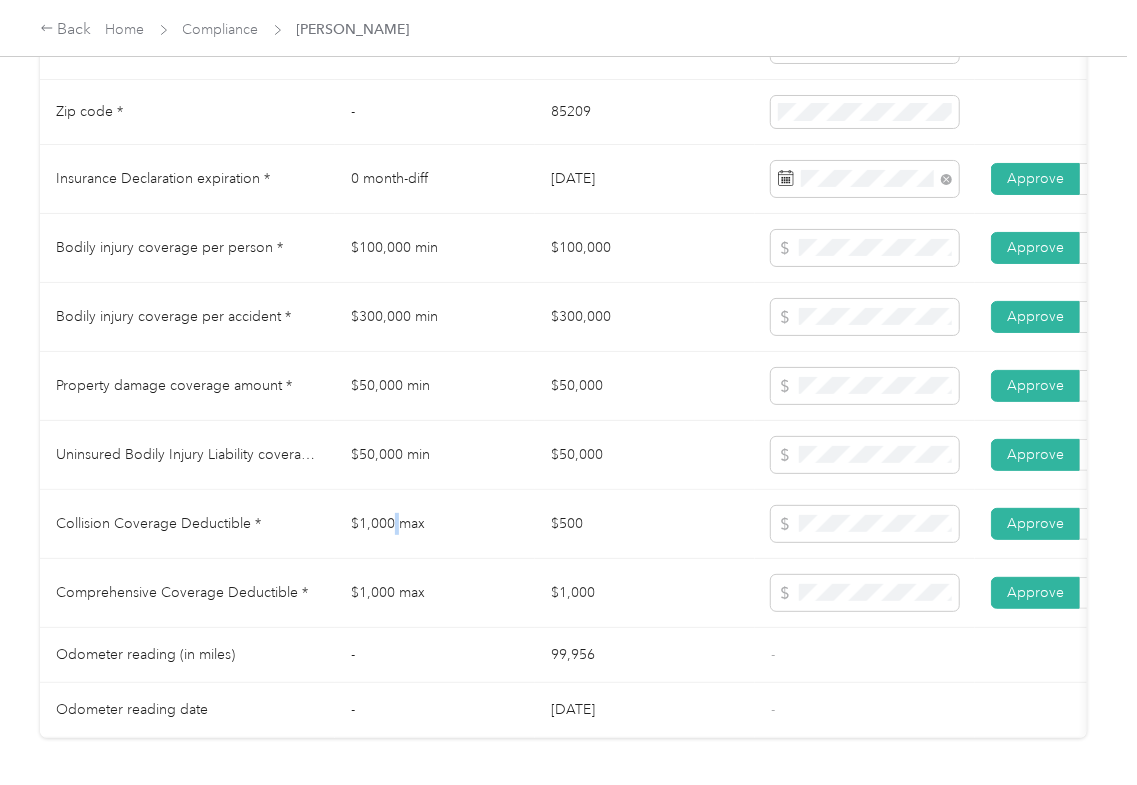 drag, startPoint x: 398, startPoint y: 521, endPoint x: 309, endPoint y: 526, distance: 89.140335 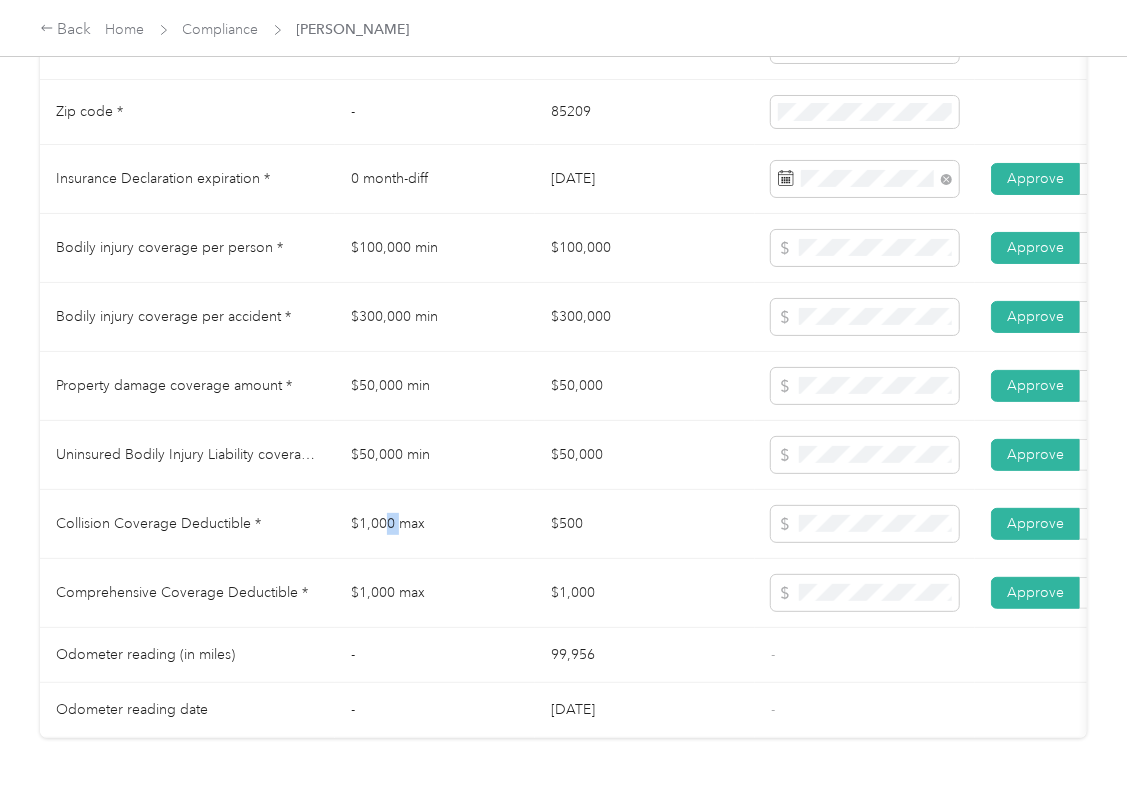 click on "$50,000" at bounding box center [645, 386] 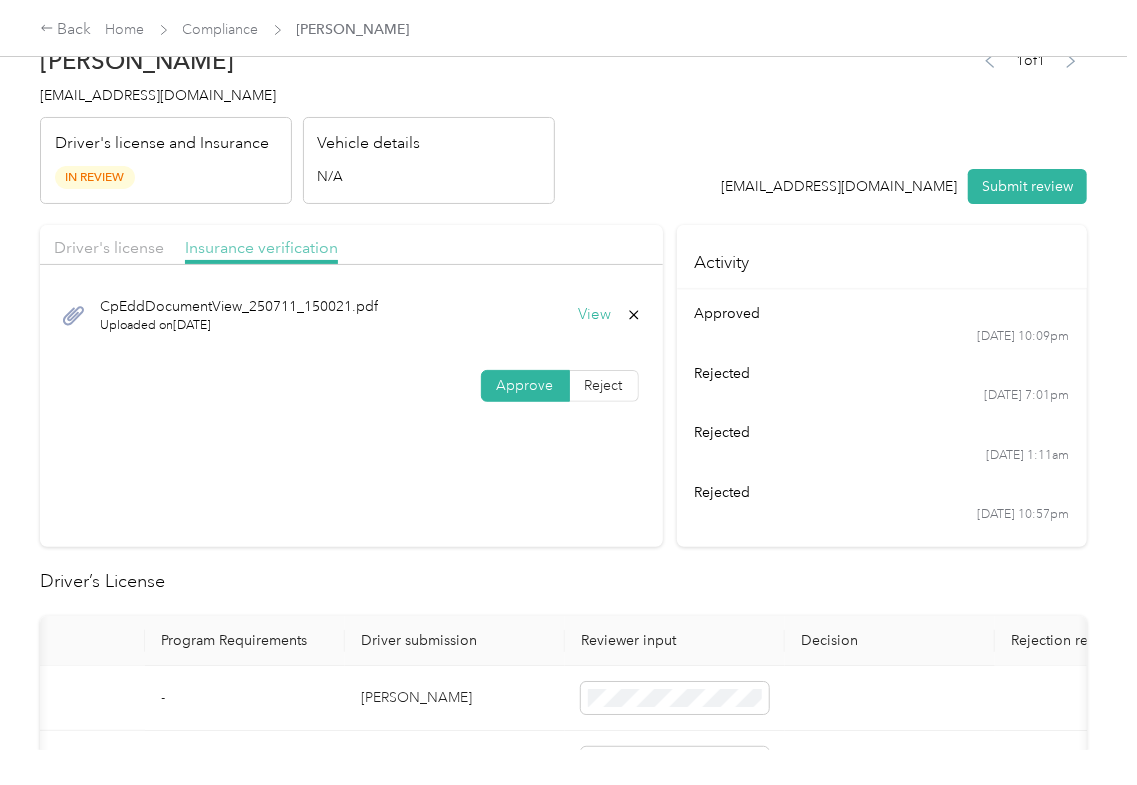 scroll, scrollTop: 0, scrollLeft: 0, axis: both 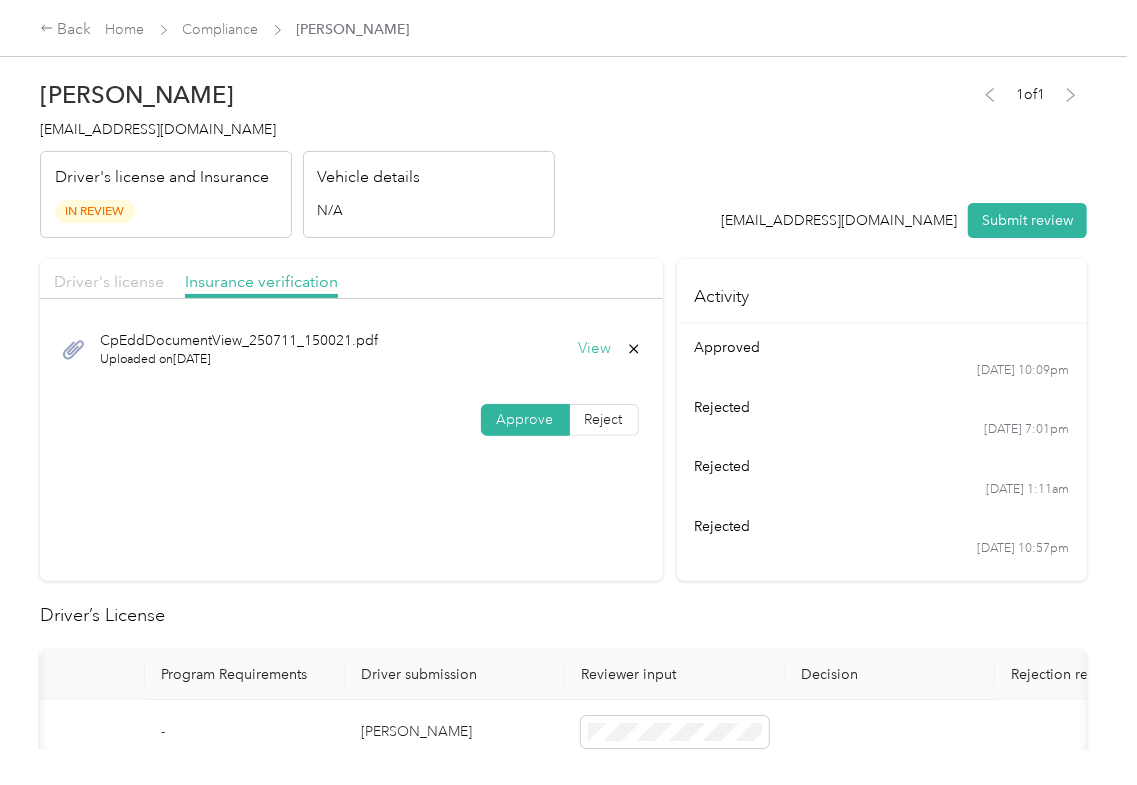 click on "Driver's license" at bounding box center [109, 281] 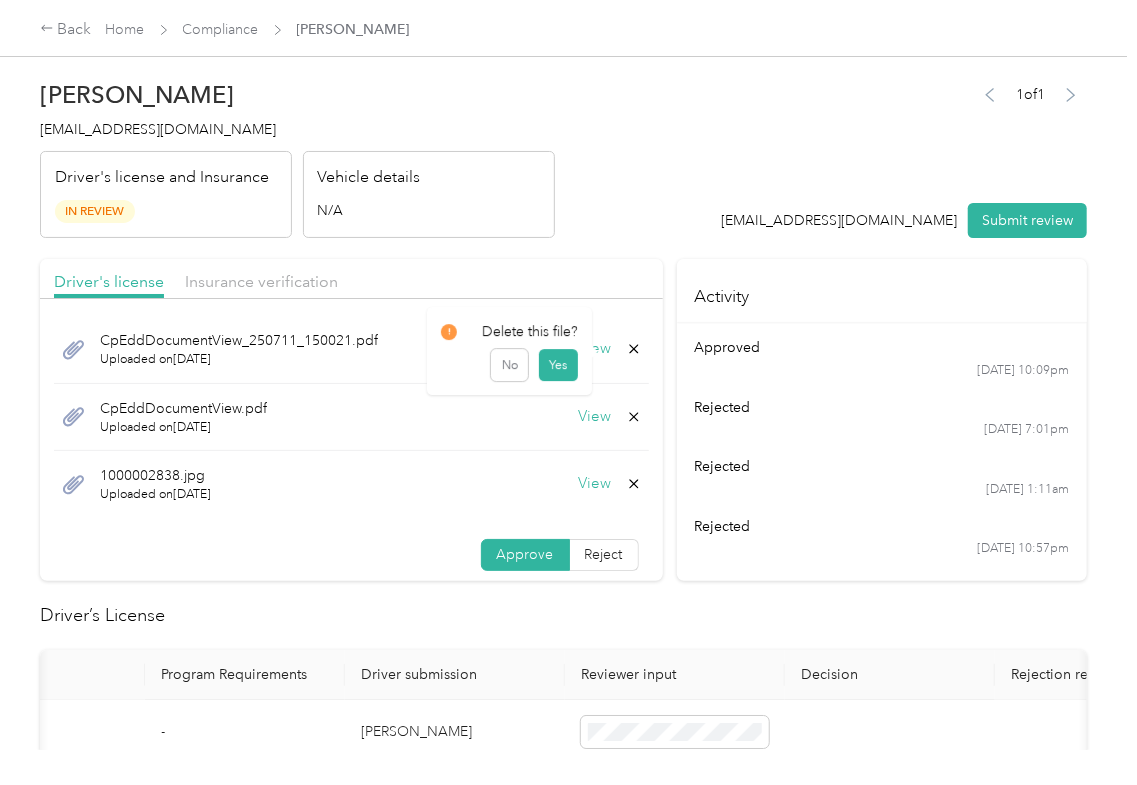 click 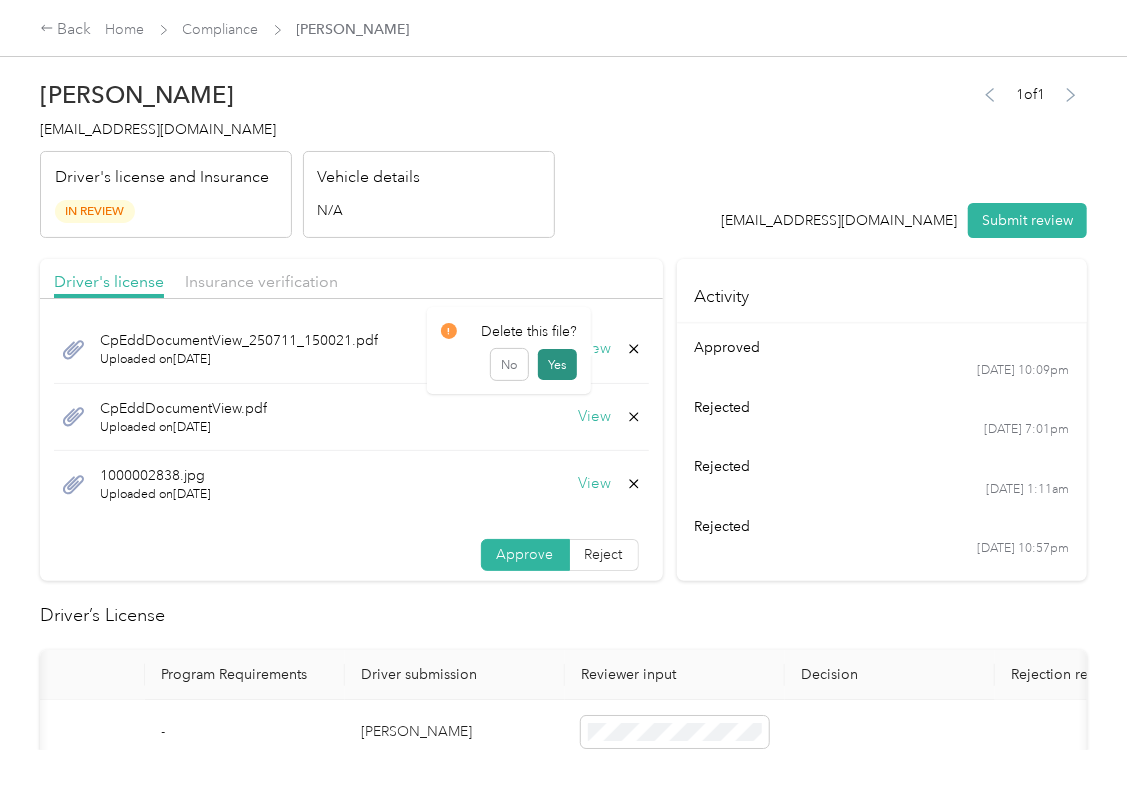 click on "Yes" at bounding box center (557, 365) 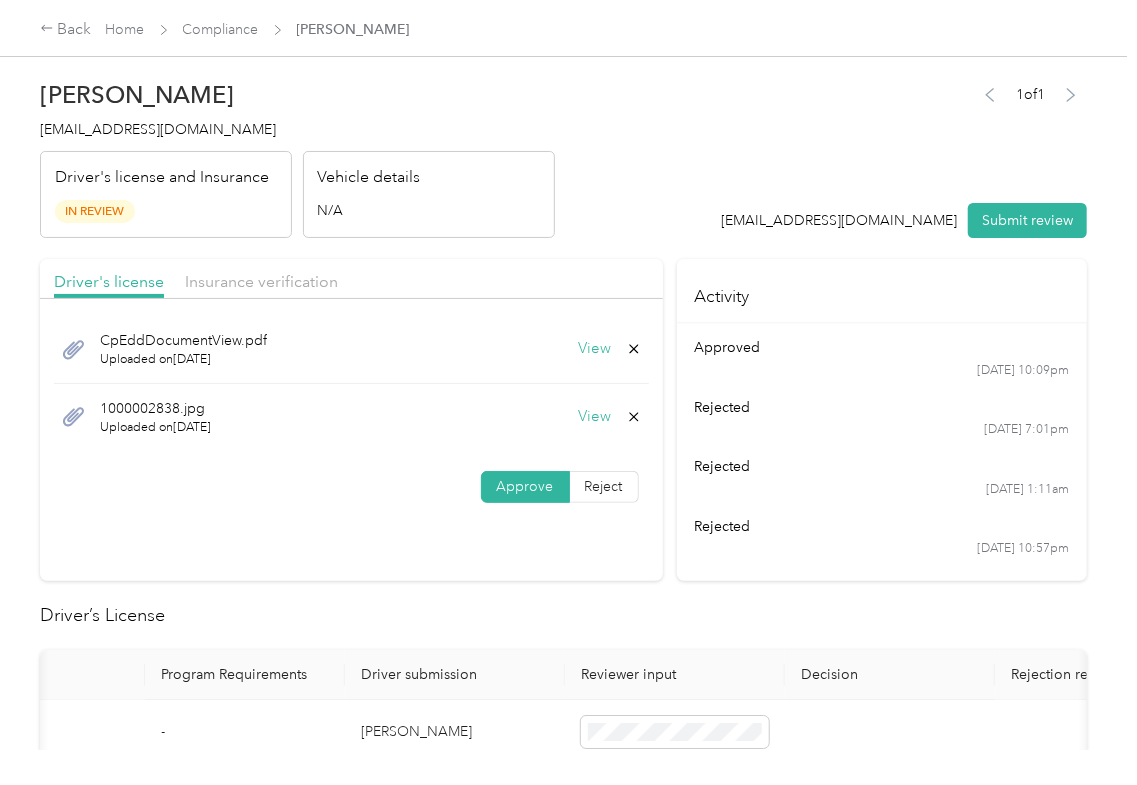 drag, startPoint x: 1052, startPoint y: 222, endPoint x: 105, endPoint y: 198, distance: 947.3041 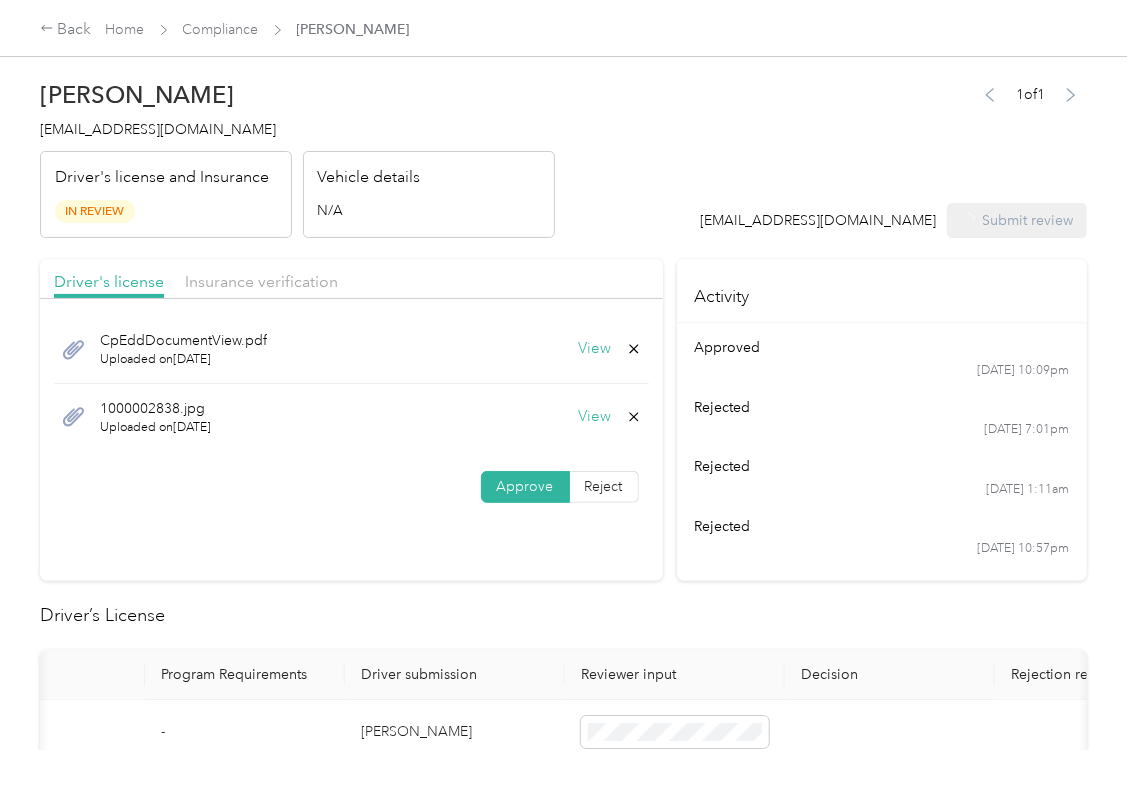click on "[PERSON_NAME] [PERSON_NAME][EMAIL_ADDRESS][DOMAIN_NAME] Driver's license and Insurance In Review Vehicle details N/A" at bounding box center [297, 154] 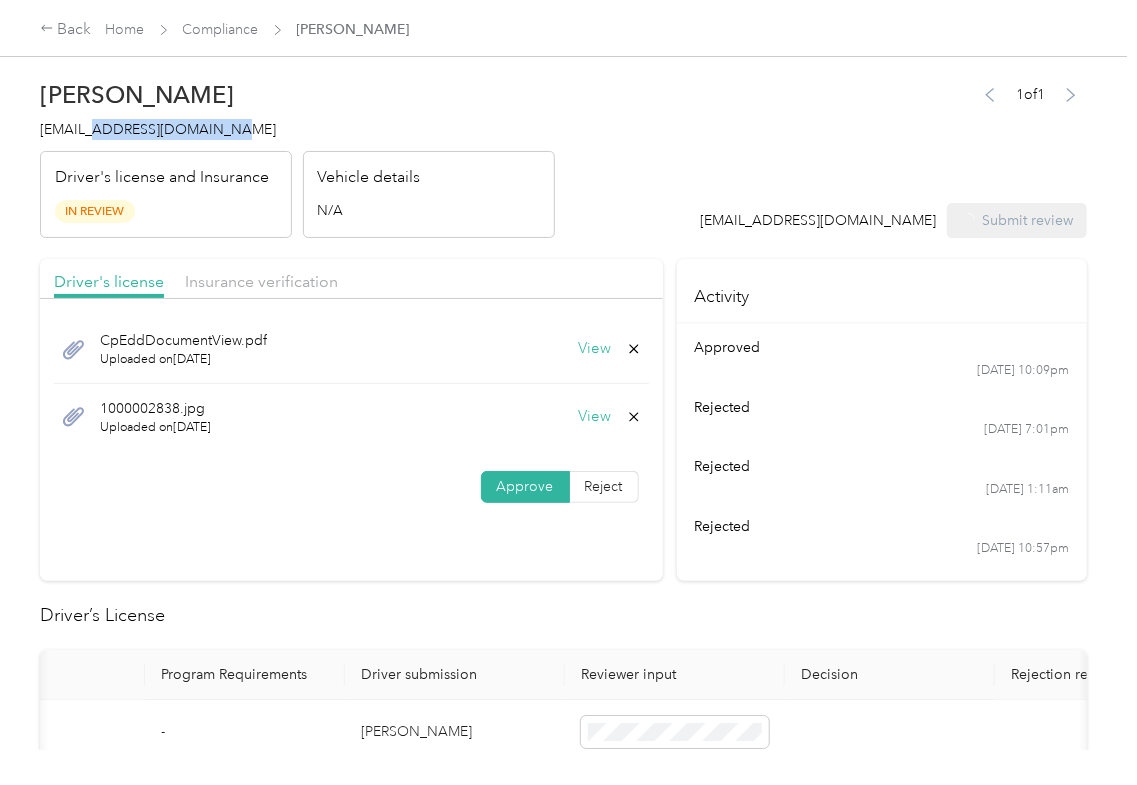 click on "[PERSON_NAME] [PERSON_NAME][EMAIL_ADDRESS][DOMAIN_NAME] Driver's license and Insurance In Review Vehicle details N/A" at bounding box center (297, 154) 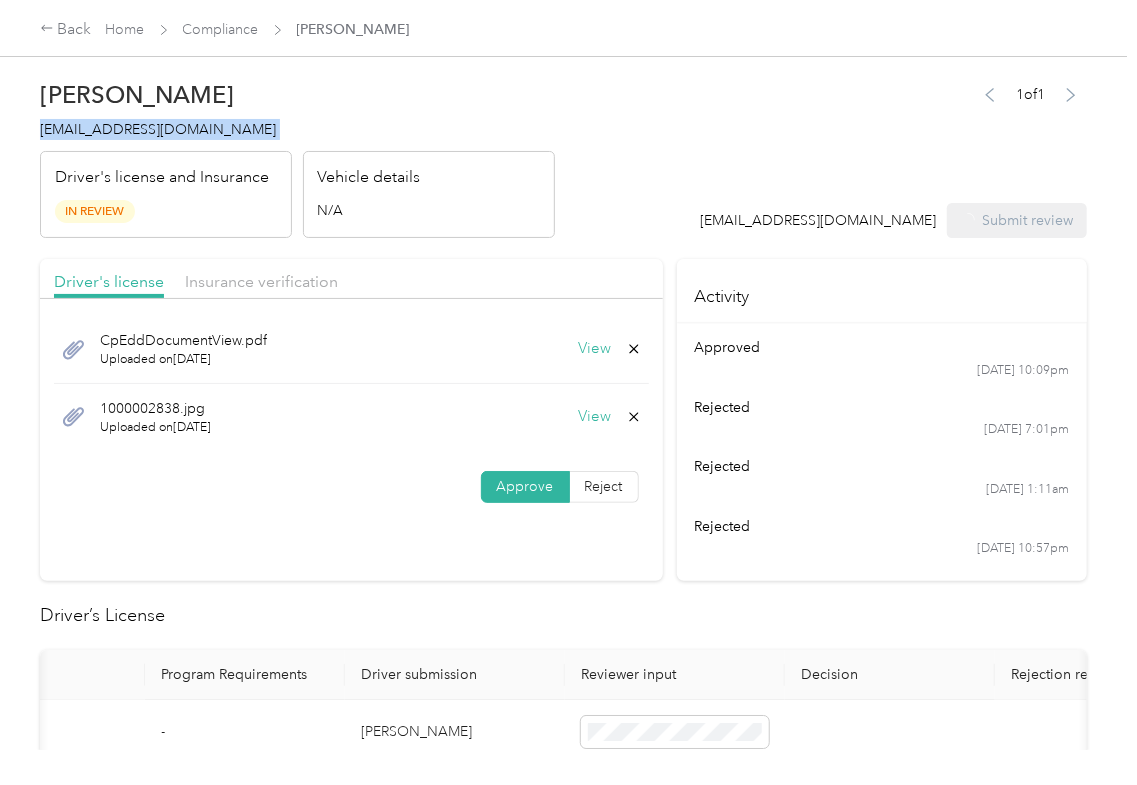 click on "[PERSON_NAME] [PERSON_NAME][EMAIL_ADDRESS][DOMAIN_NAME] Driver's license and Insurance In Review Vehicle details N/A" at bounding box center [297, 154] 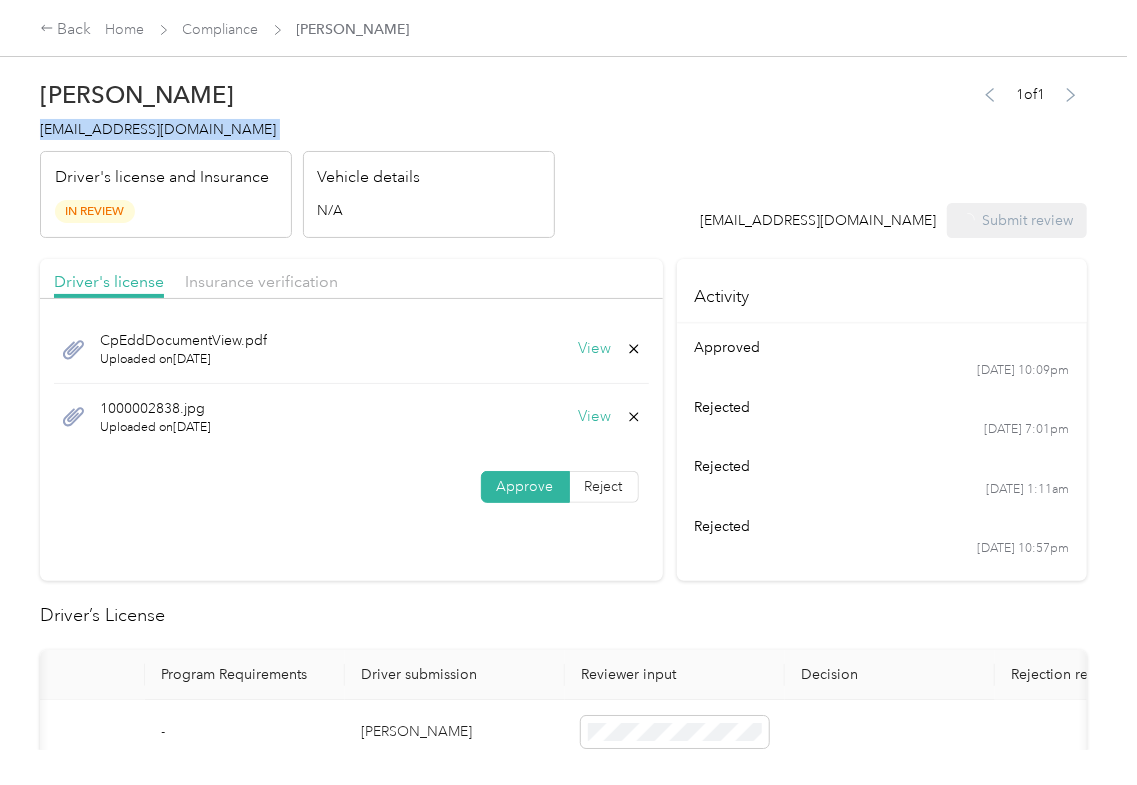 click on "[PERSON_NAME] [PERSON_NAME][EMAIL_ADDRESS][DOMAIN_NAME] Driver's license and Insurance In Review Vehicle details N/A" at bounding box center (297, 154) 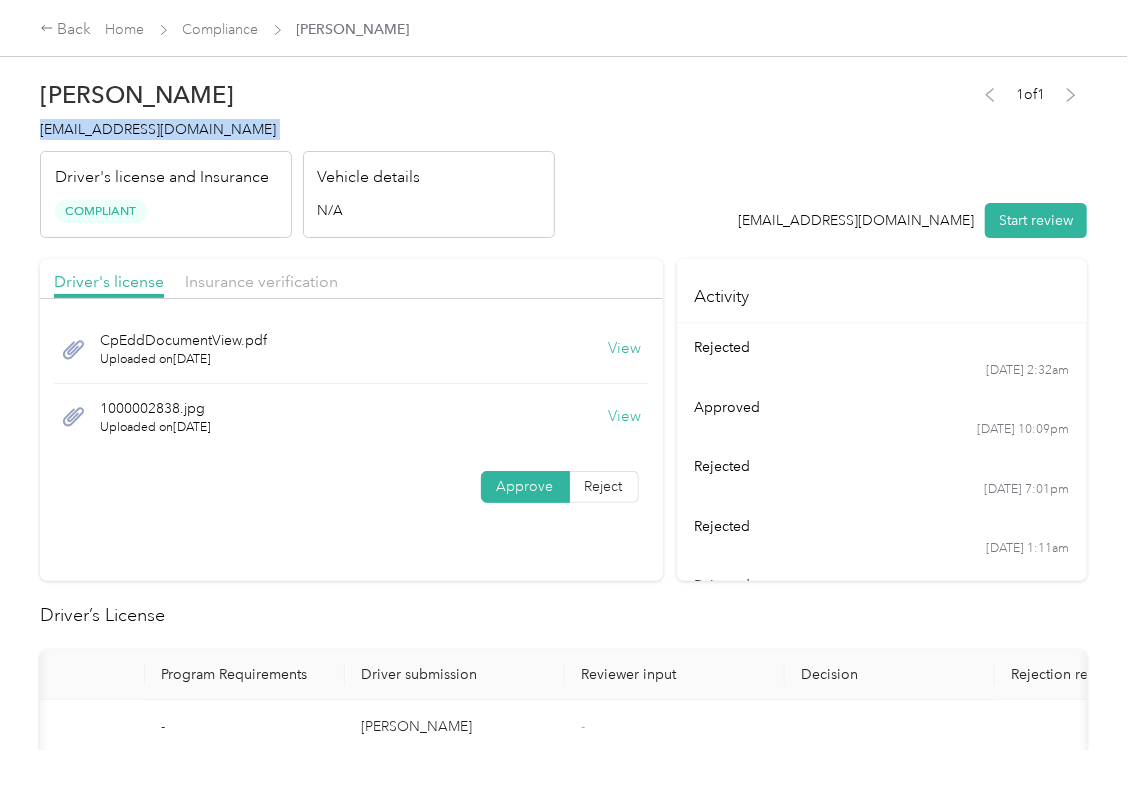 click on "Driver's license Insurance verification CpEddDocumentView.pdf Uploaded on  [DATE] View 1000002838.jpg Uploaded on  [DATE] View Approve Reject Activity approved [DATE] 1:57am approved [DATE] 11:36pm rejected [DATE] 2:32am approved [DATE] 10:09pm rejected [DATE] 7:01pm rejected [DATE] 1:11am rejected [DATE] 10:57pm Driver’s License  Compliance requirements Program Requirements Driver submission Reviewer input Decision Rejection reason             First name - [PERSON_NAME] - Last name - [PERSON_NAME] - Mobile number - [PHONE_NUMBER][DRIVERS_LICENSE_NUMBER] - Driver License expiration * 0 month-diff [DATE] - Approve Reject Insurance Declaration Compliance requirements Program Requirements Driver submission Reviewer input Decision Rejection reason             State * - [US_STATE] - Zip code * - 85209 - Insurance Declaration expiration * 0 month-diff [DATE] - Approve Reject Bodily injury coverage per person * $100,000 min $100,000 - Approve Reject Bodily injury coverage per accident * $300,000 min $300,000 - Approve Reject -" at bounding box center (563, 1363) 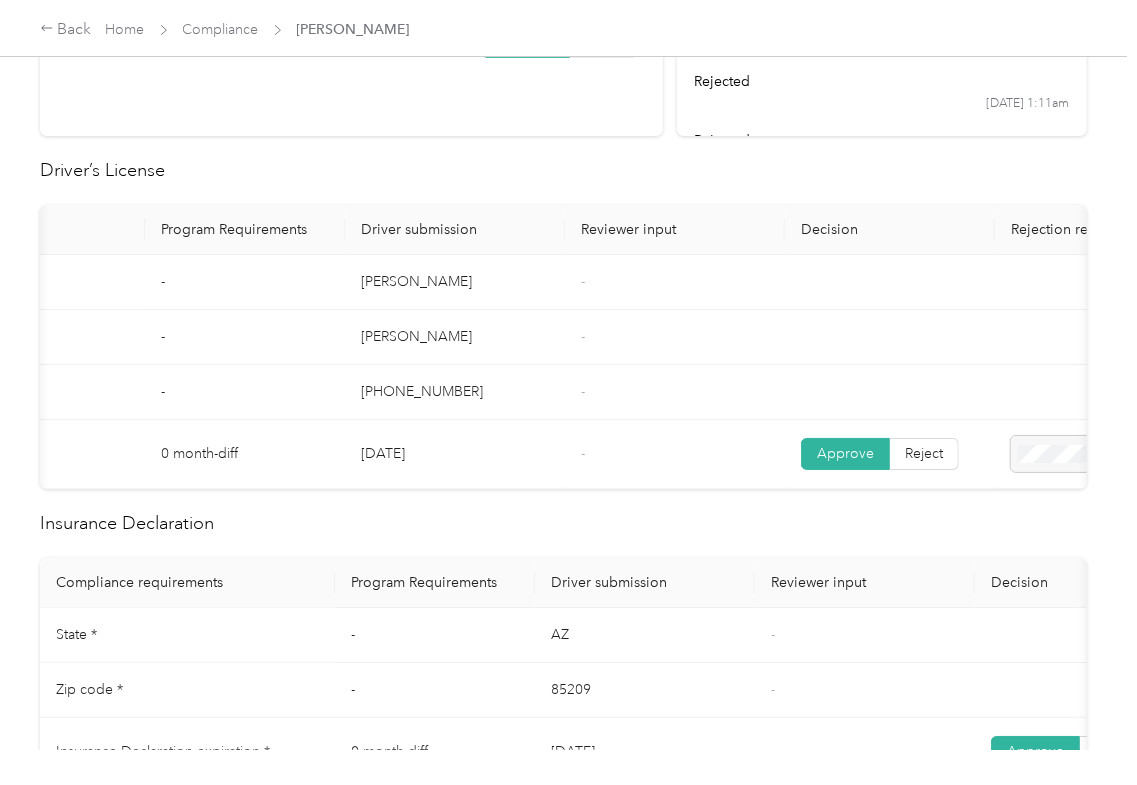 scroll, scrollTop: 800, scrollLeft: 0, axis: vertical 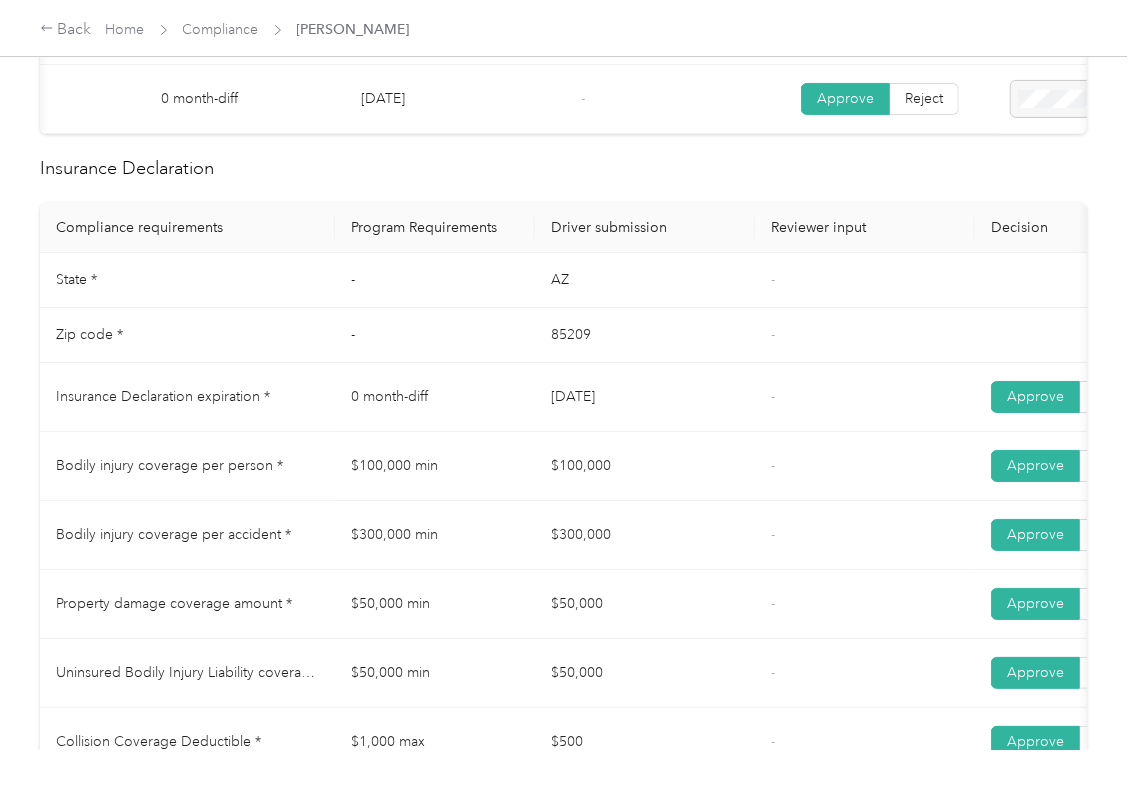 click on "State * - [US_STATE] - Zip code * - 85209 - Insurance Declaration expiration * 0 month-diff [DATE] - Approve Reject Bodily injury coverage per person * $100,000 min $100,000 - Approve Reject Bodily injury coverage per accident * $300,000 min $300,000 - Approve Reject Property damage coverage amount * $50,000 min $50,000 - Approve Reject Uninsured Bodily Injury Liability coverage per accident * $50,000 min $50,000 - Approve Reject Collision Coverage Deductible * $1,000 max $500 - Approve Reject Comprehensive Coverage Deductible * $1,000 max $1,000 - Approve Reject Odometer reading (in miles) - 99,956 - Odometer reading date - [DATE] -" at bounding box center (745, 604) 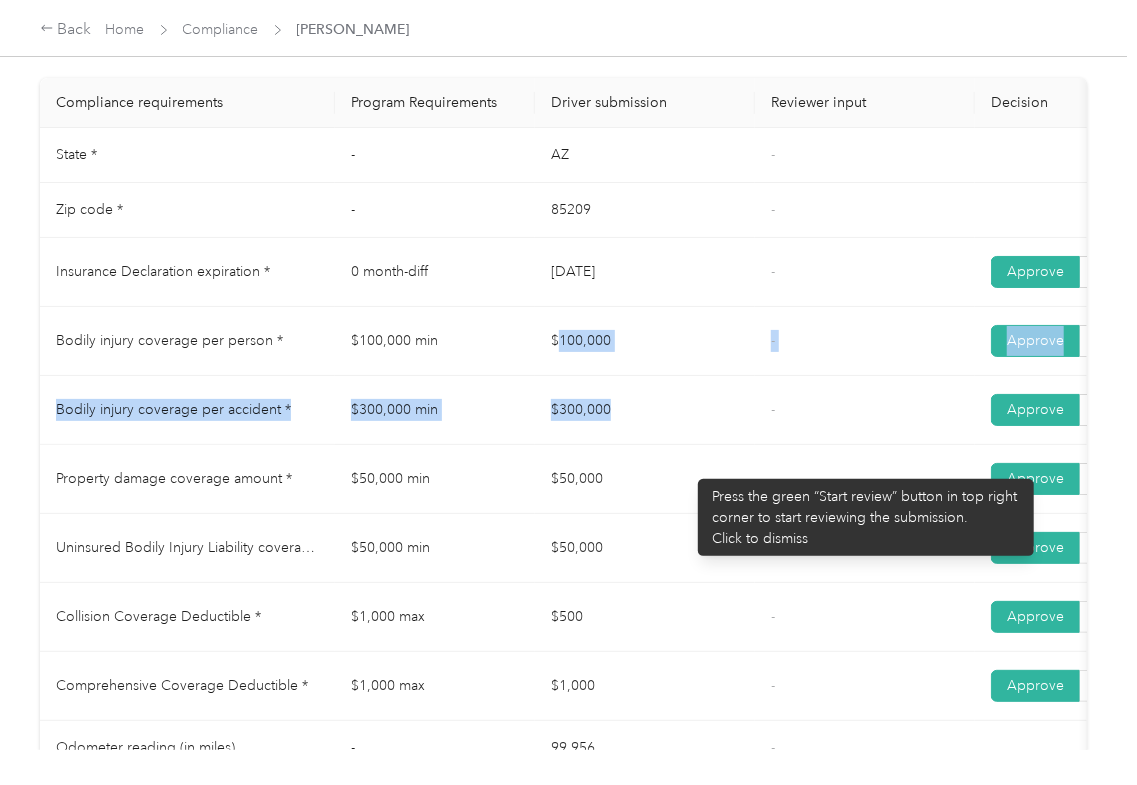 scroll, scrollTop: 933, scrollLeft: 0, axis: vertical 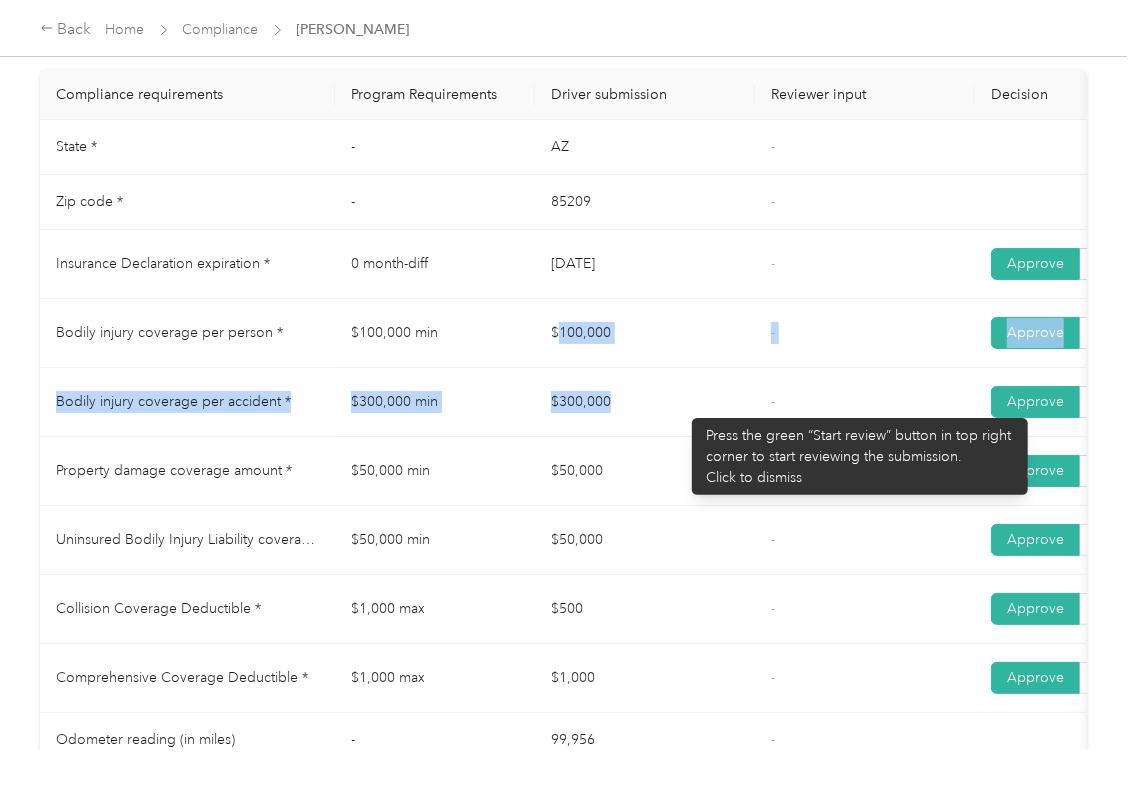 click on "$300,000" at bounding box center [645, 402] 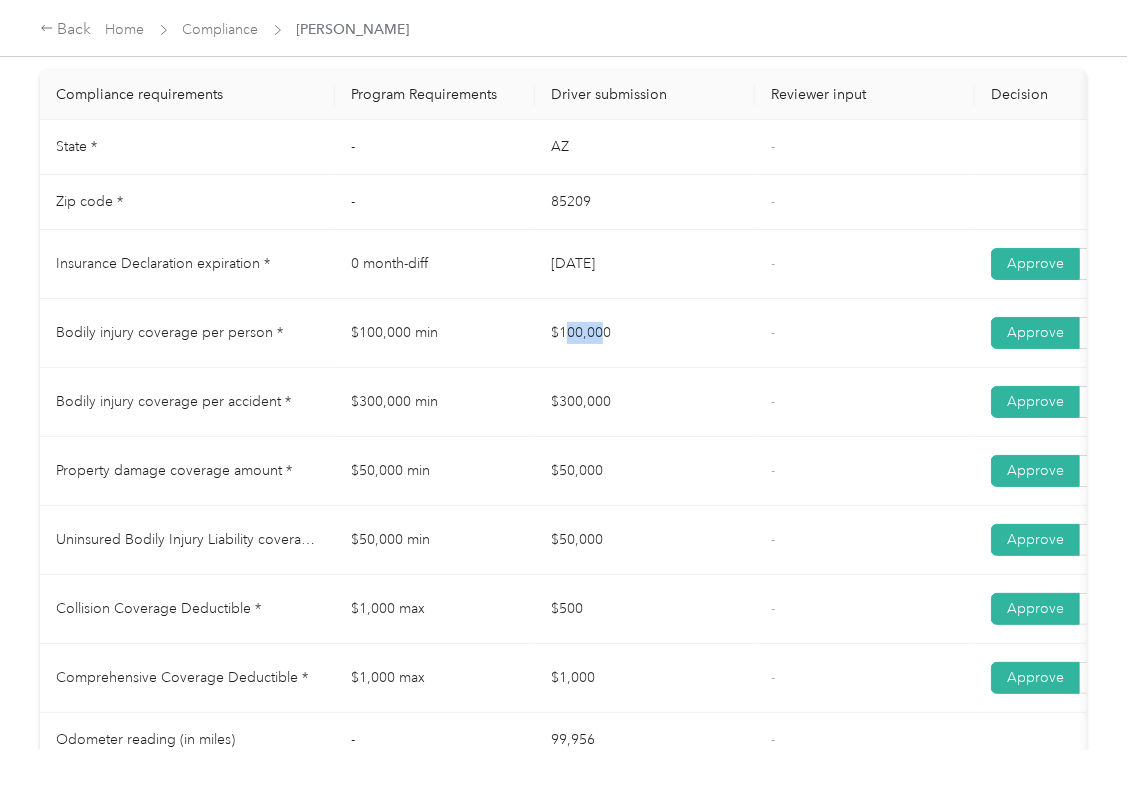 drag, startPoint x: 568, startPoint y: 373, endPoint x: 632, endPoint y: 365, distance: 64.49806 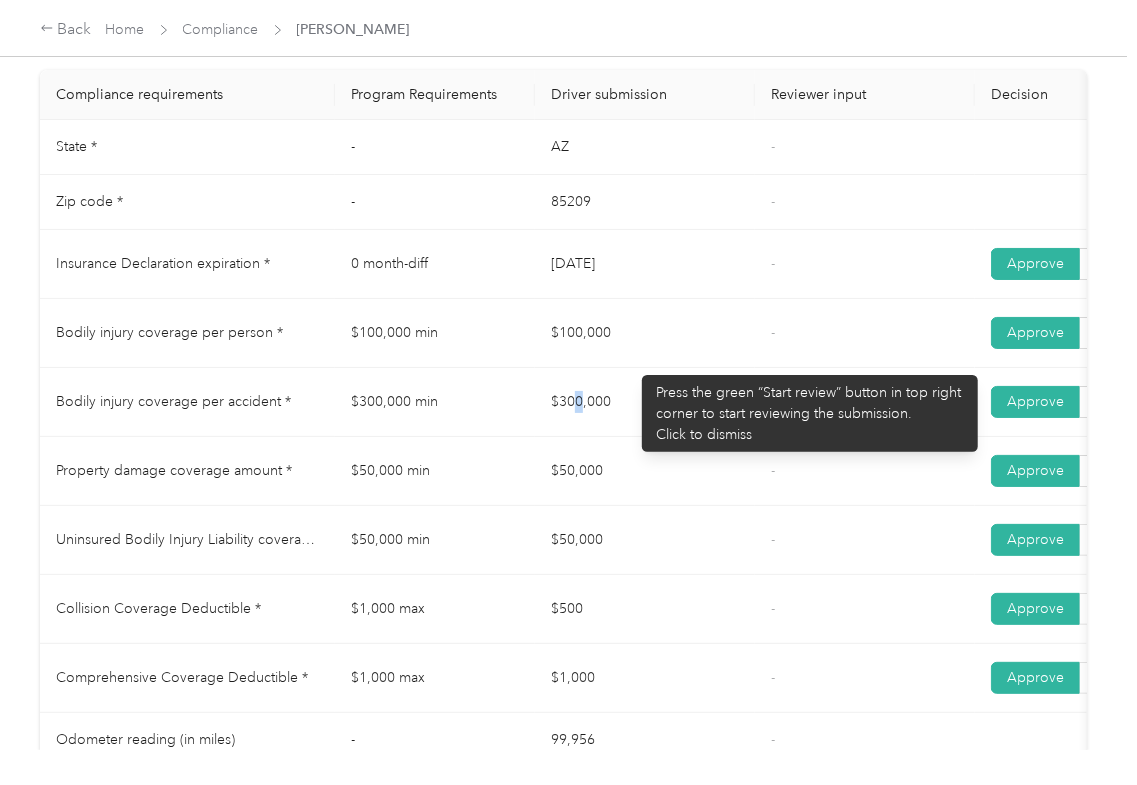 drag, startPoint x: 574, startPoint y: 402, endPoint x: 657, endPoint y: 412, distance: 83.60024 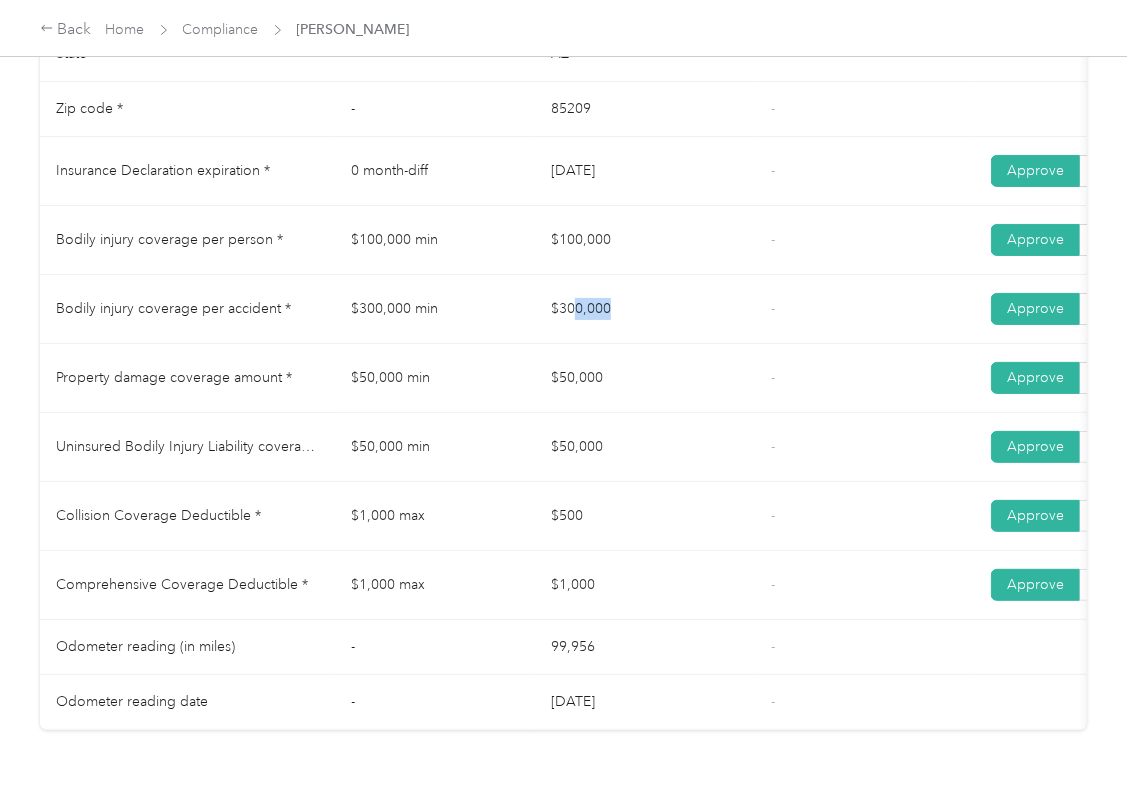 scroll, scrollTop: 1066, scrollLeft: 0, axis: vertical 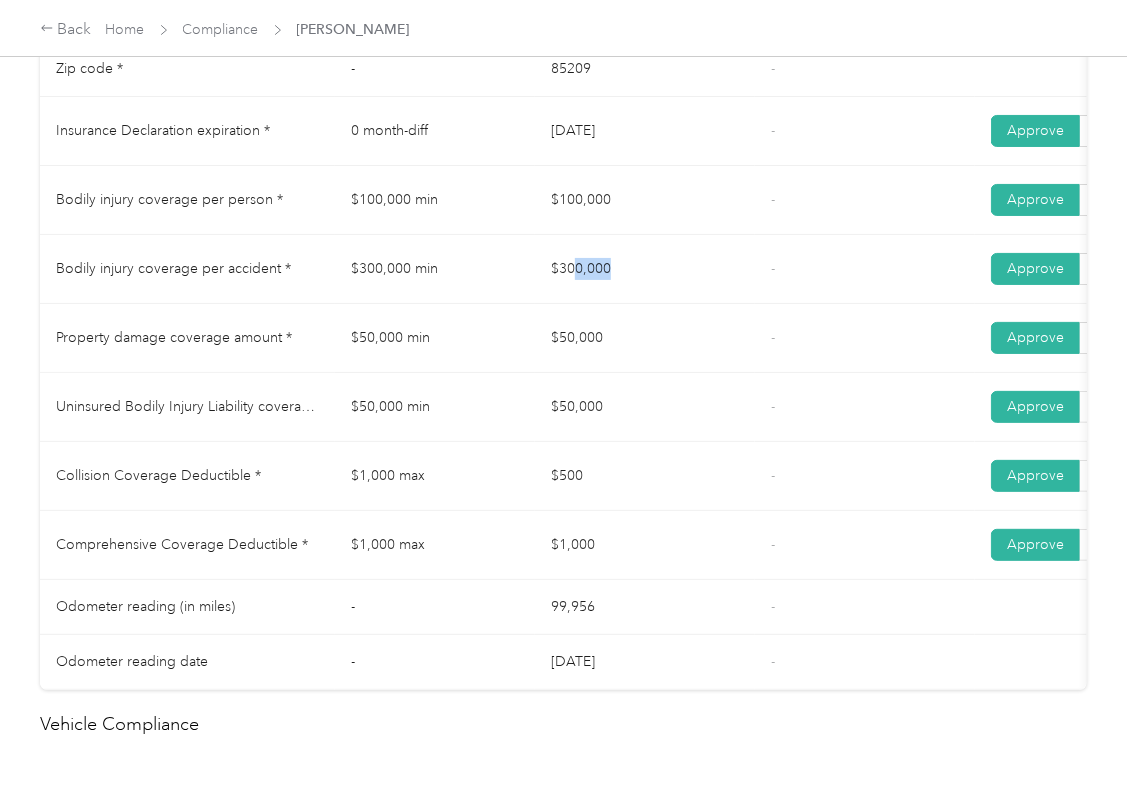 click on "$300,000" at bounding box center [645, 269] 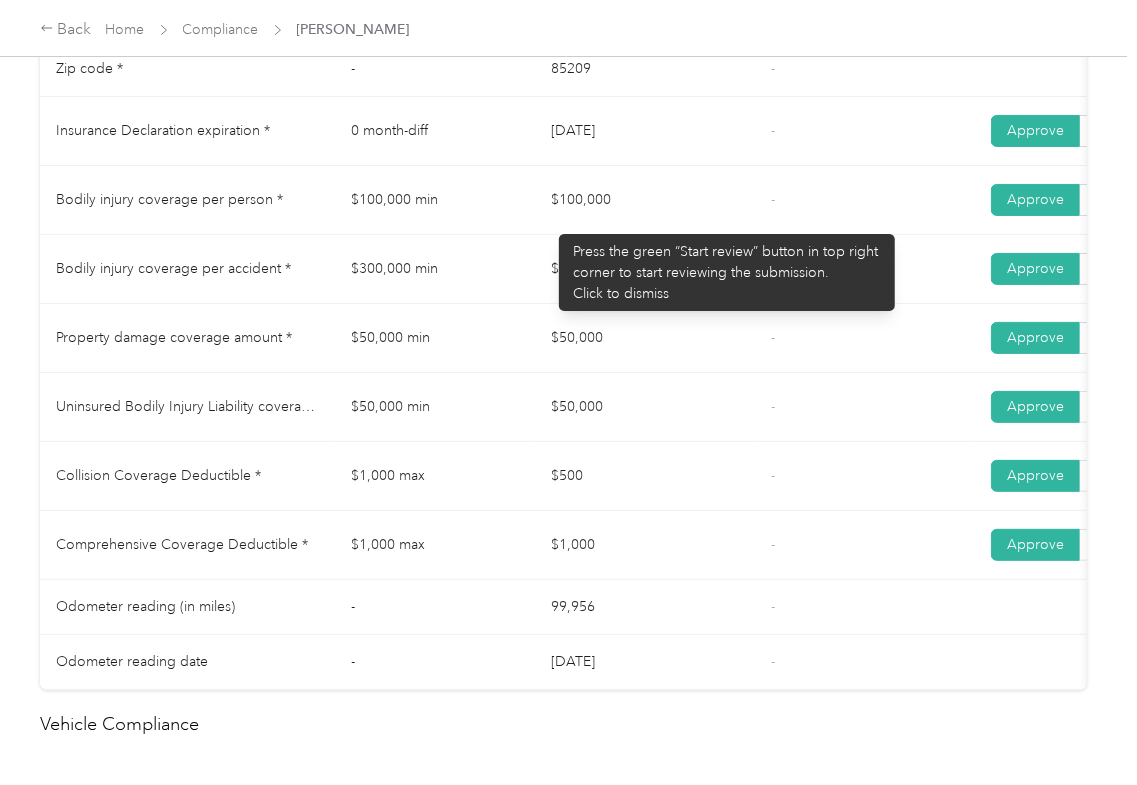 drag, startPoint x: 549, startPoint y: 224, endPoint x: 797, endPoint y: 73, distance: 290.35324 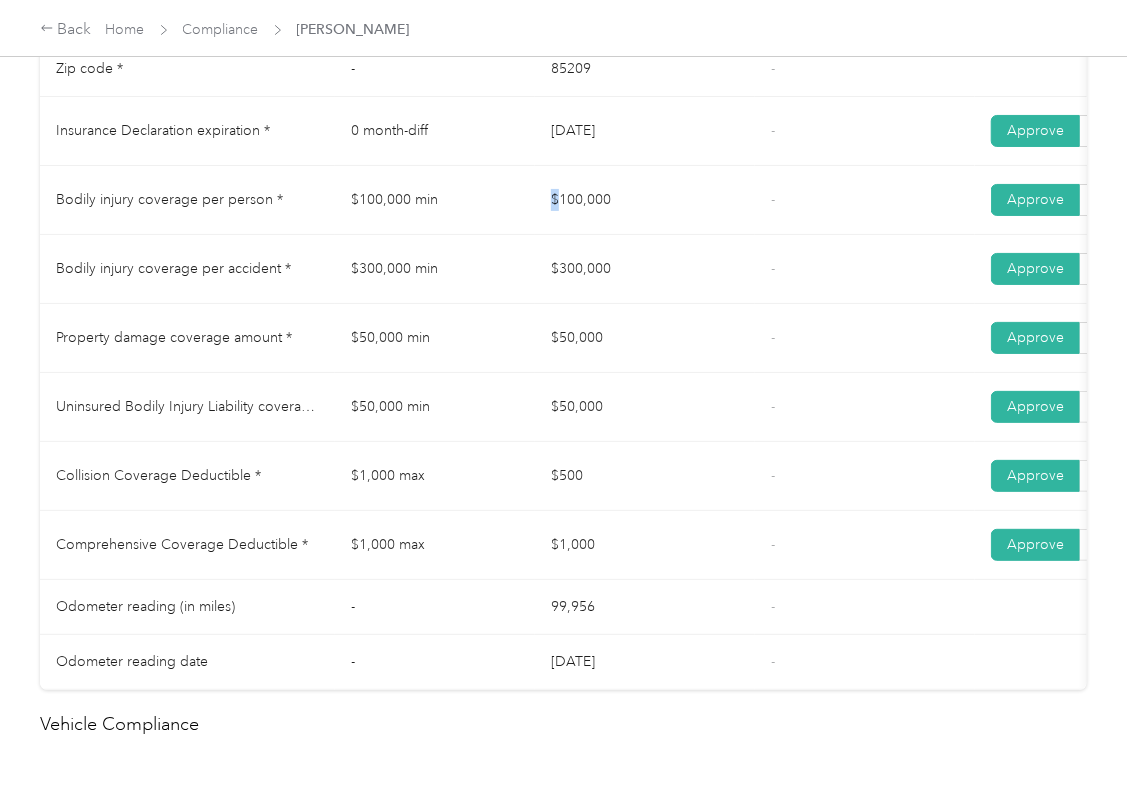 drag, startPoint x: 689, startPoint y: 173, endPoint x: 588, endPoint y: 197, distance: 103.81233 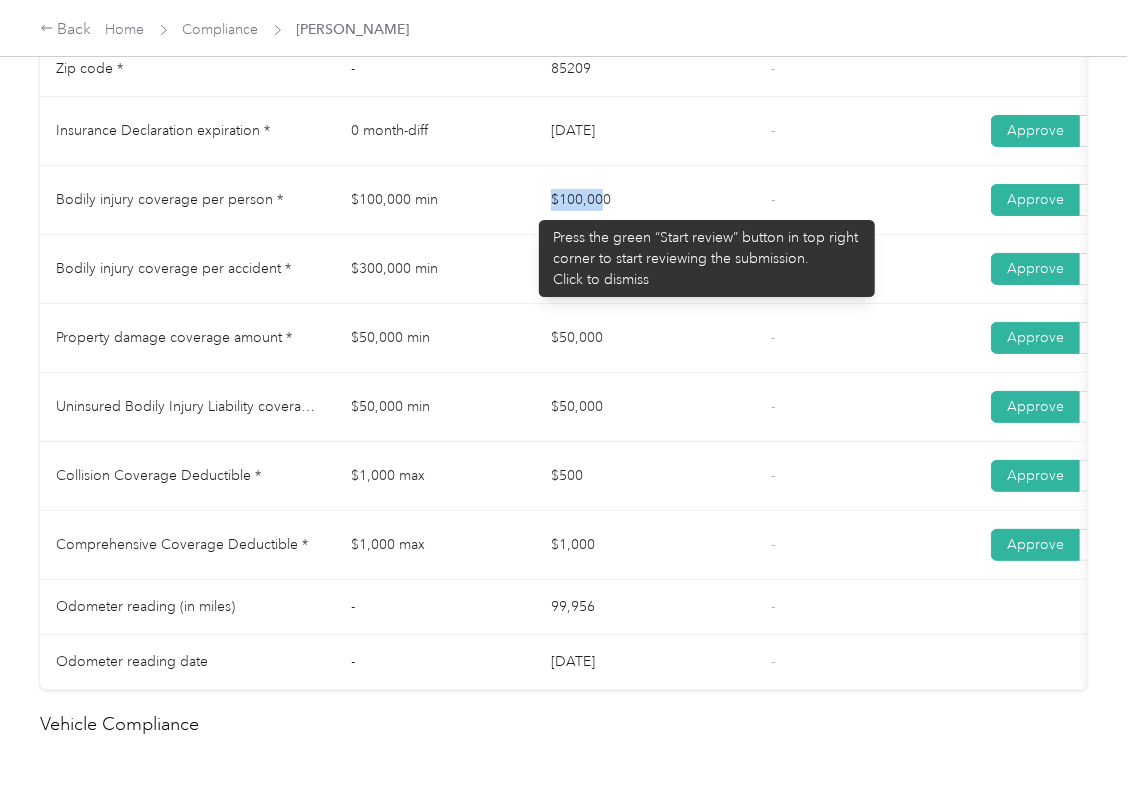 click on "Bodily injury coverage per person * $100,000 min $100,000 - Approve Reject" at bounding box center (745, 200) 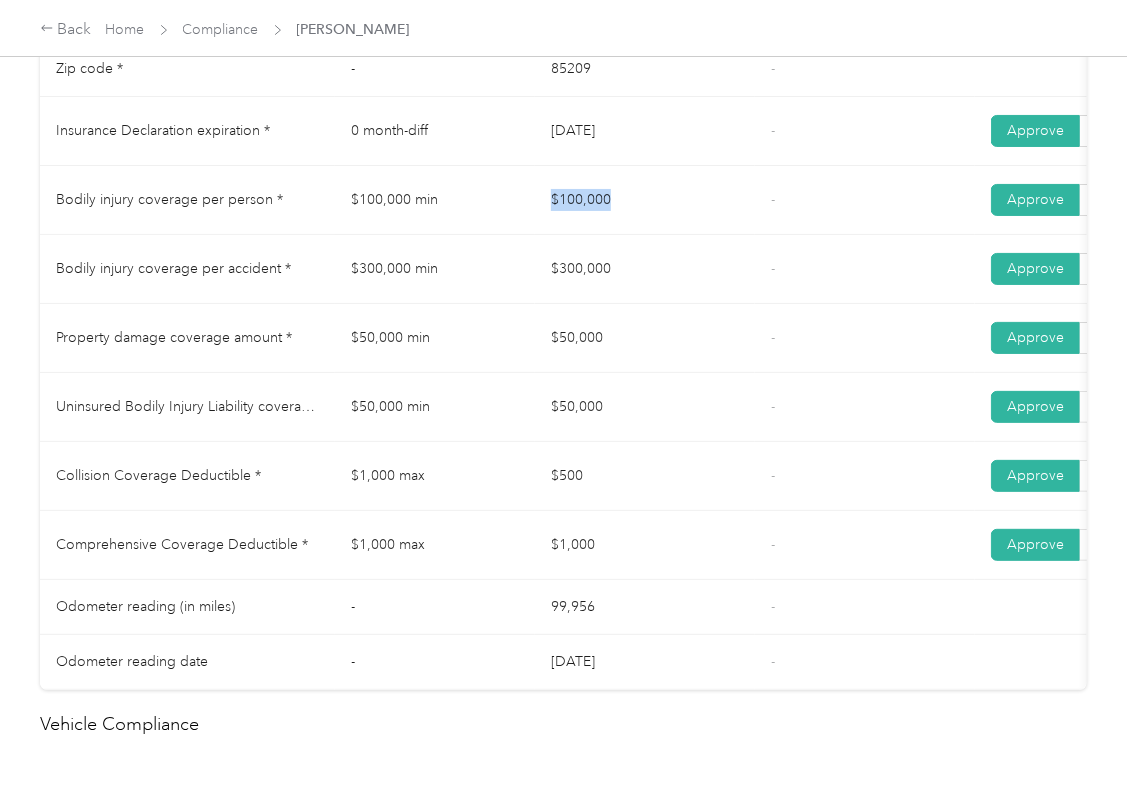drag, startPoint x: 610, startPoint y: 284, endPoint x: 634, endPoint y: 297, distance: 27.294687 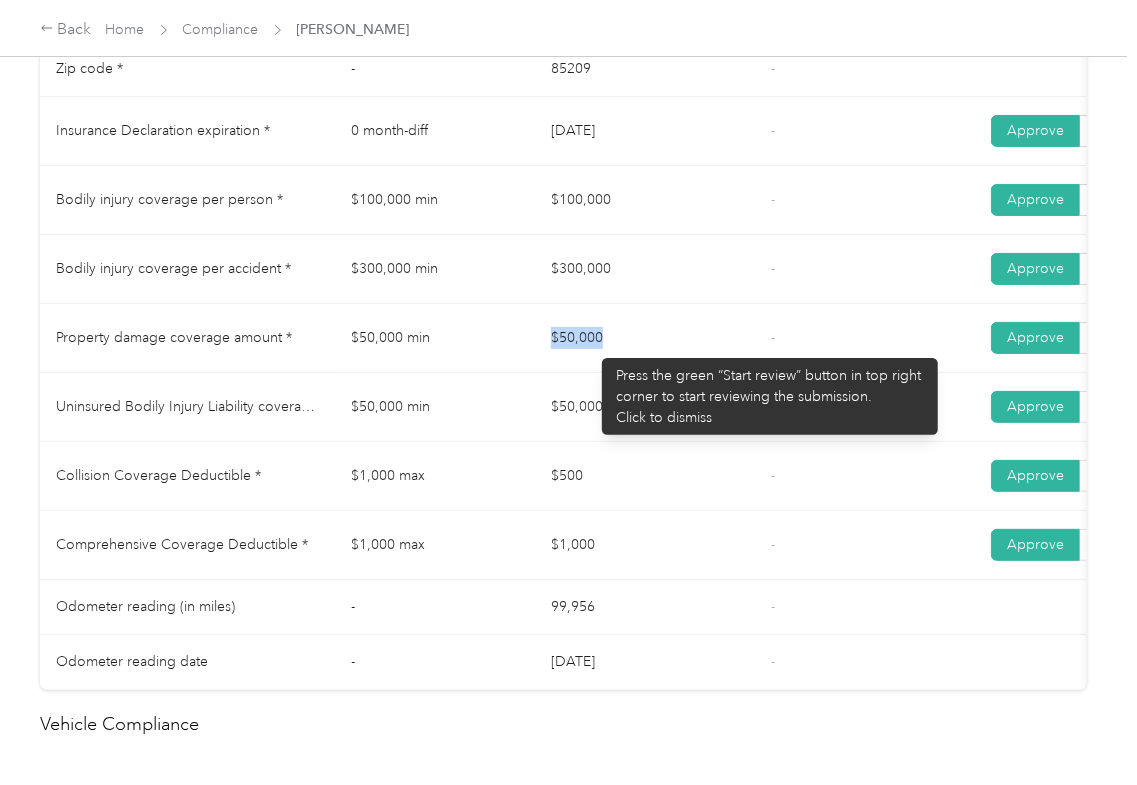 drag, startPoint x: 554, startPoint y: 348, endPoint x: 664, endPoint y: 349, distance: 110.00455 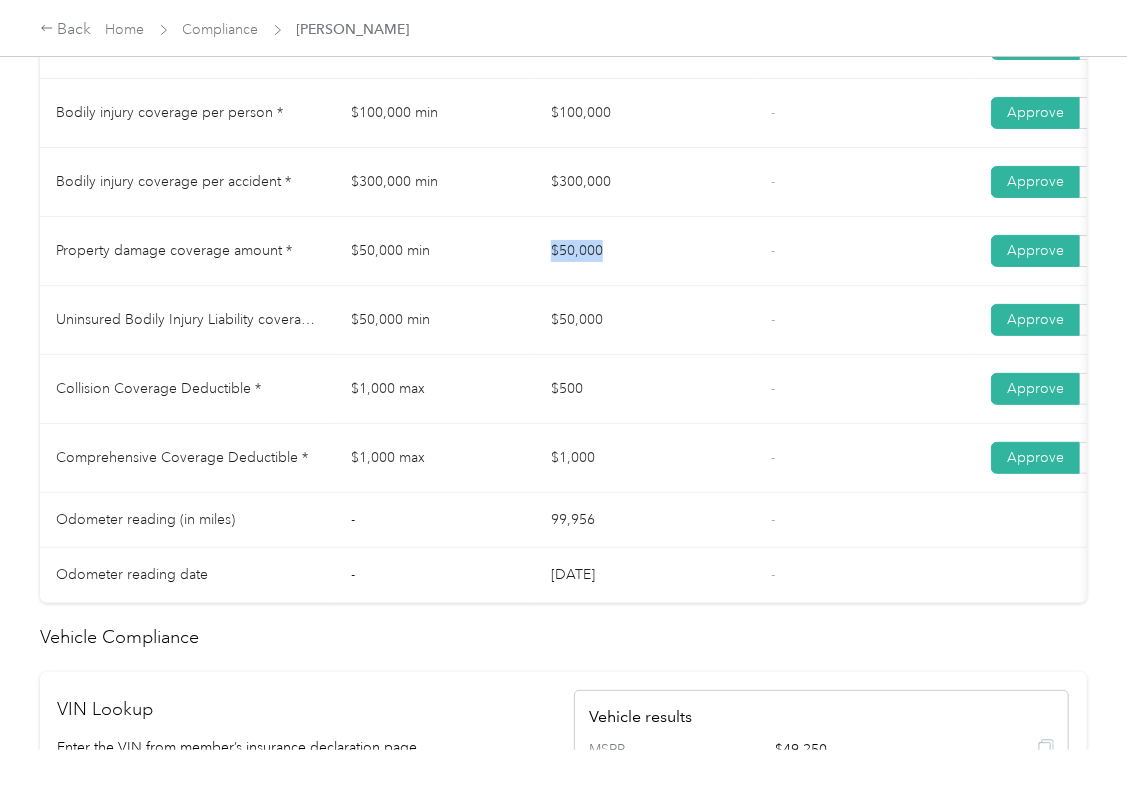 scroll, scrollTop: 1200, scrollLeft: 0, axis: vertical 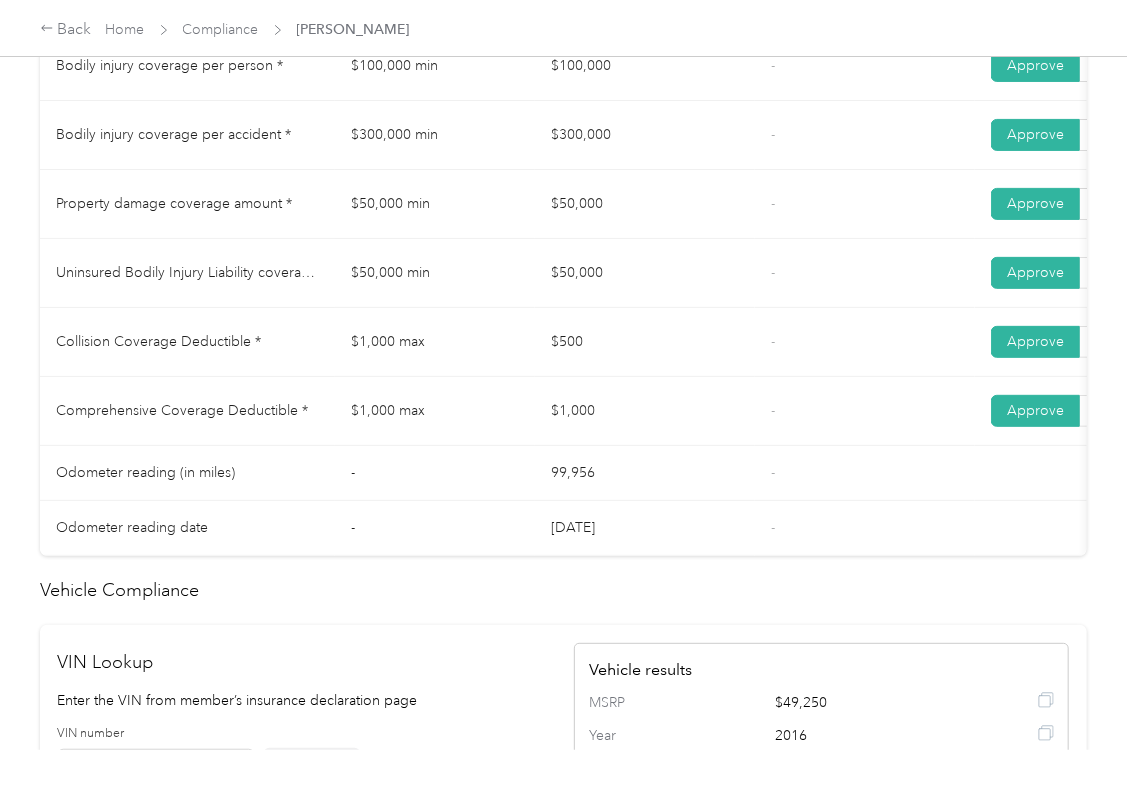 click on "$50,000" at bounding box center (645, 273) 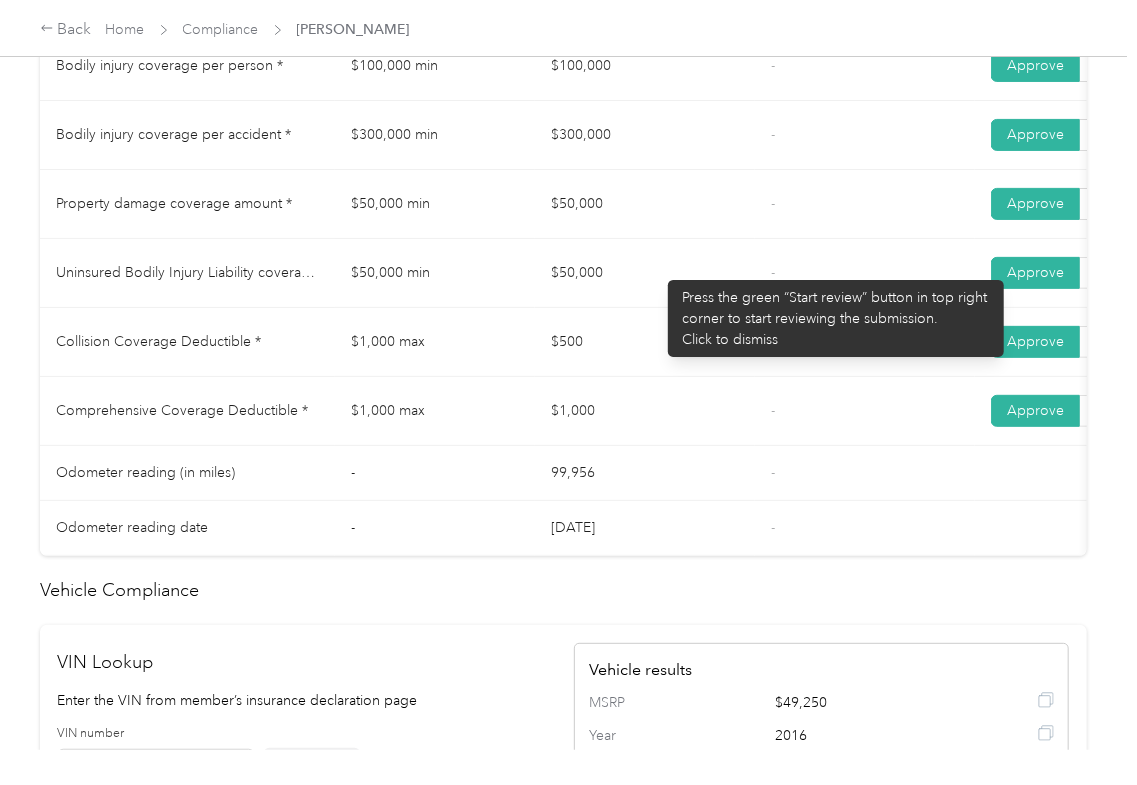 click on "Uninsured Bodily Injury Liability coverage per accident * $50,000 min $50,000 - Approve Reject" at bounding box center (745, 273) 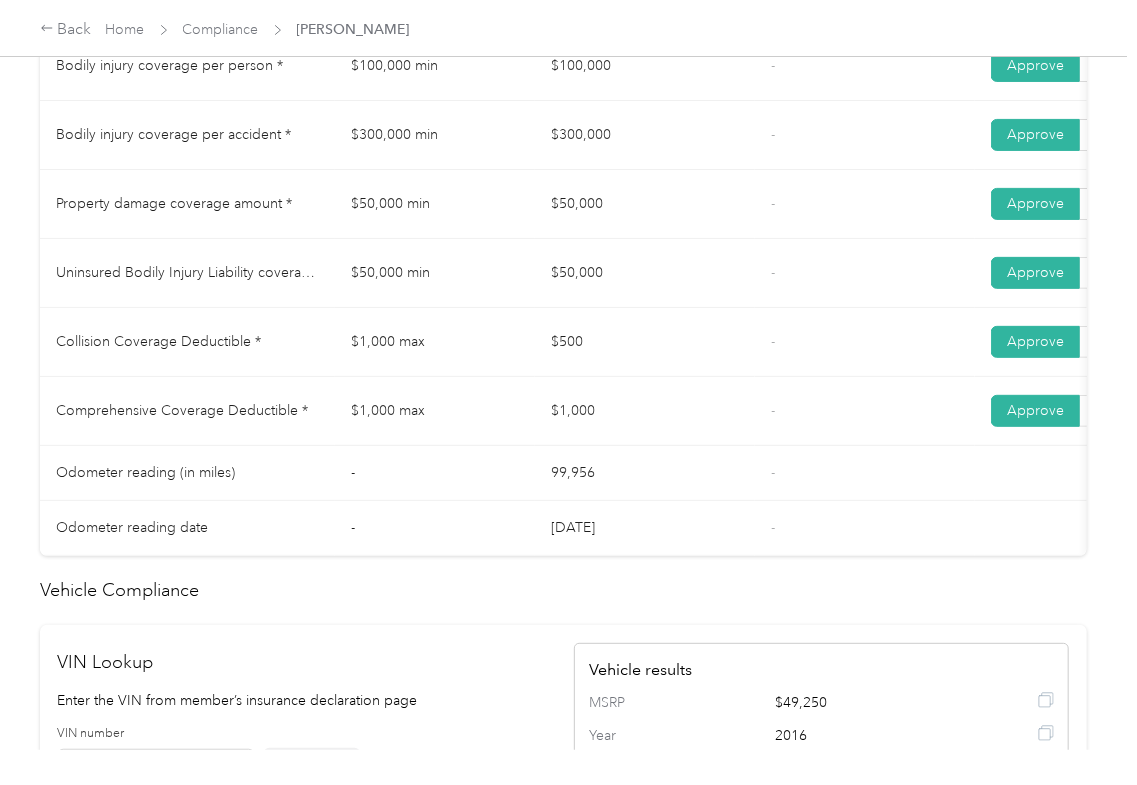 drag, startPoint x: 556, startPoint y: 356, endPoint x: 648, endPoint y: 384, distance: 96.16652 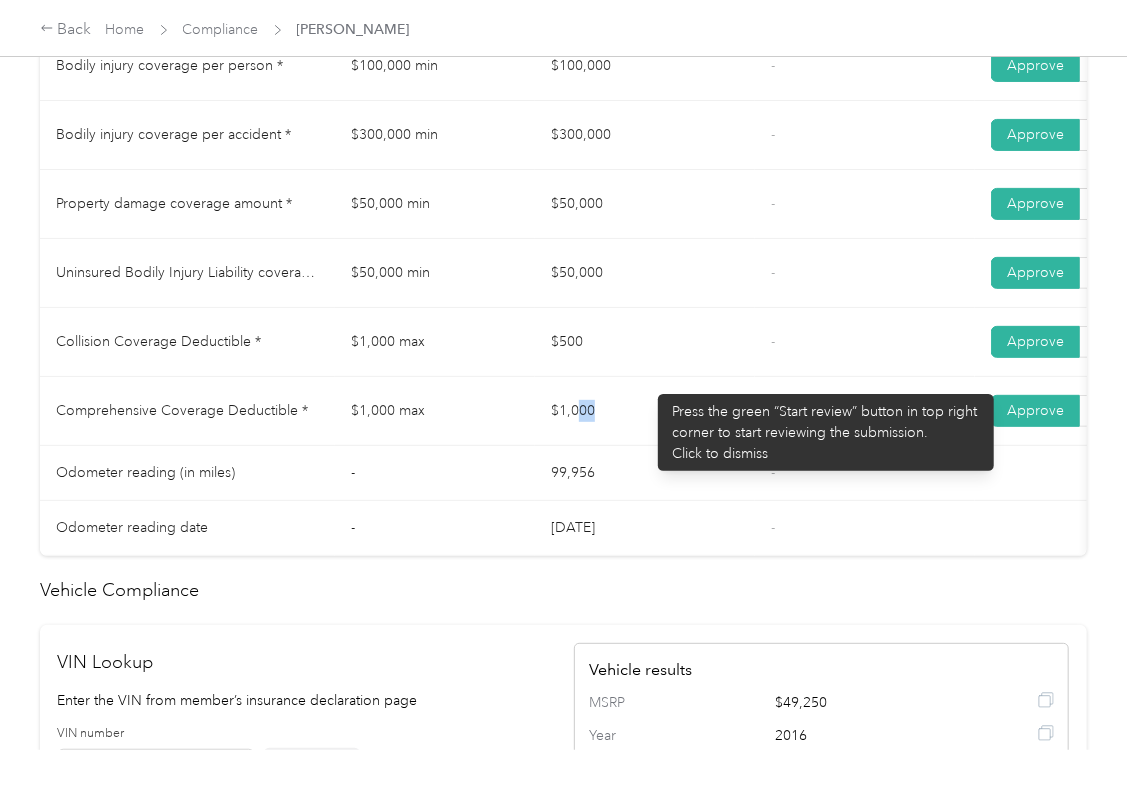 drag, startPoint x: 576, startPoint y: 436, endPoint x: 672, endPoint y: 457, distance: 98.270035 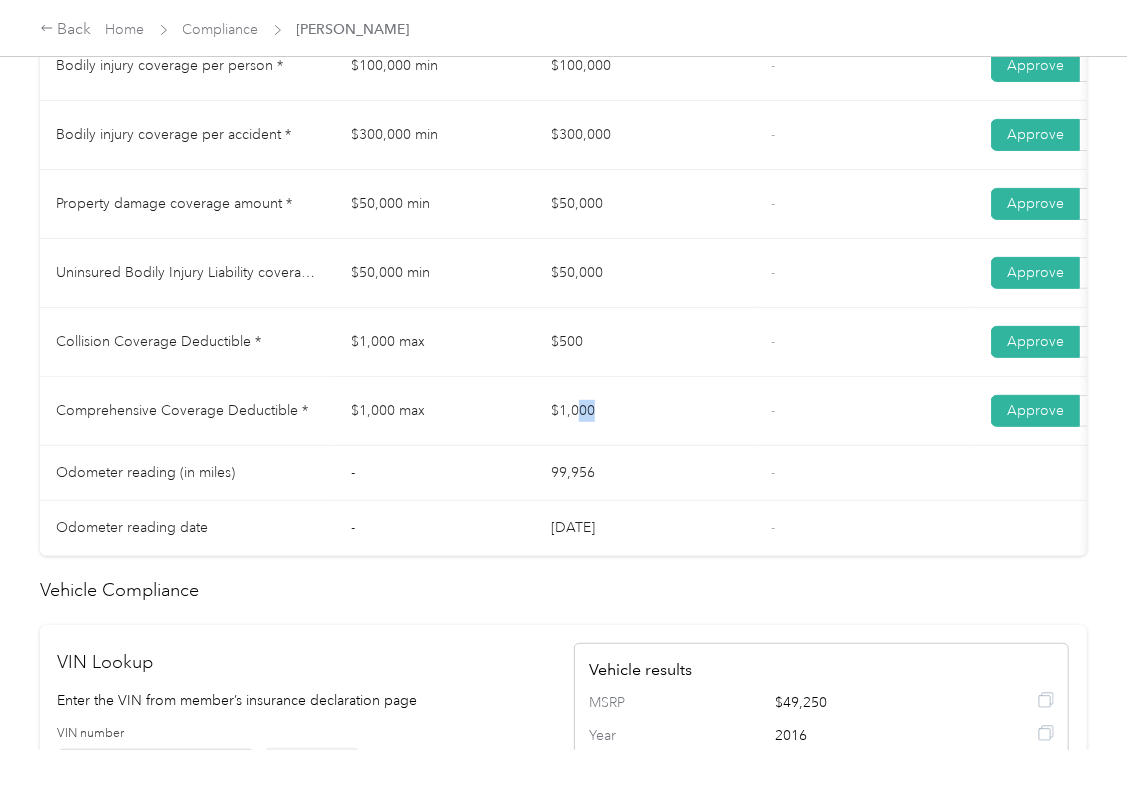 click on "$1,000" at bounding box center (645, 411) 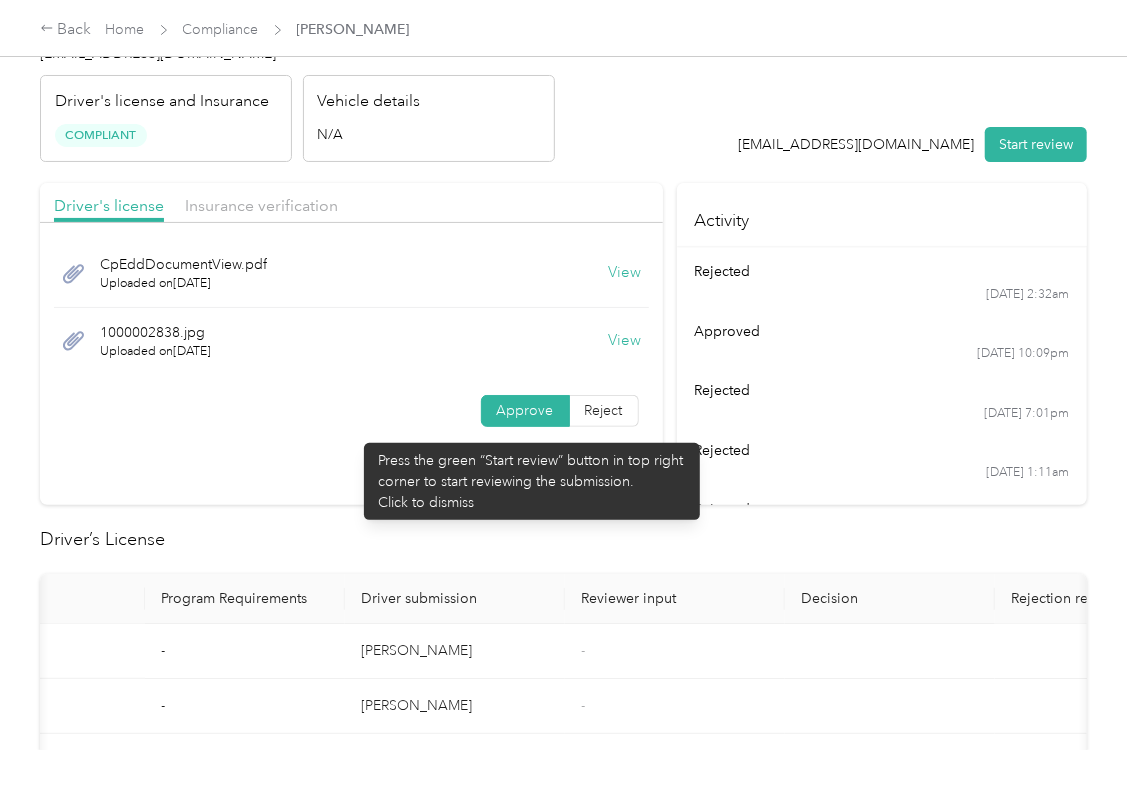 scroll, scrollTop: 0, scrollLeft: 0, axis: both 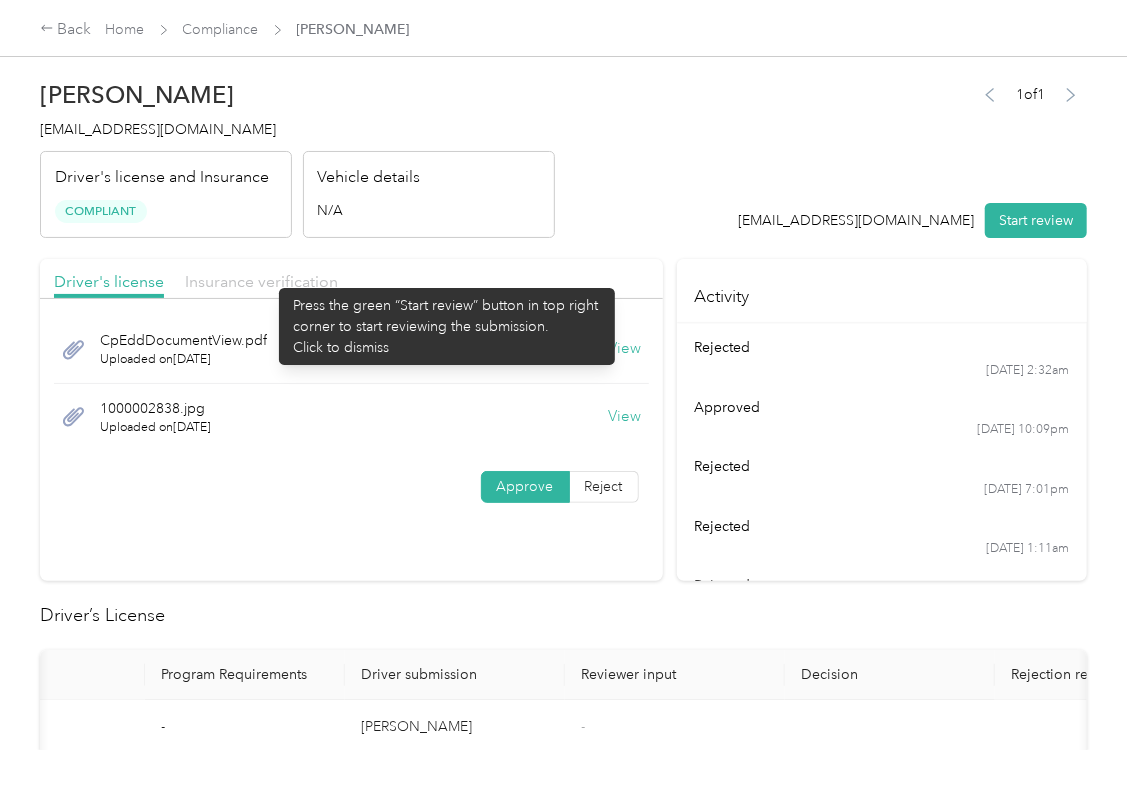 click on "Insurance verification" at bounding box center (261, 281) 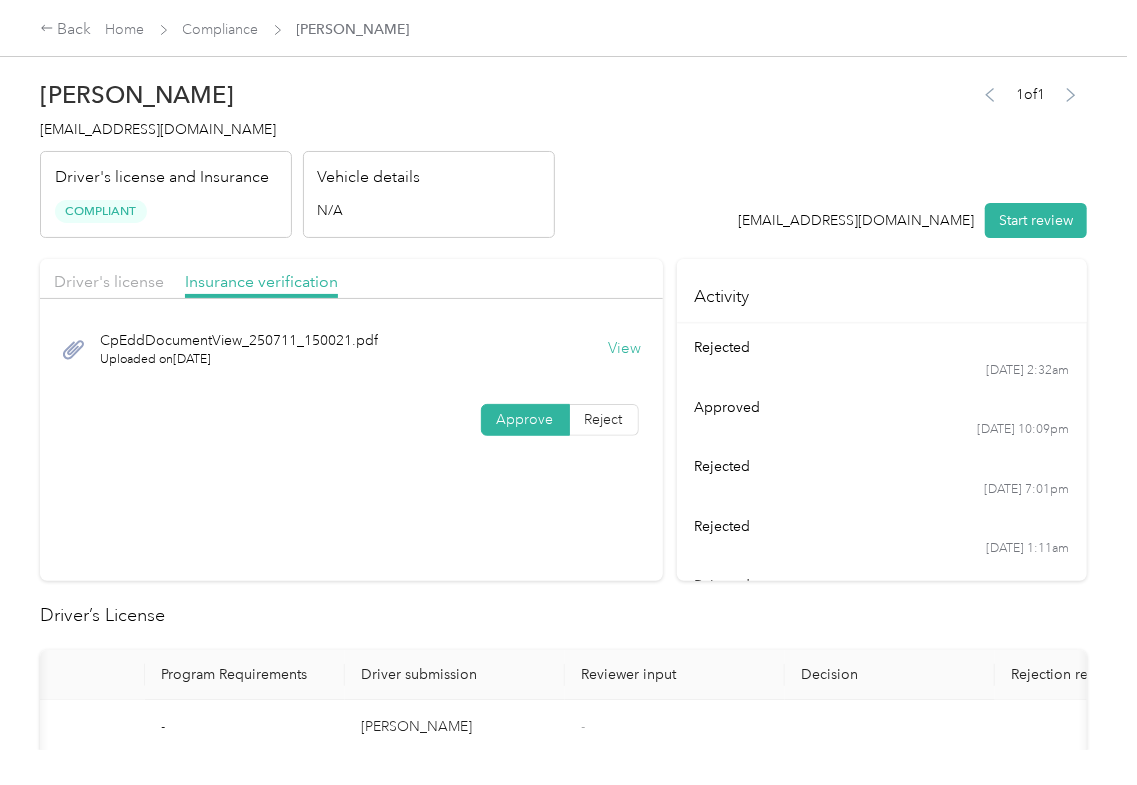 click on "View" at bounding box center [625, 349] 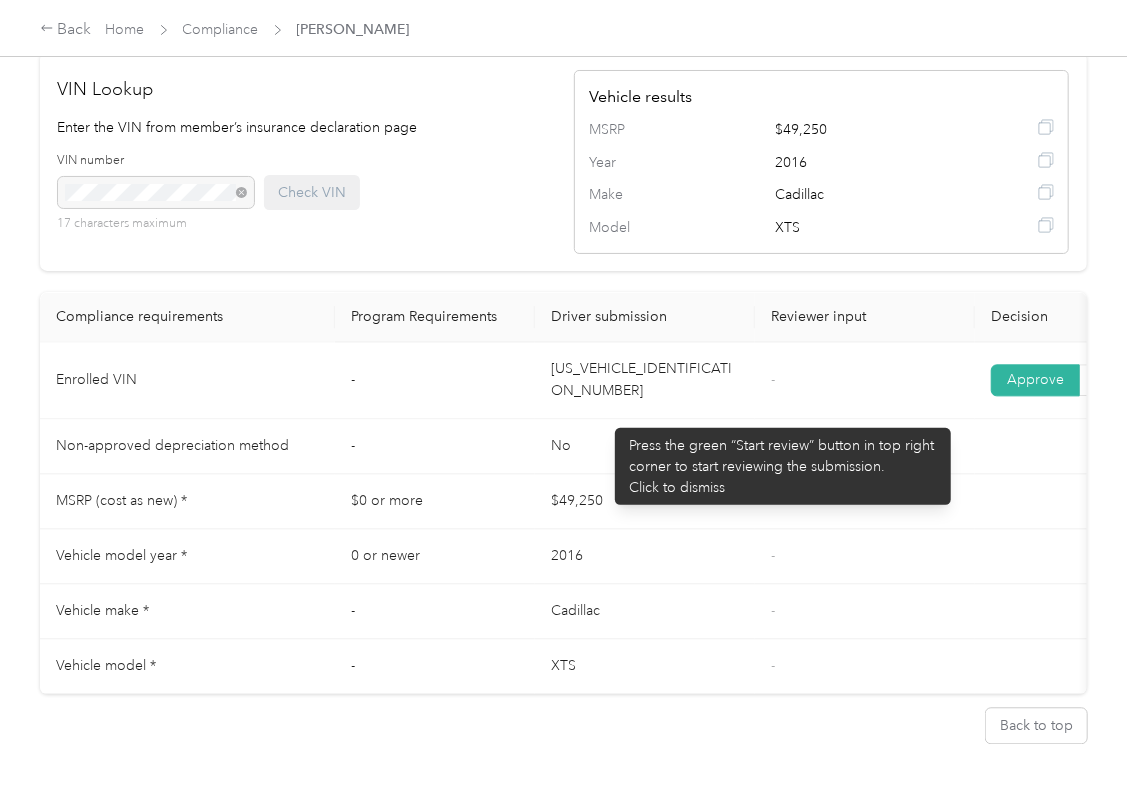 scroll, scrollTop: 1866, scrollLeft: 0, axis: vertical 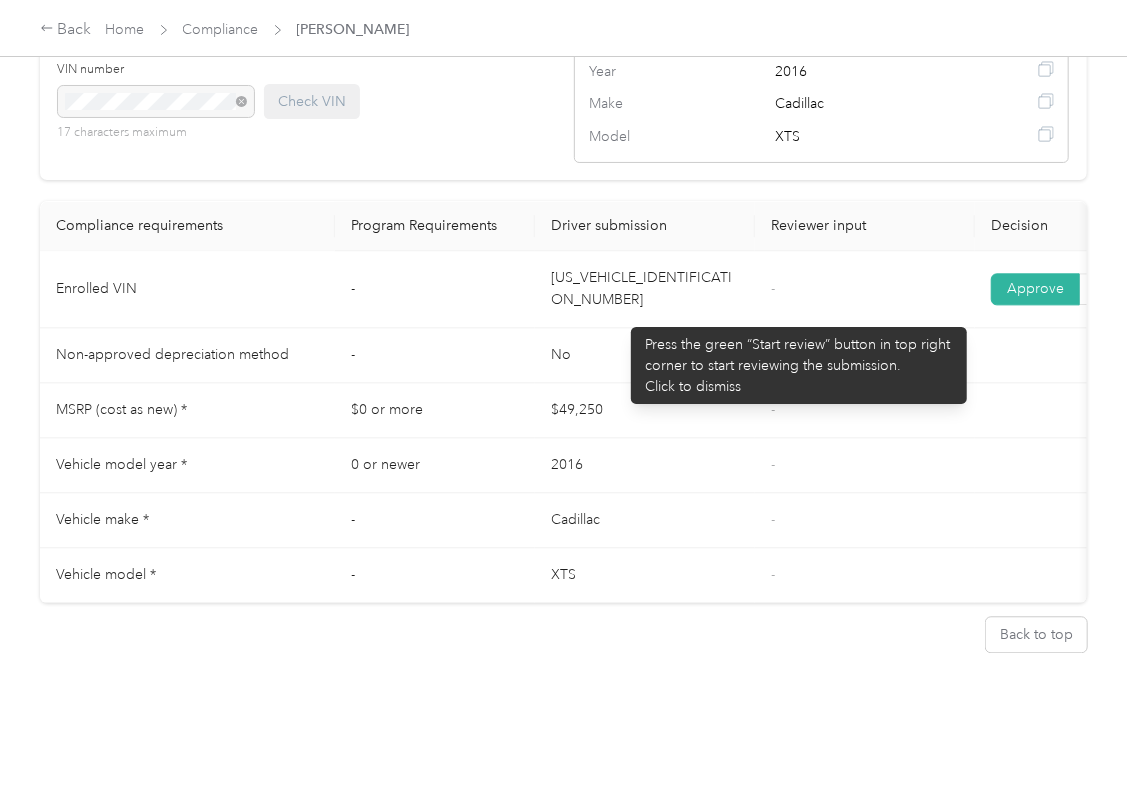 click on "Driver submission" at bounding box center (645, 226) 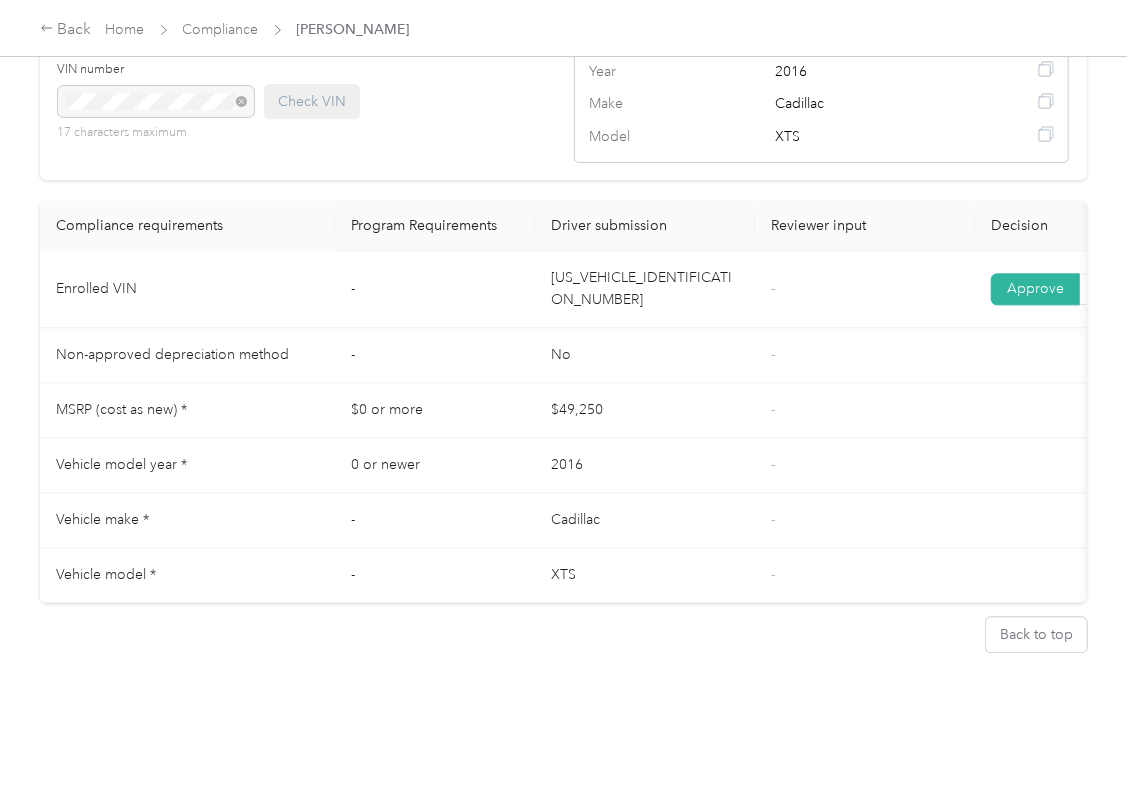click on "[US_VEHICLE_IDENTIFICATION_NUMBER]" at bounding box center [645, 289] 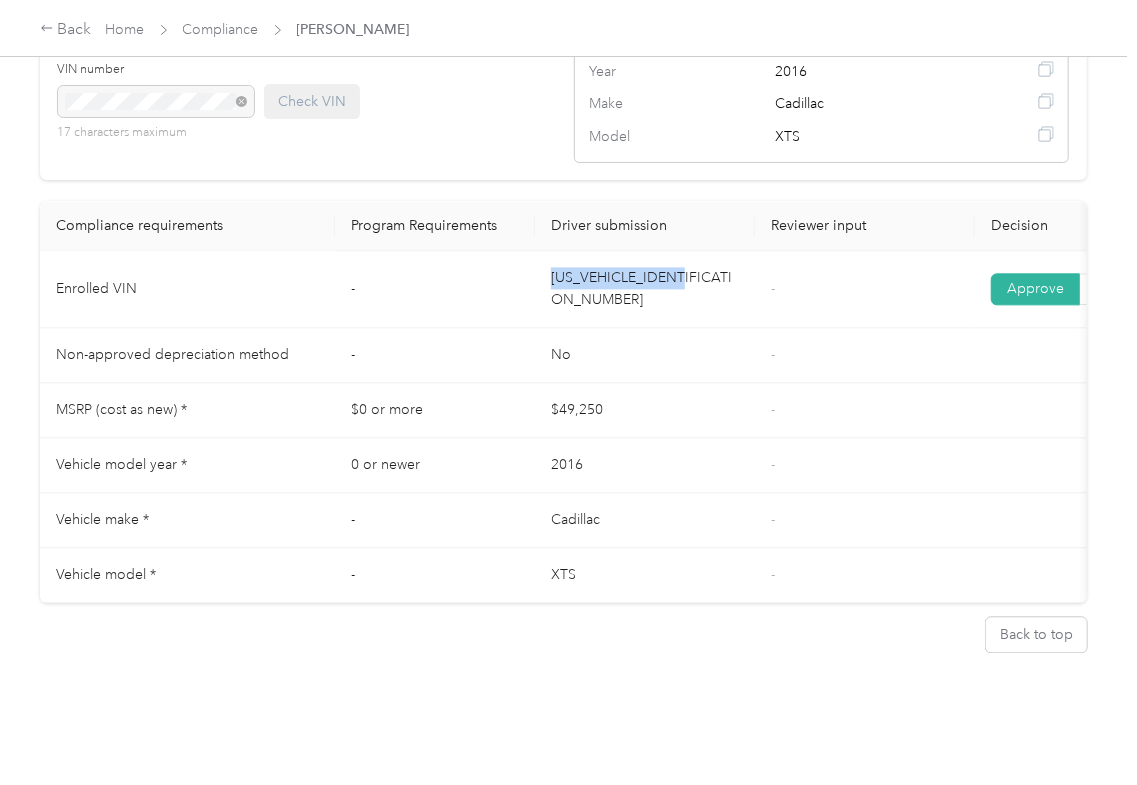 click on "[US_VEHICLE_IDENTIFICATION_NUMBER]" at bounding box center (645, 289) 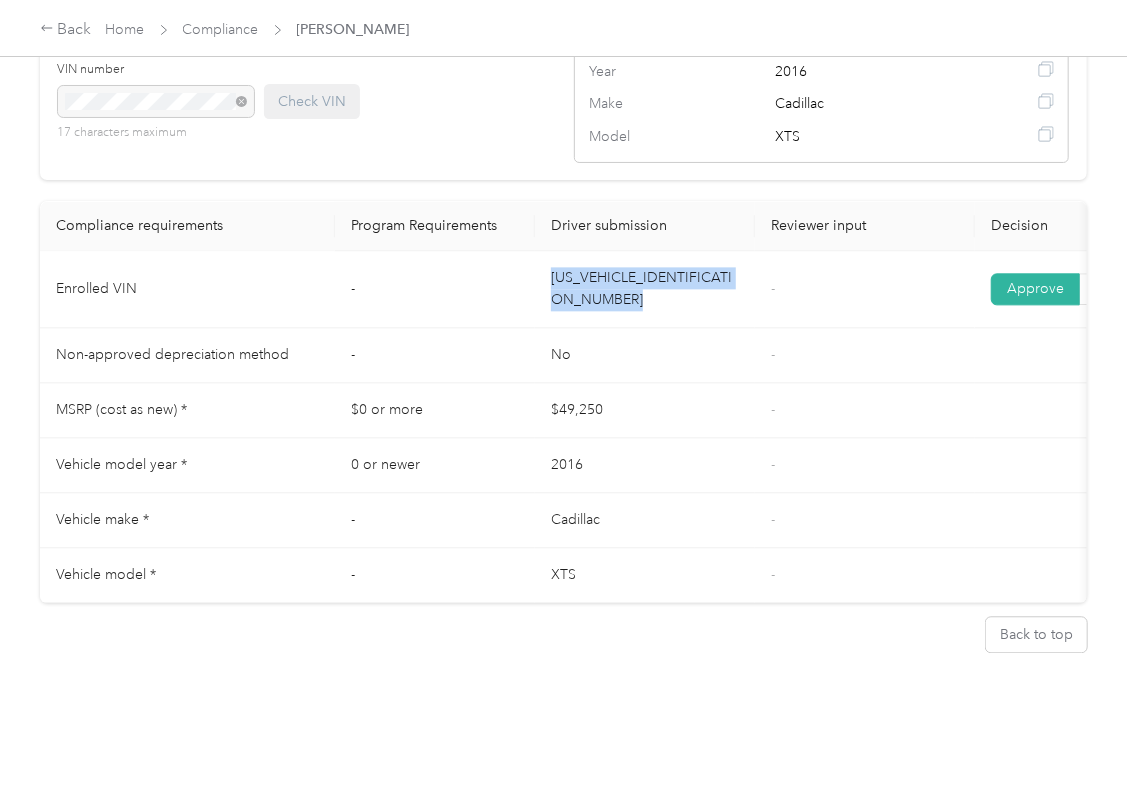 click on "[US_VEHICLE_IDENTIFICATION_NUMBER]" at bounding box center [645, 289] 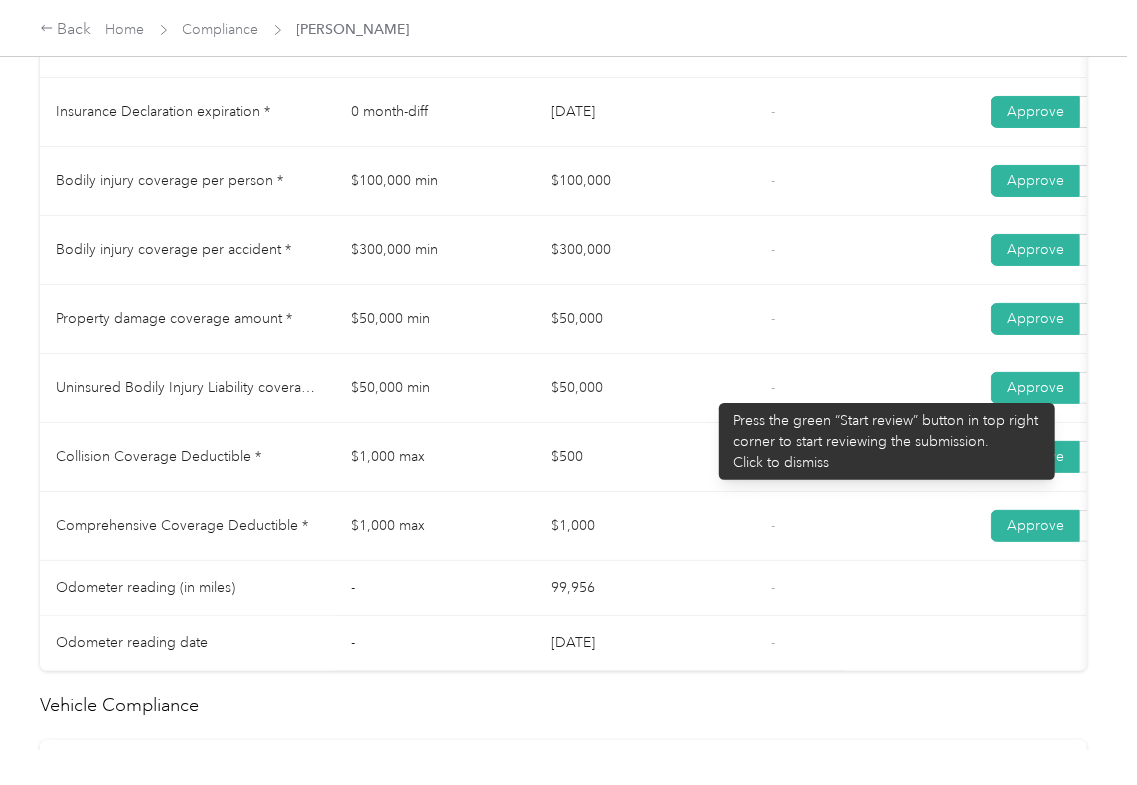 scroll, scrollTop: 1066, scrollLeft: 0, axis: vertical 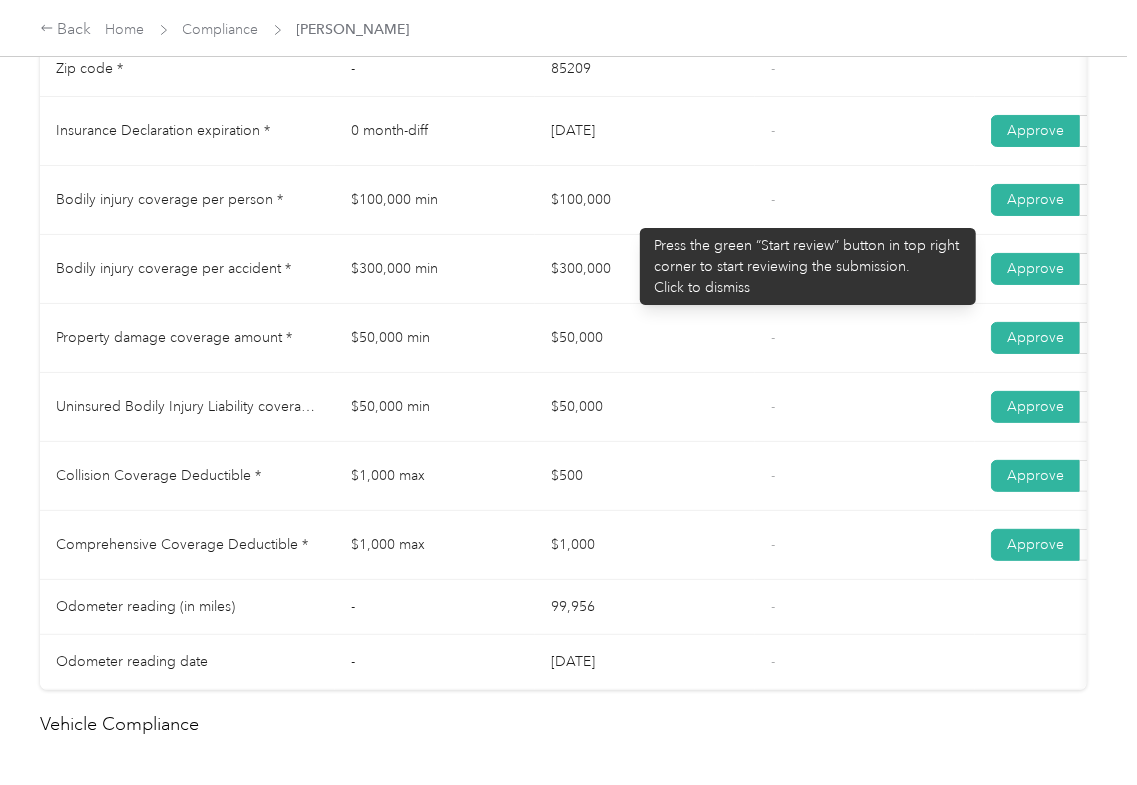 click on "$100,000" at bounding box center (645, 200) 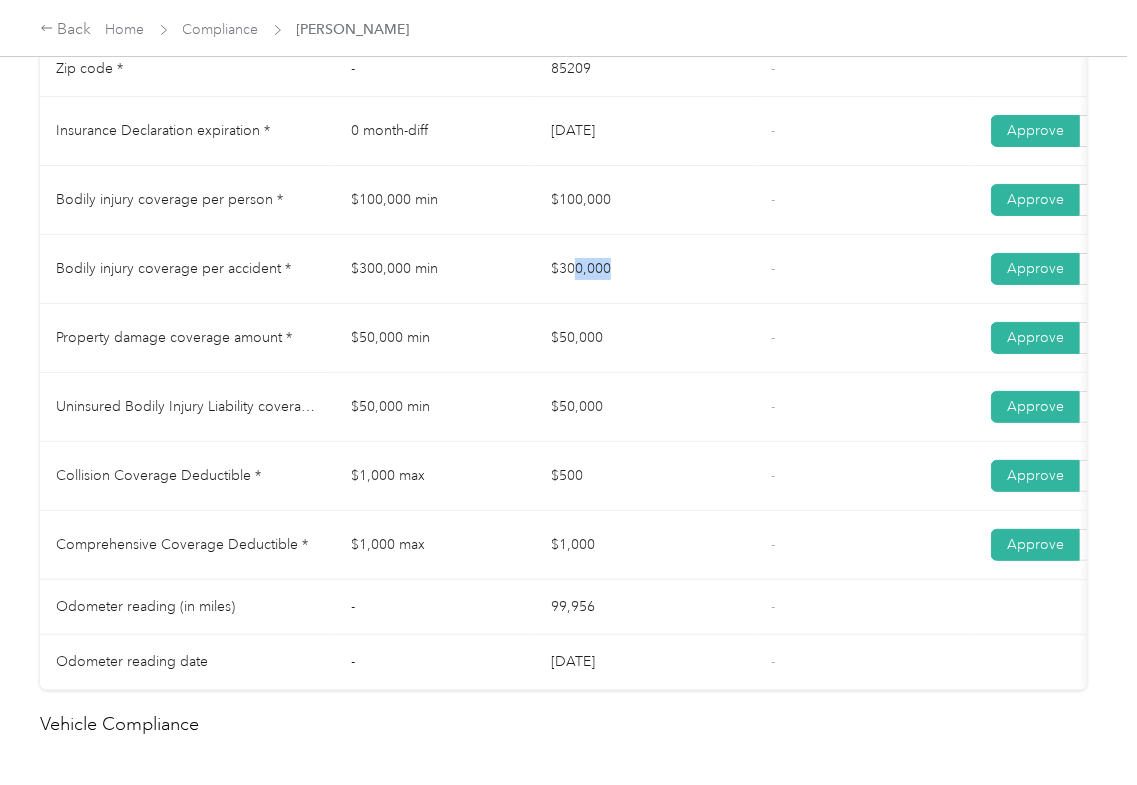 drag, startPoint x: 616, startPoint y: 289, endPoint x: 640, endPoint y: 358, distance: 73.05477 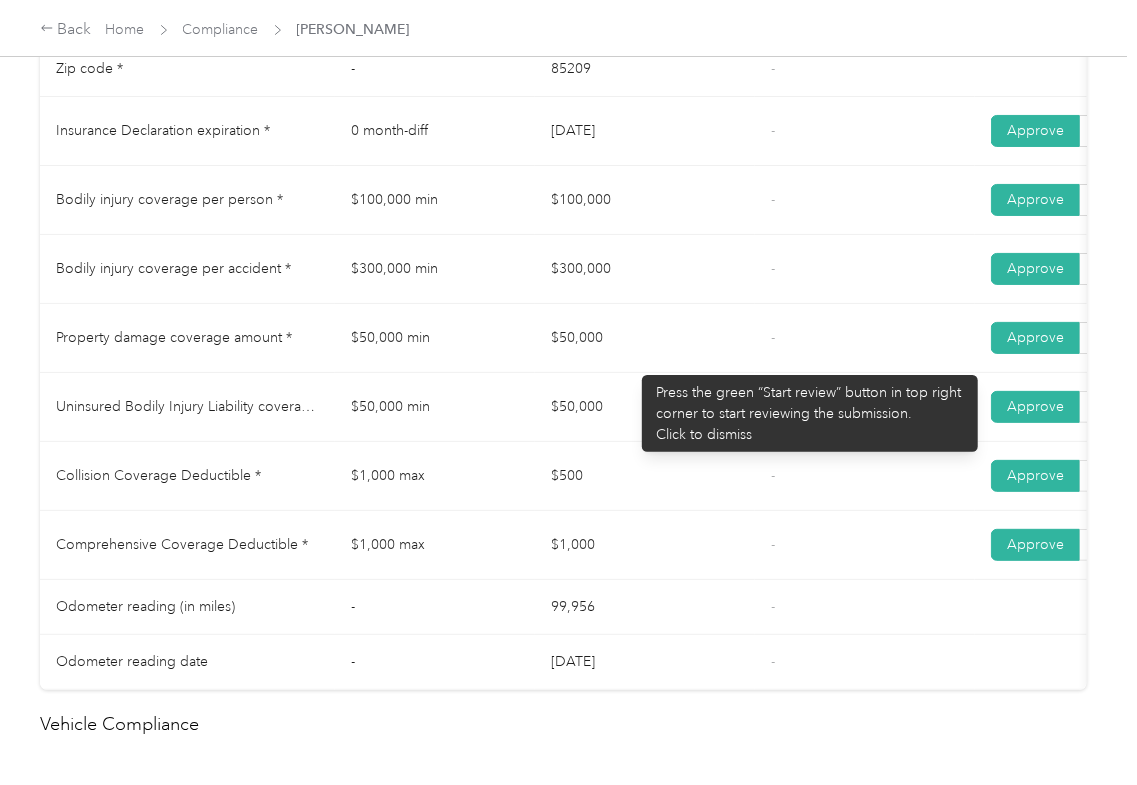 drag, startPoint x: 632, startPoint y: 365, endPoint x: 324, endPoint y: 384, distance: 308.58548 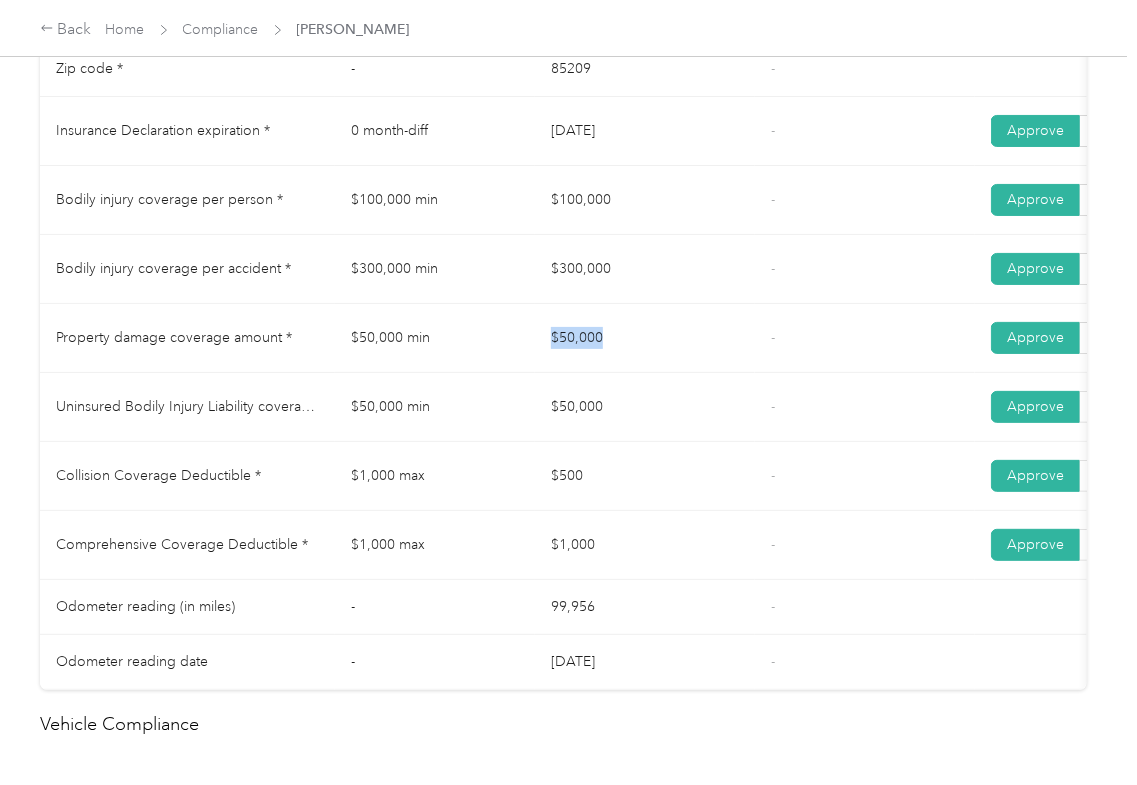 click on "$300,000" at bounding box center (645, 269) 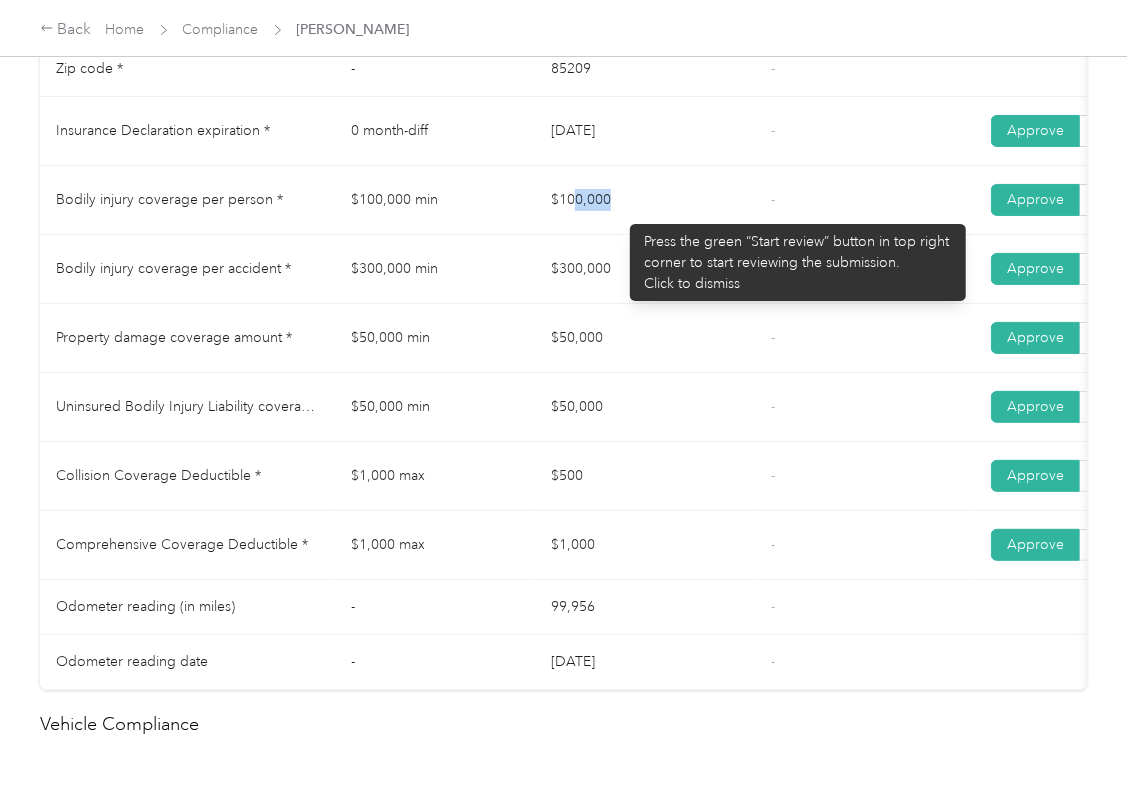 click on "$100,000" at bounding box center [645, 200] 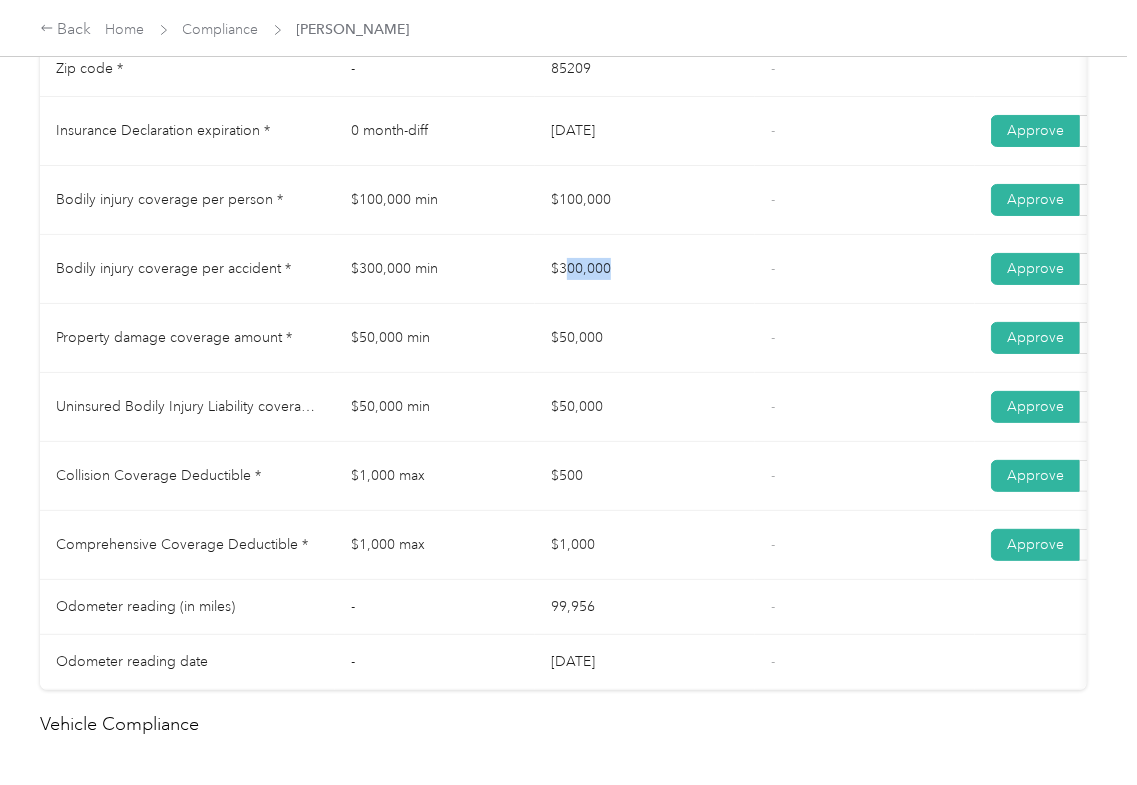 click on "Bodily injury coverage per accident * $300,000 min $300,000 - Approve Reject" at bounding box center [745, 269] 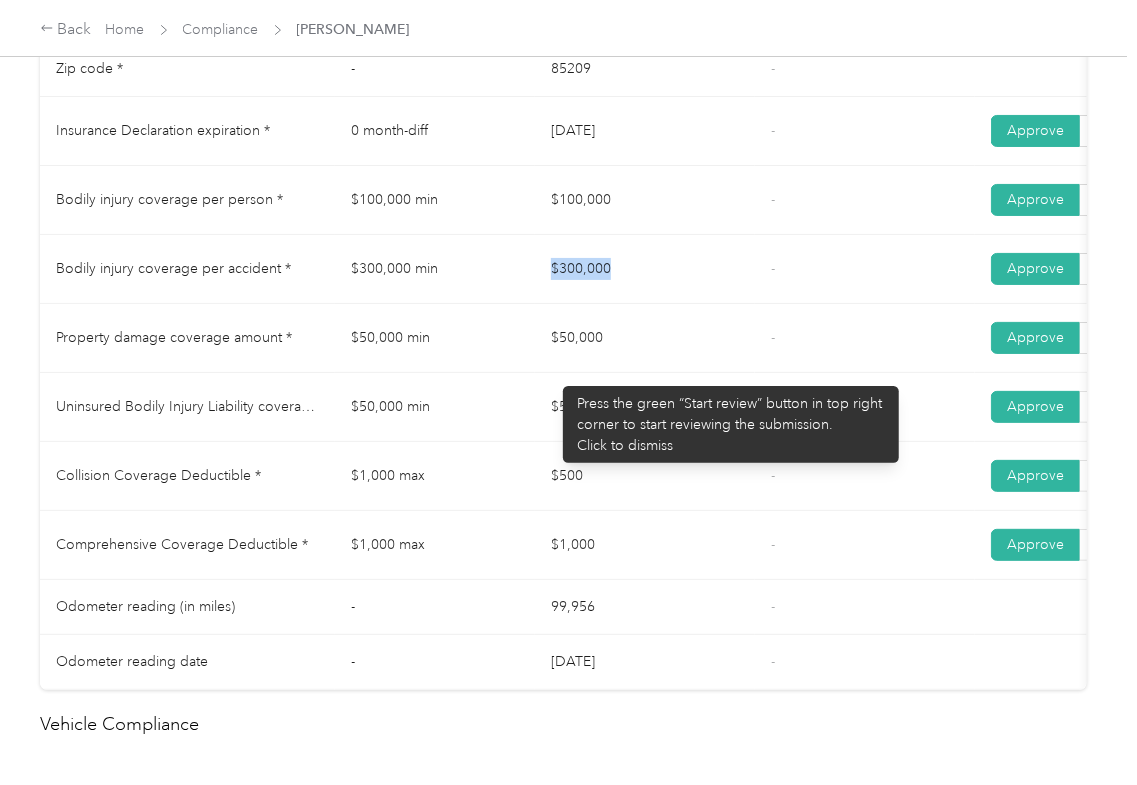 drag, startPoint x: 553, startPoint y: 376, endPoint x: 545, endPoint y: 385, distance: 12.0415945 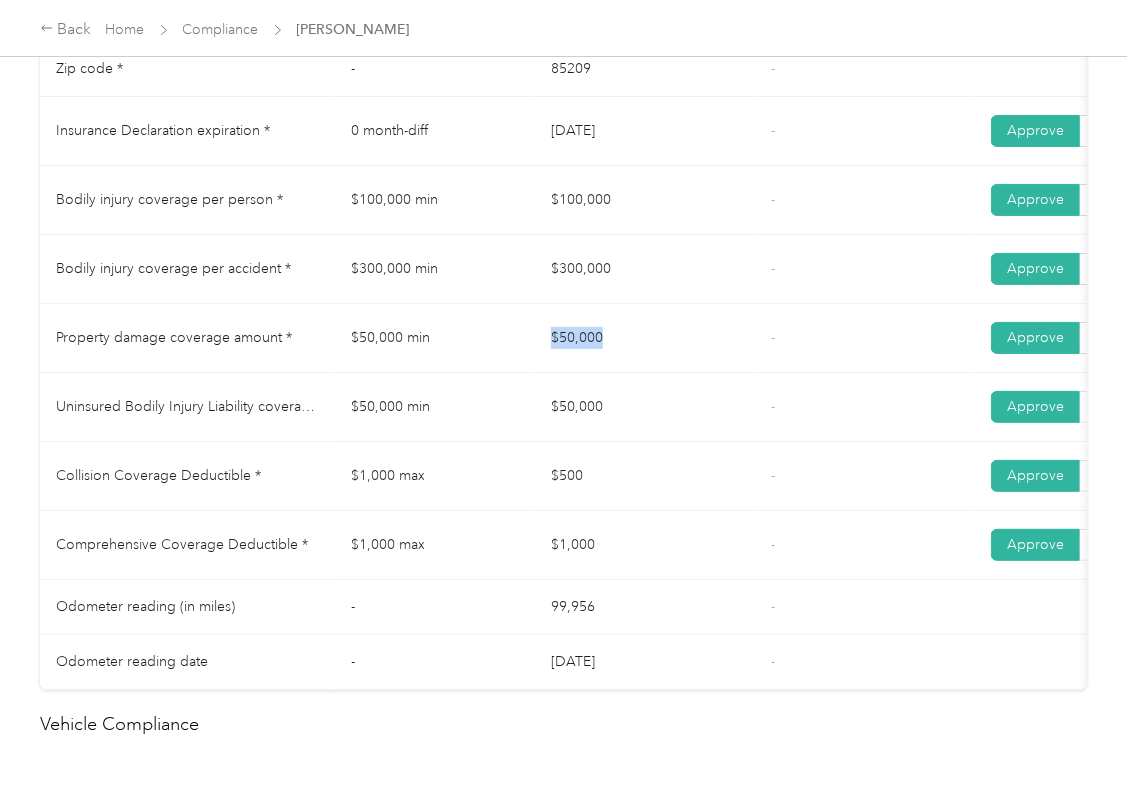 click on "-" at bounding box center (865, 476) 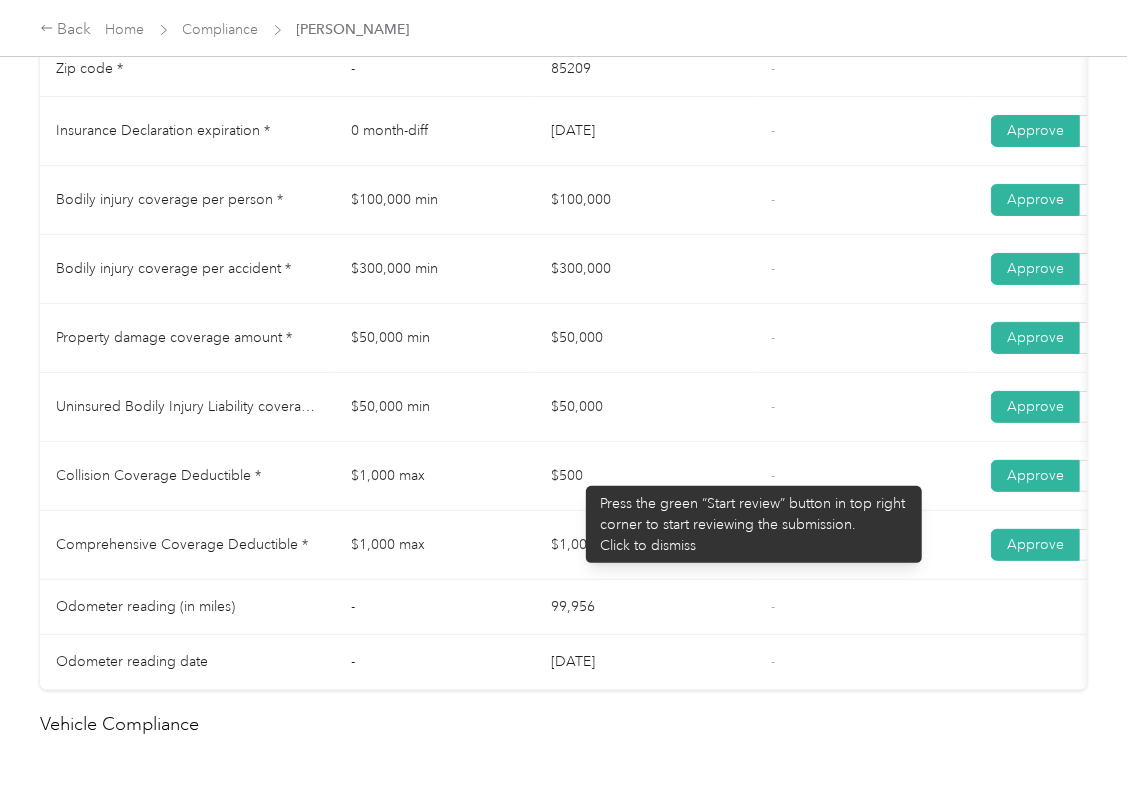 drag, startPoint x: 576, startPoint y: 476, endPoint x: 597, endPoint y: 477, distance: 21.023796 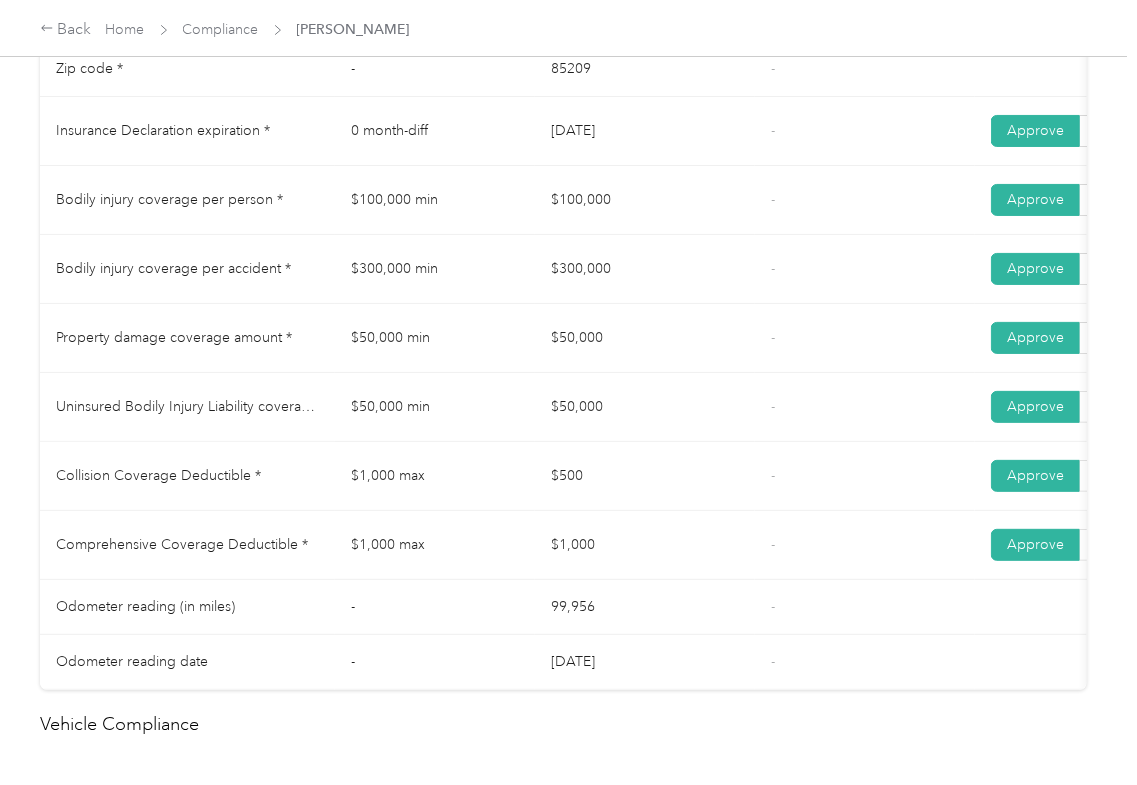 drag, startPoint x: 532, startPoint y: 529, endPoint x: 656, endPoint y: 528, distance: 124.004036 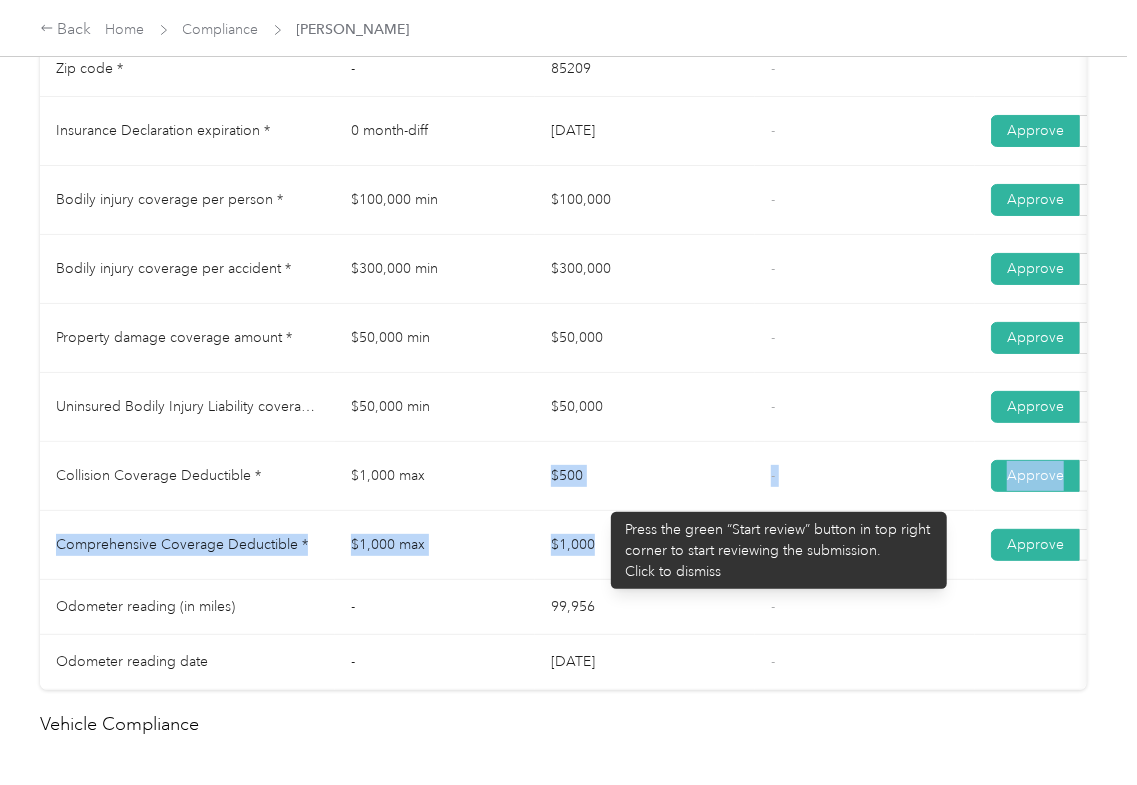 click on "$500" at bounding box center [645, 476] 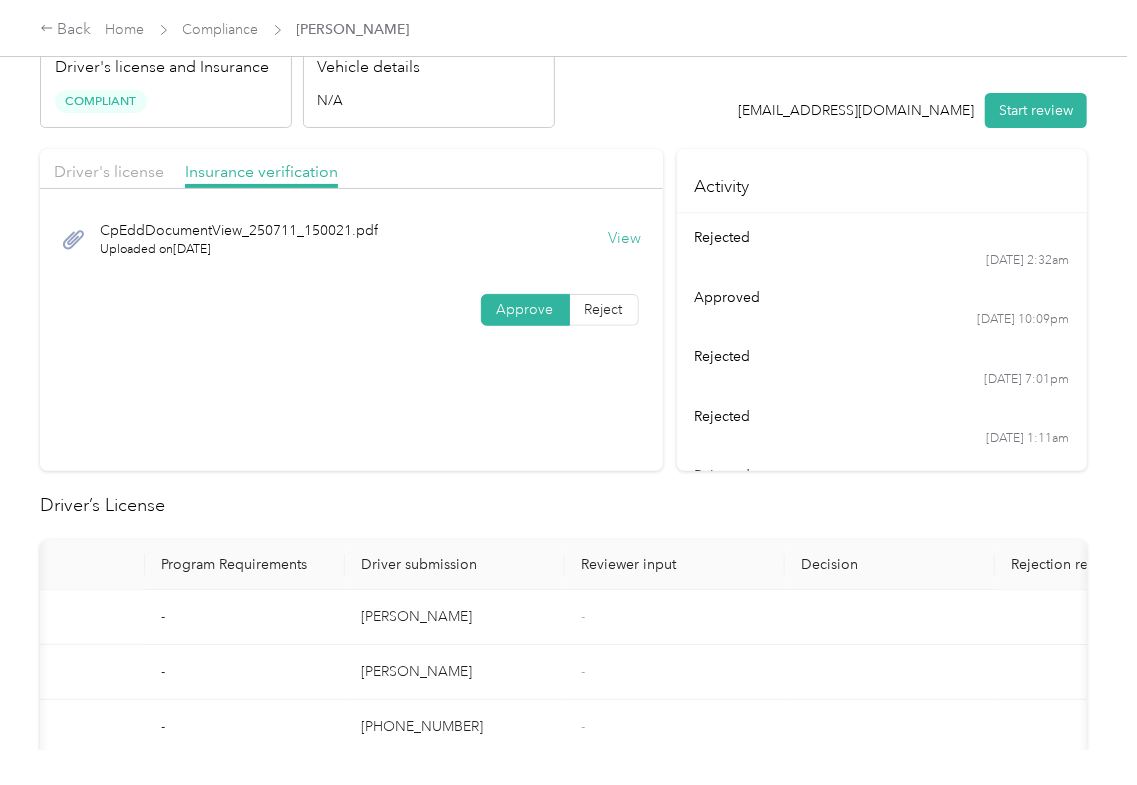 scroll, scrollTop: 0, scrollLeft: 0, axis: both 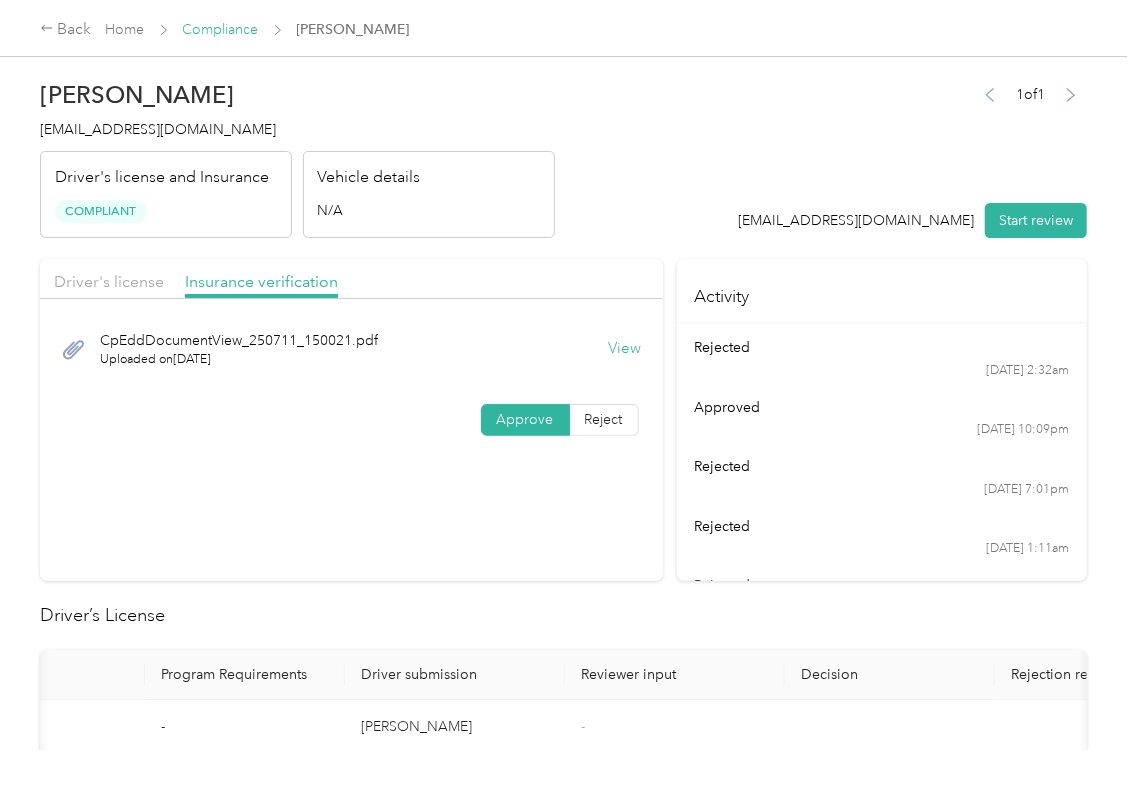 click on "Compliance" at bounding box center [221, 29] 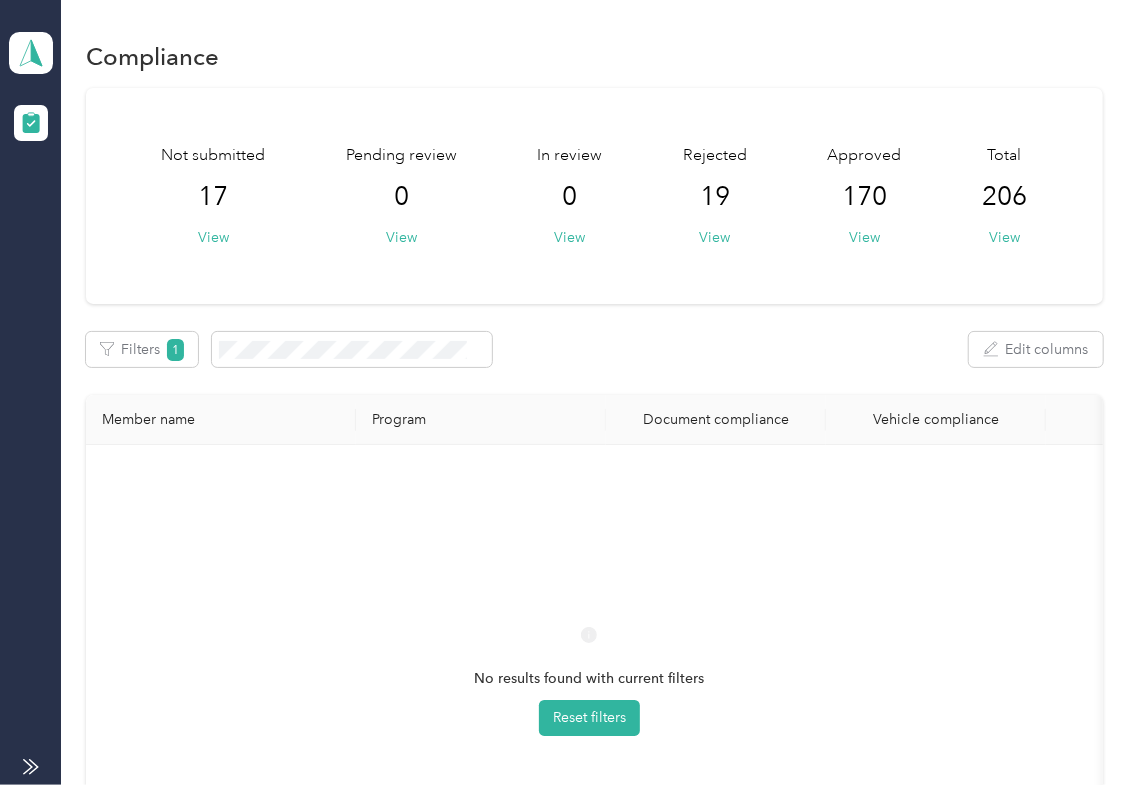 click on "Not submitted 17 View Pending review 0 View In review 0 View Rejected 19 View Approved 170 View Total 206 View Filters 1 Edit columns Member name Program Document compliance Vehicle compliance             No results found with current filters Reset filters" at bounding box center (594, 521) 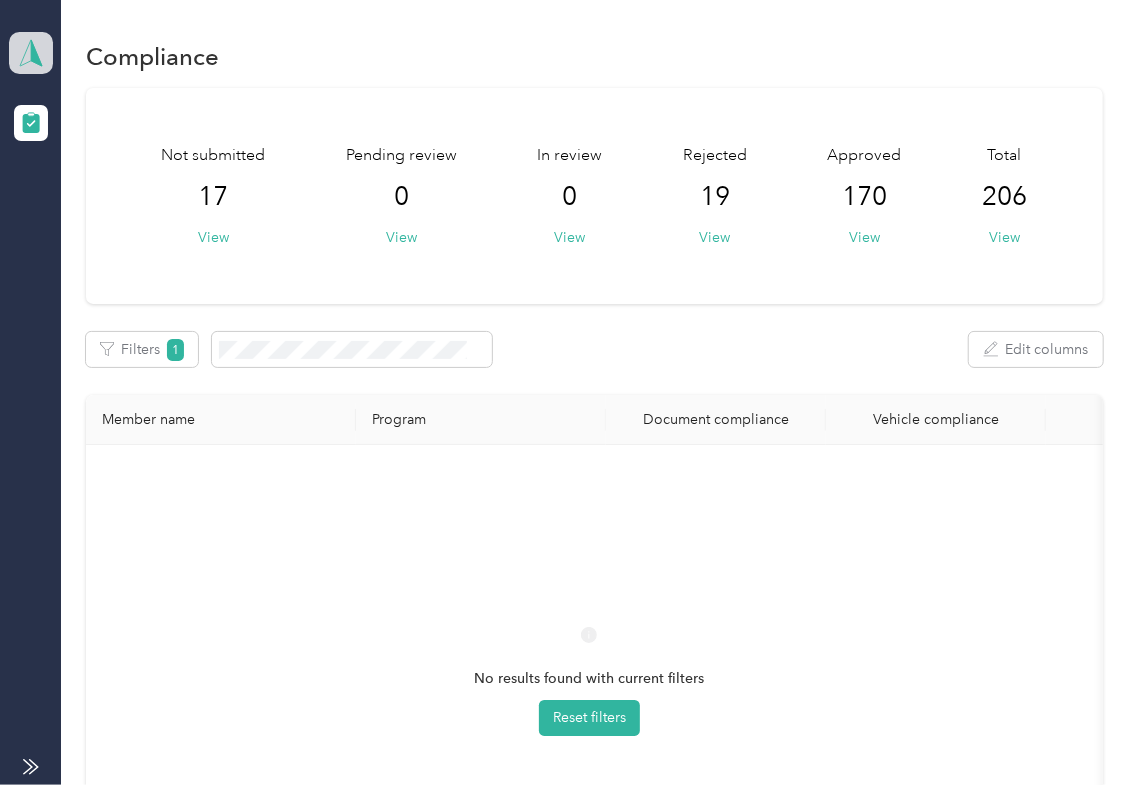 click 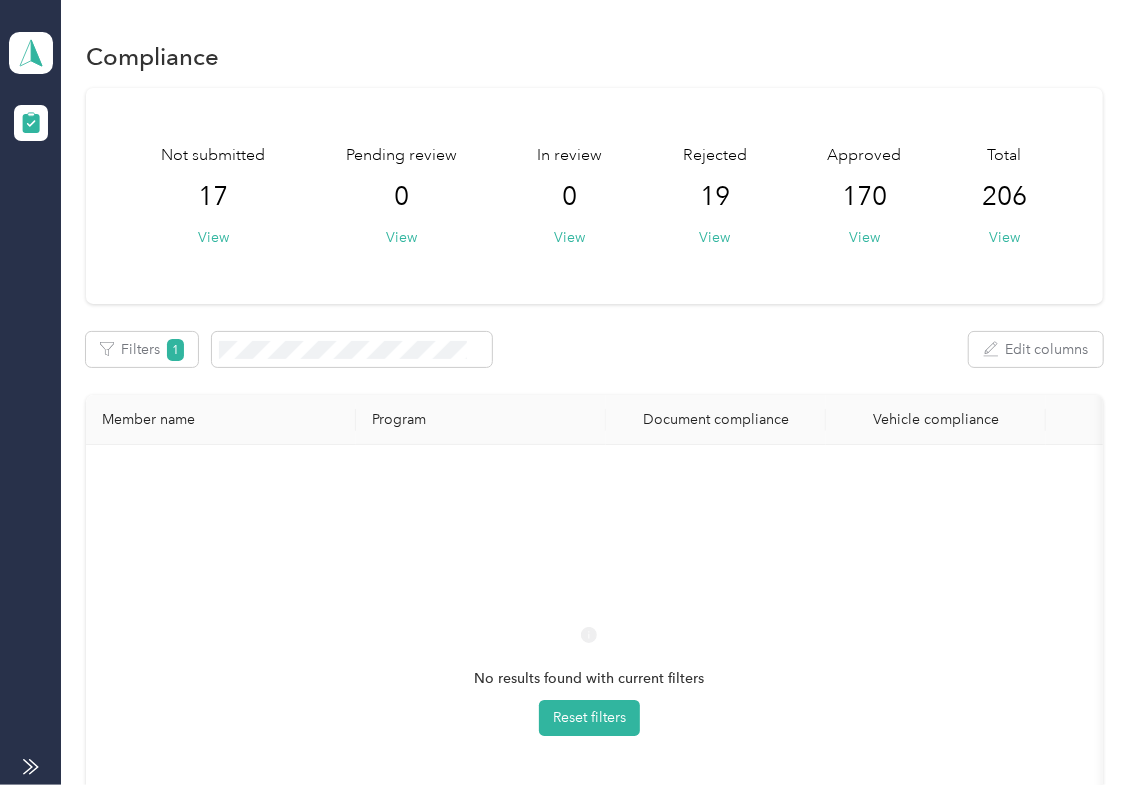 click on "Log out" at bounding box center (64, 209) 